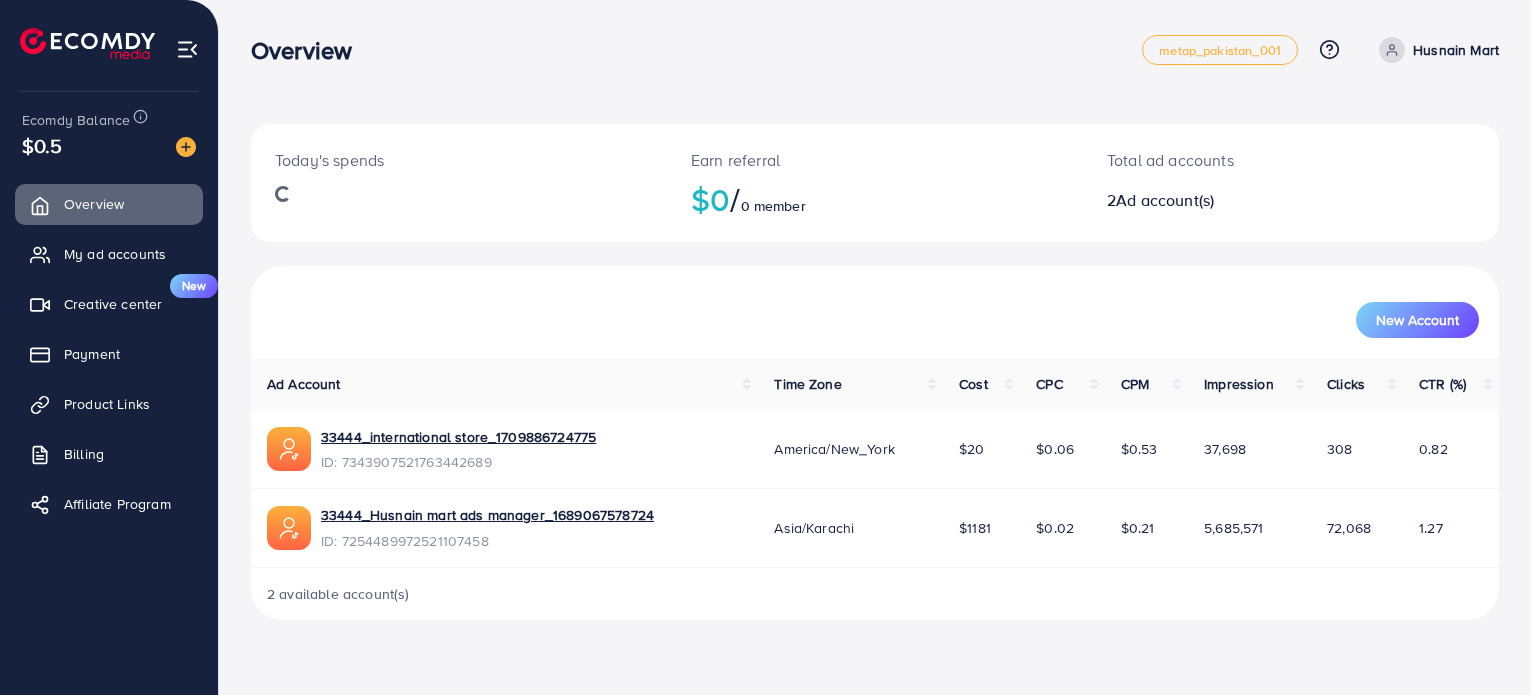 scroll, scrollTop: 0, scrollLeft: 0, axis: both 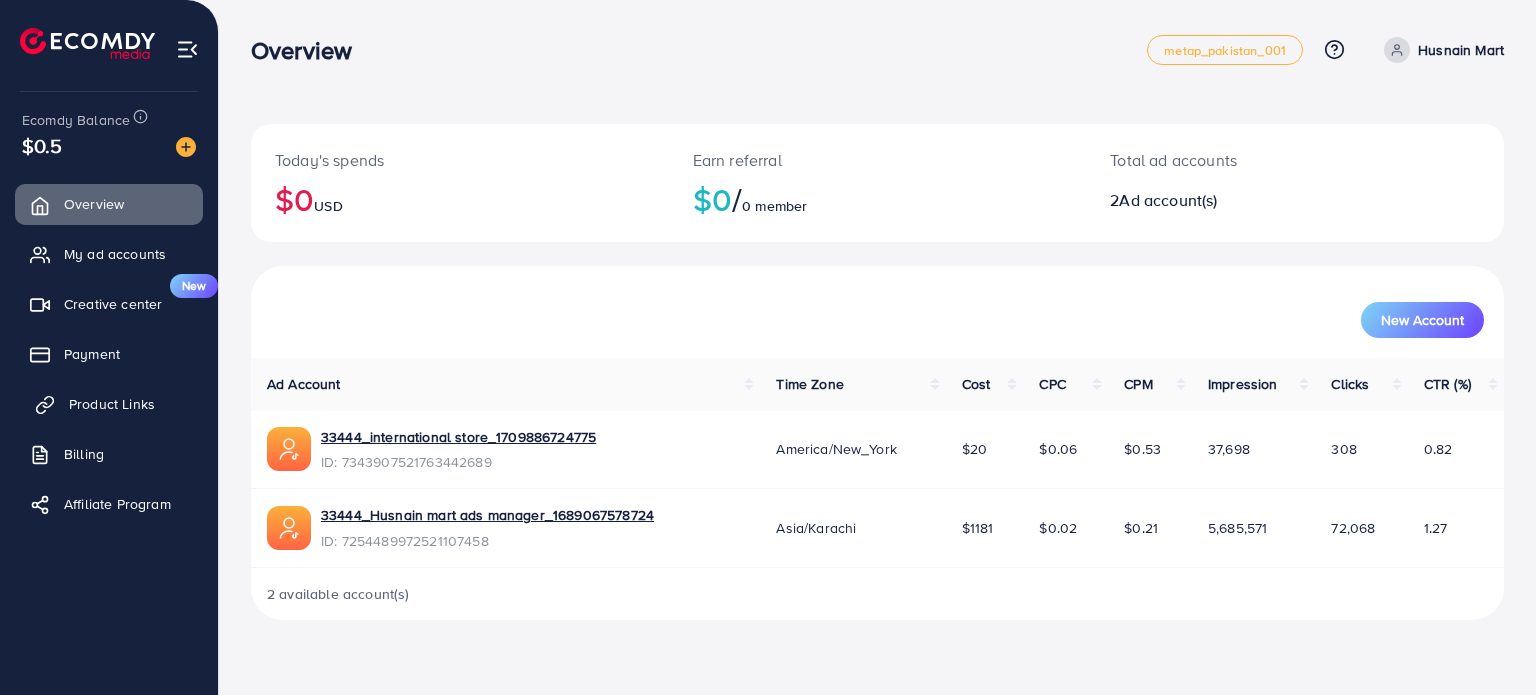 click on "Product Links" at bounding box center (112, 404) 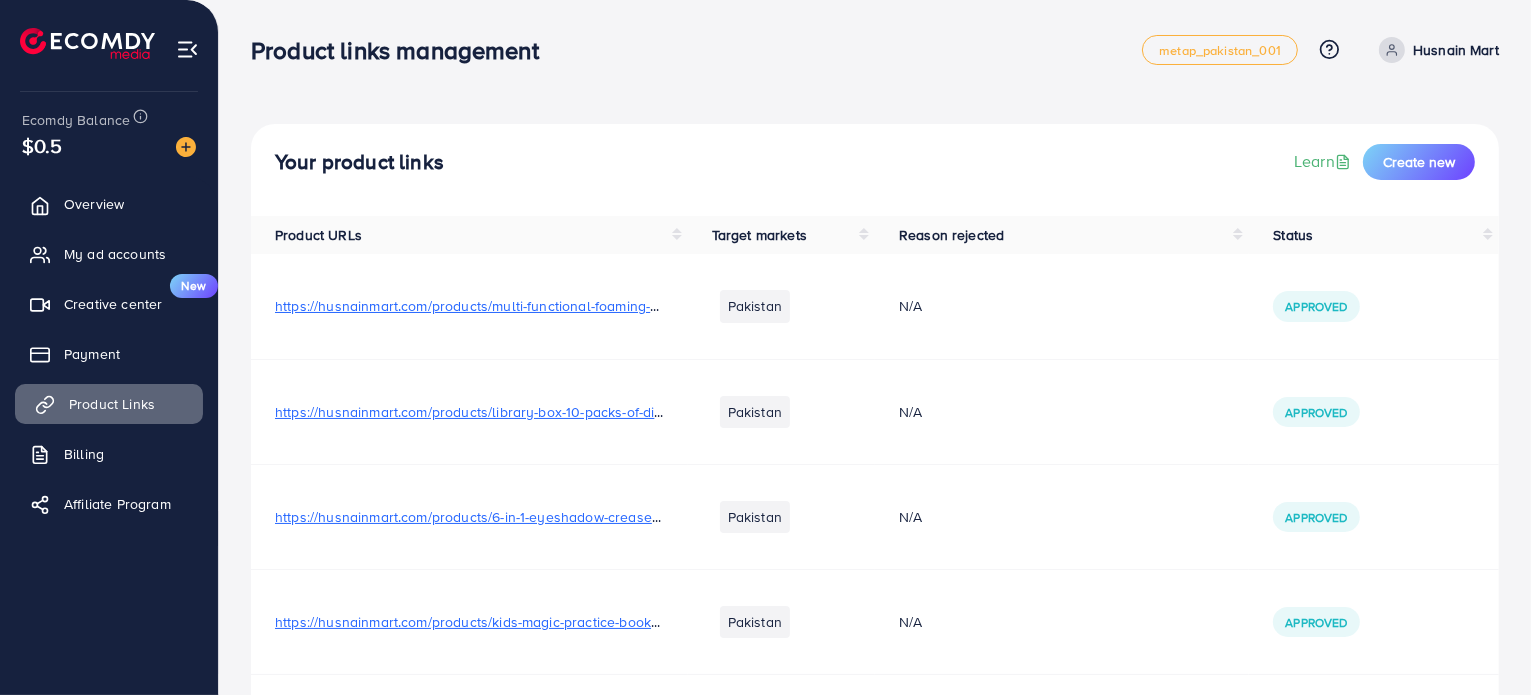 click on "Product Links" at bounding box center [112, 404] 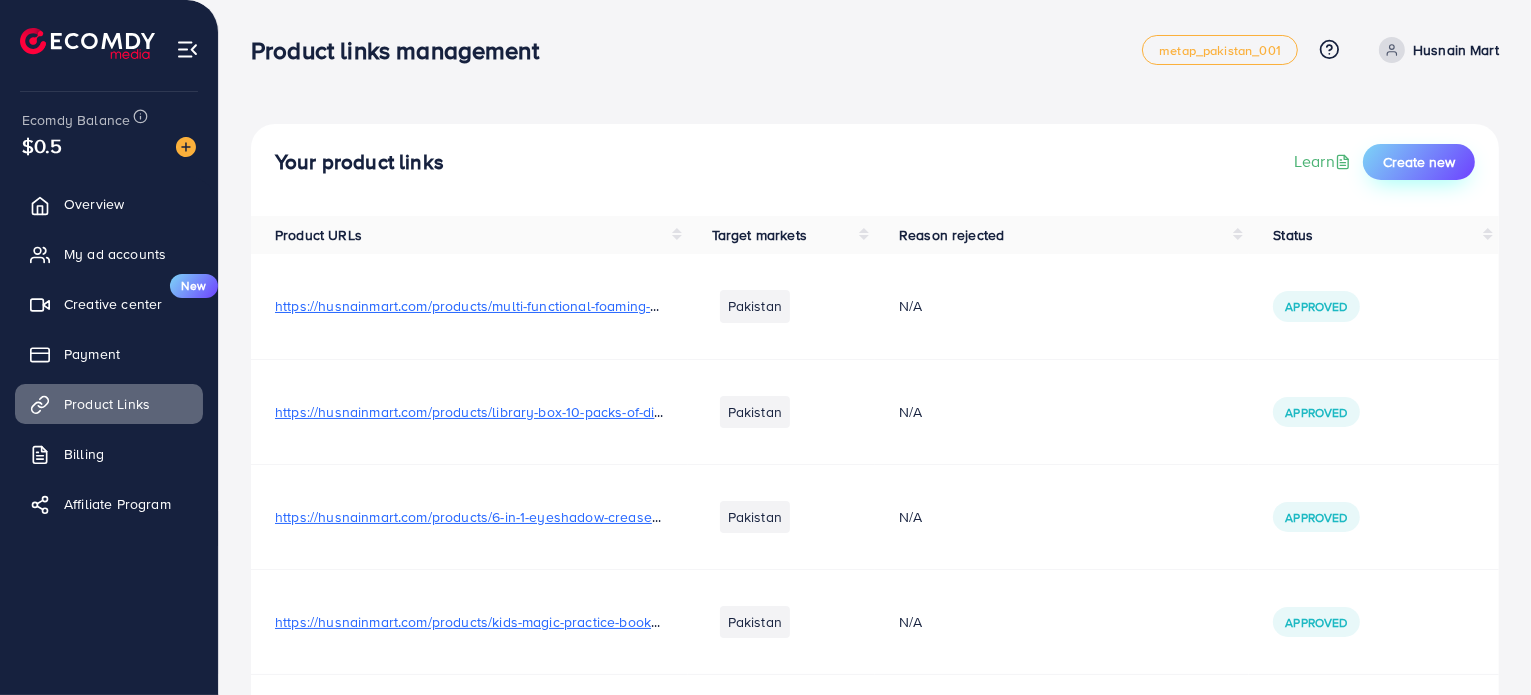 click on "Create new" at bounding box center (1419, 162) 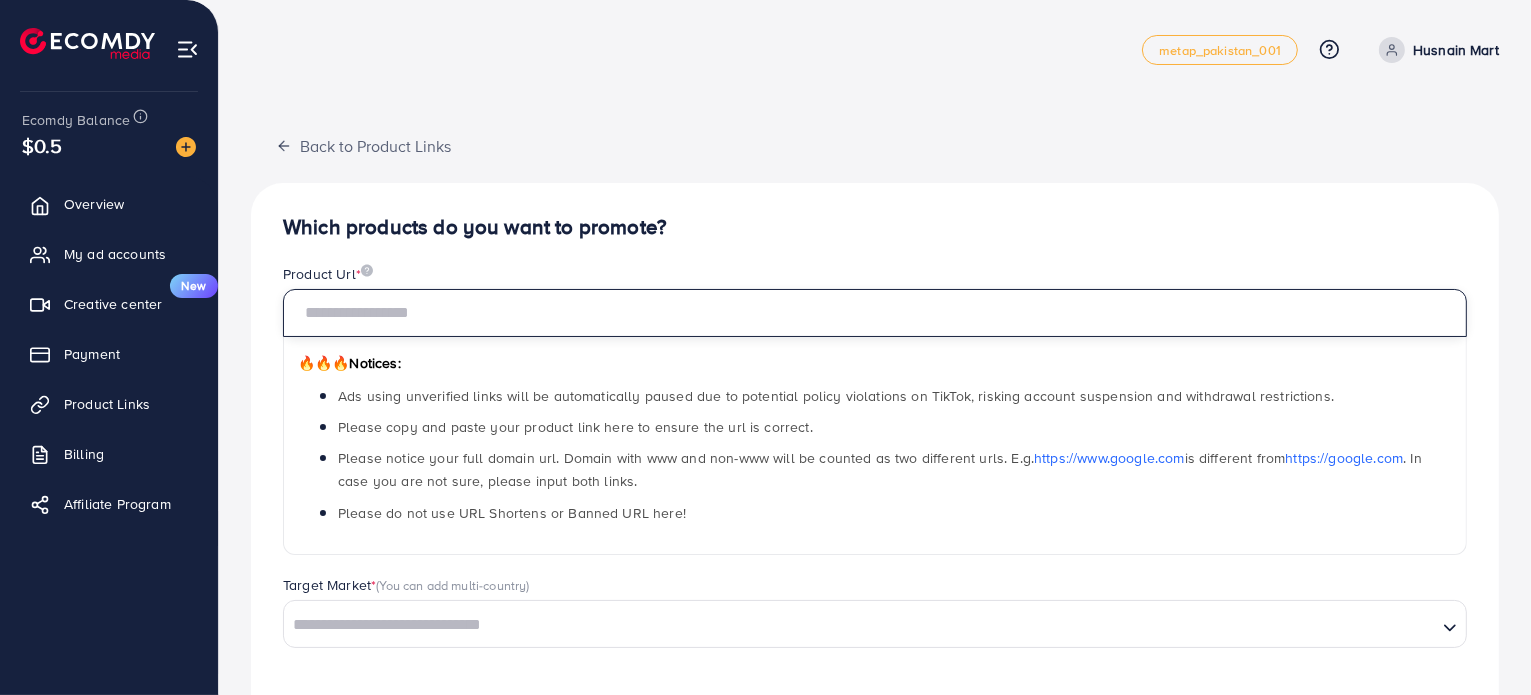 click at bounding box center (875, 313) 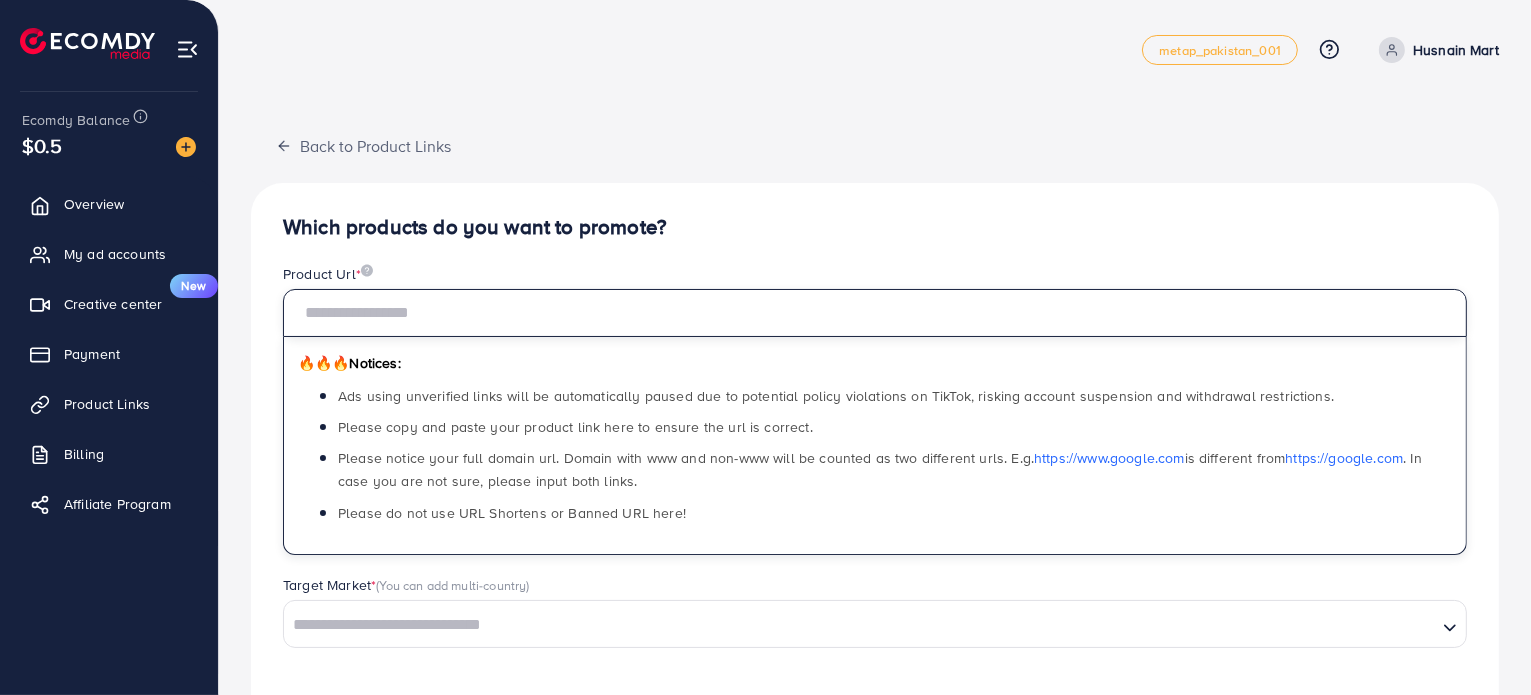 paste on "**********" 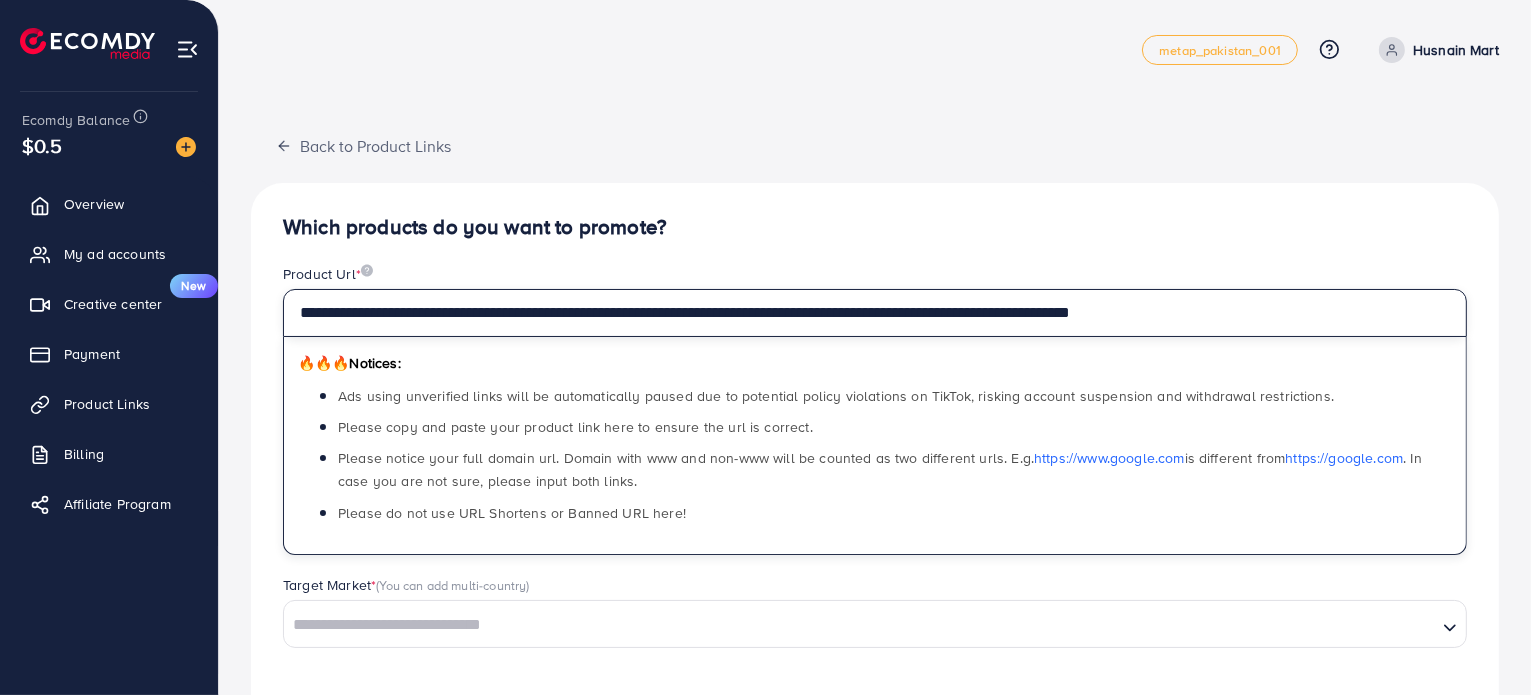 scroll, scrollTop: 163, scrollLeft: 0, axis: vertical 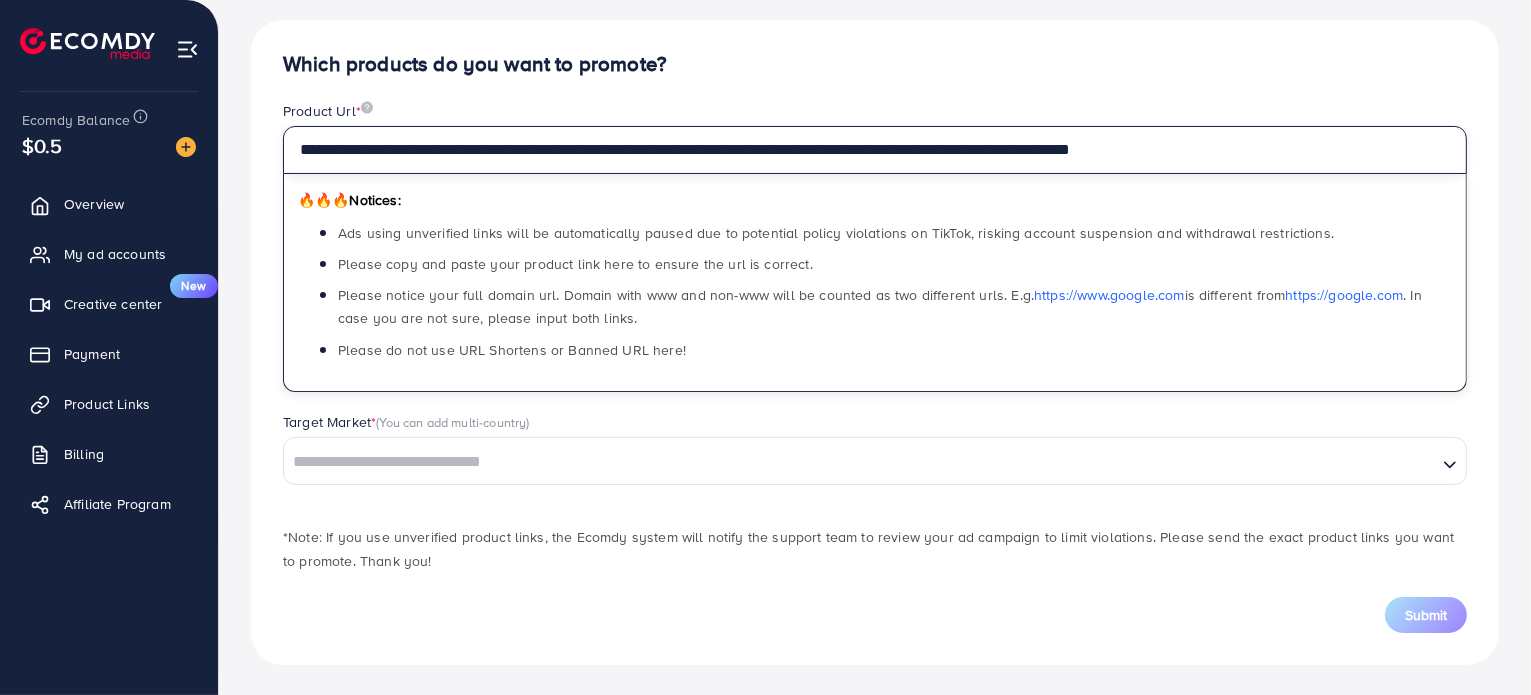 type on "**********" 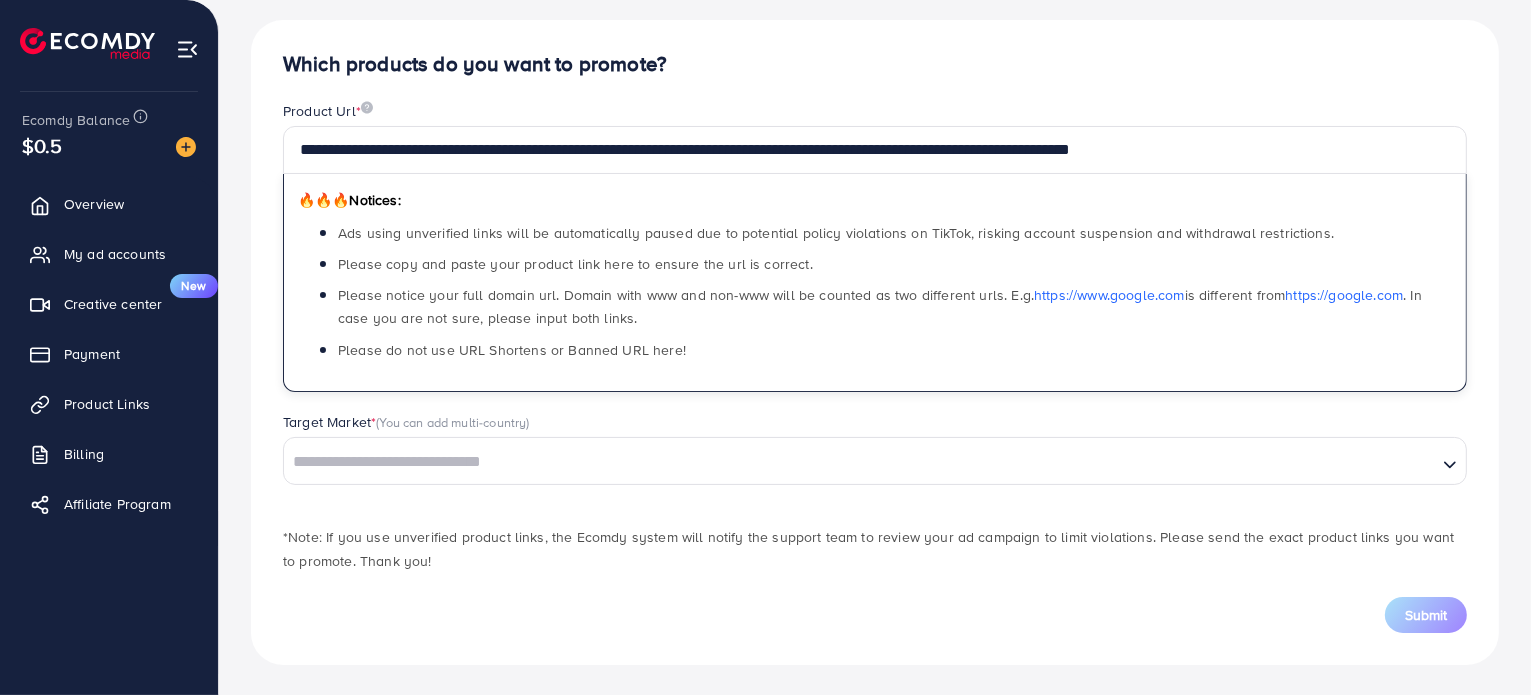 click at bounding box center [860, 462] 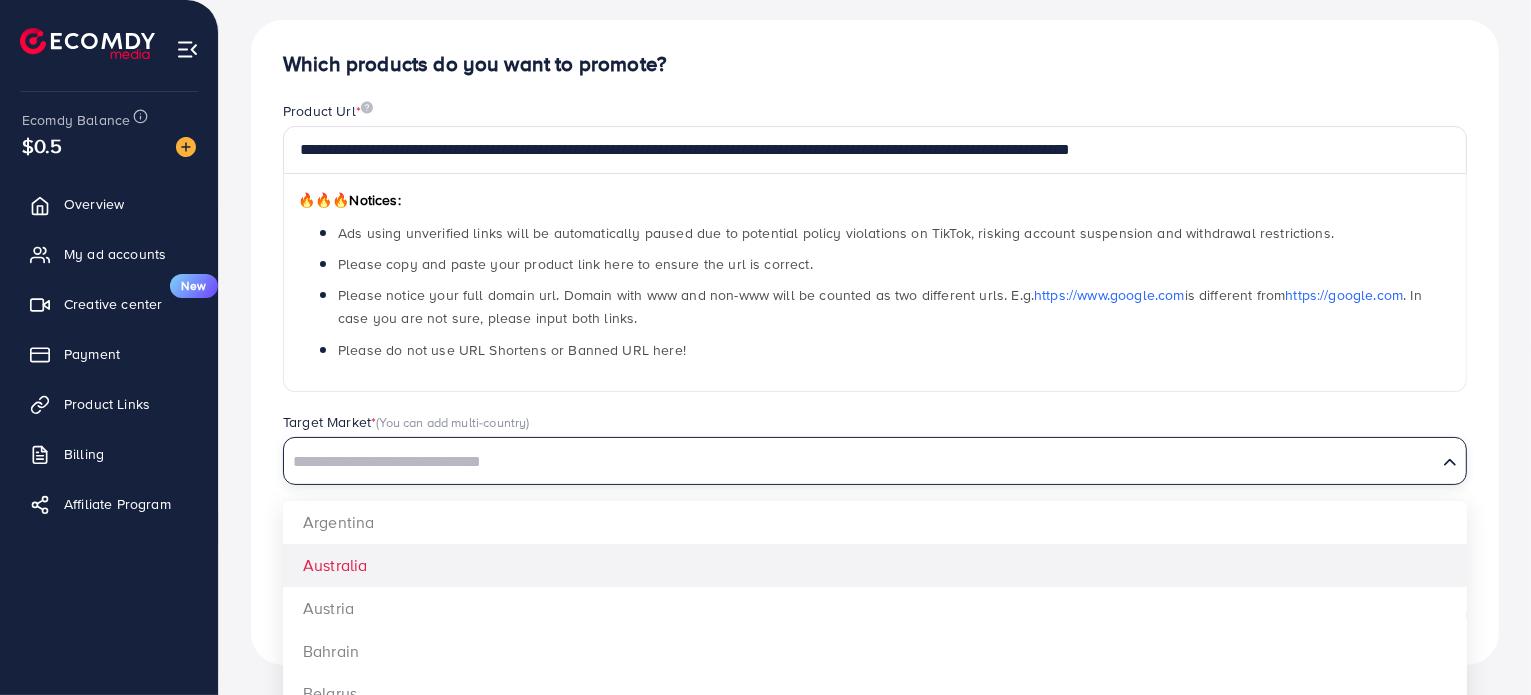 click on "**********" at bounding box center (875, 342) 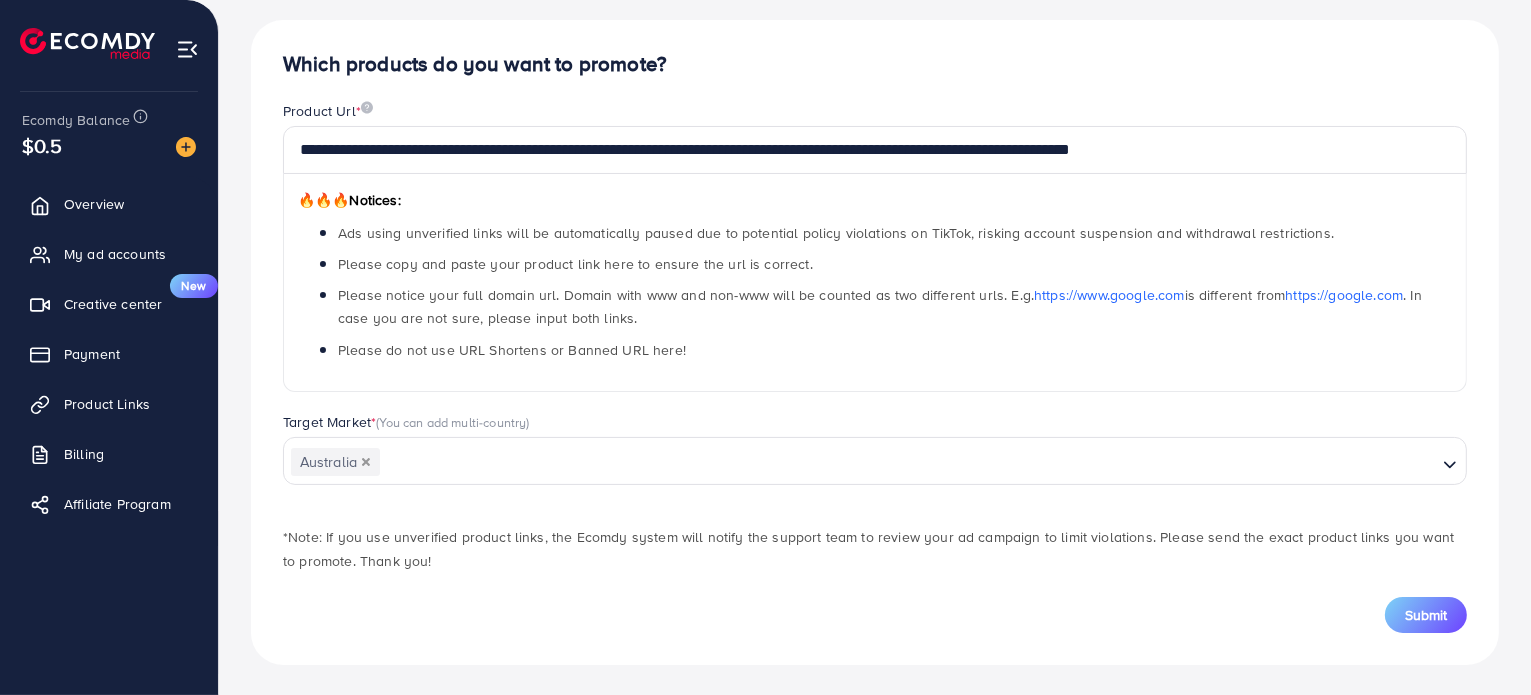 click at bounding box center [908, 462] 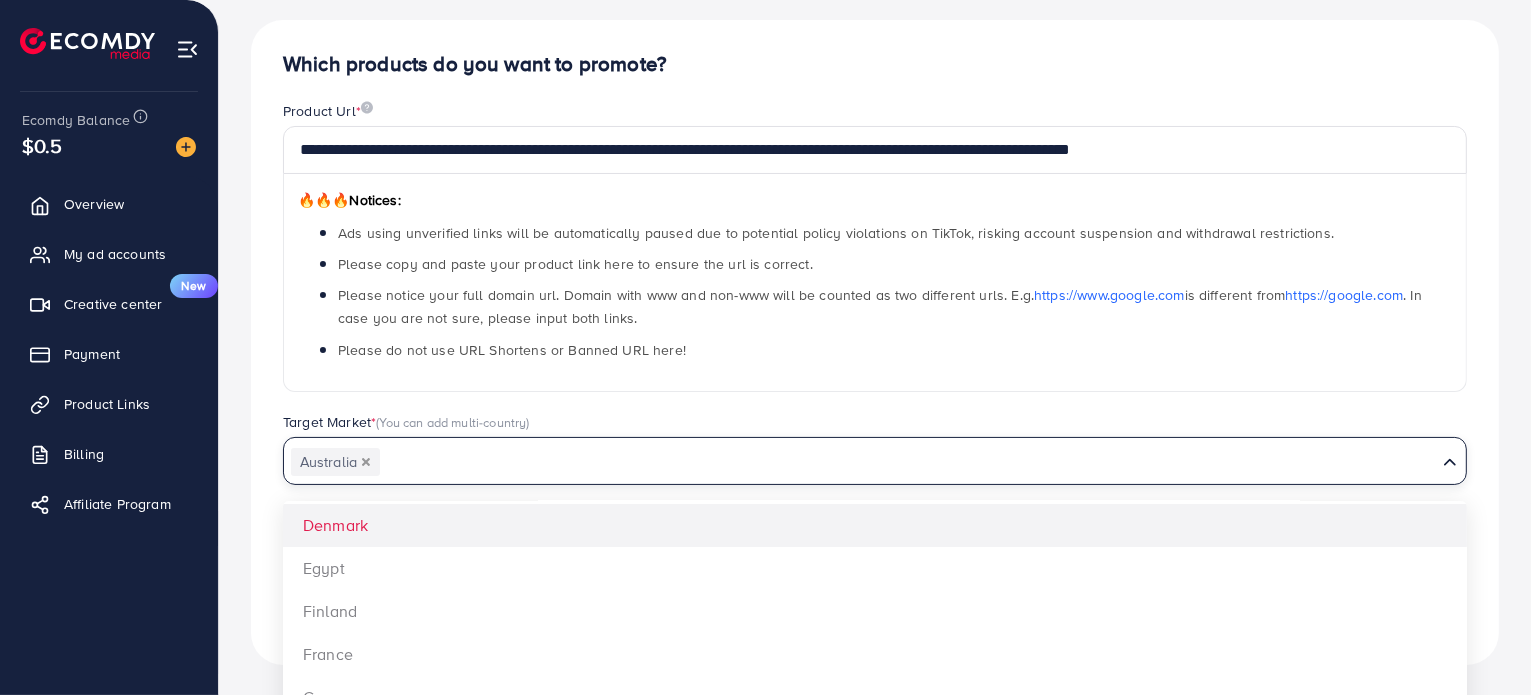 scroll, scrollTop: 500, scrollLeft: 0, axis: vertical 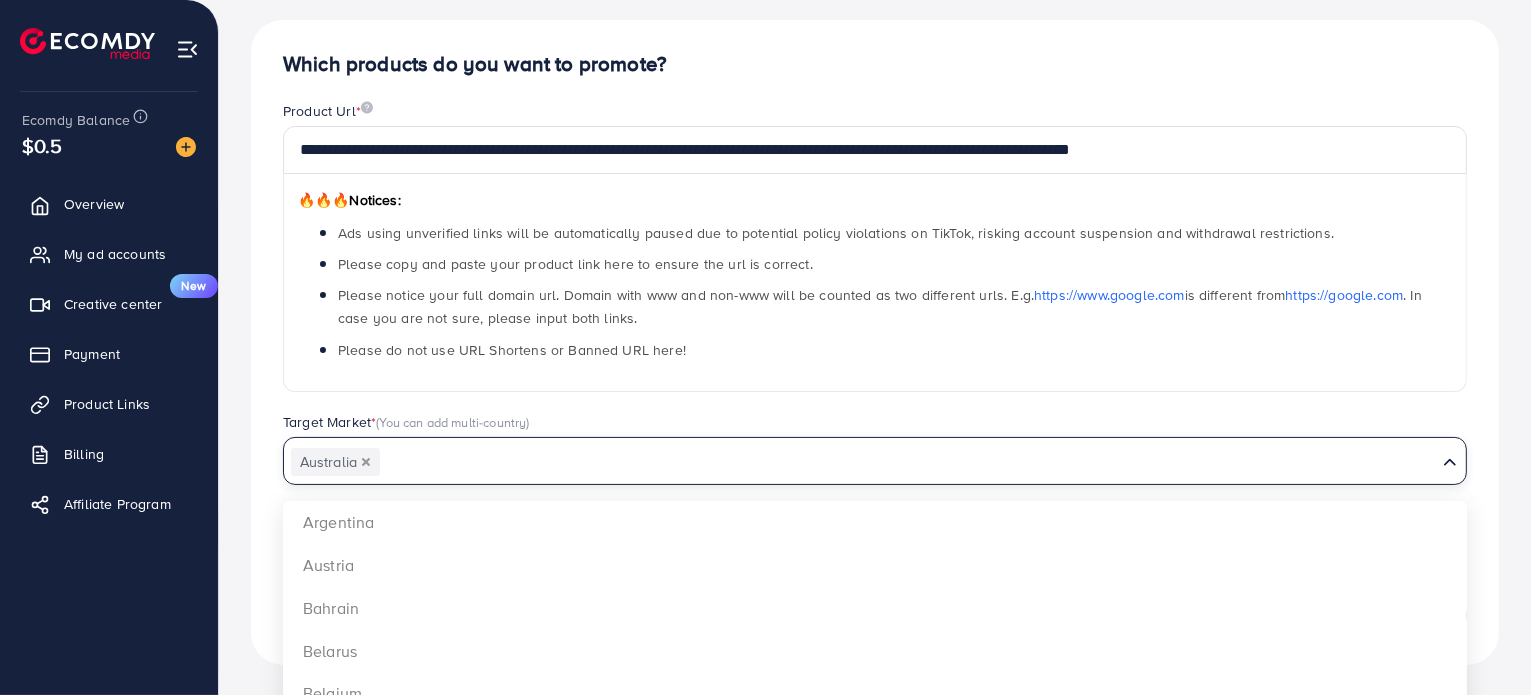 click on "**********" at bounding box center (875, 342) 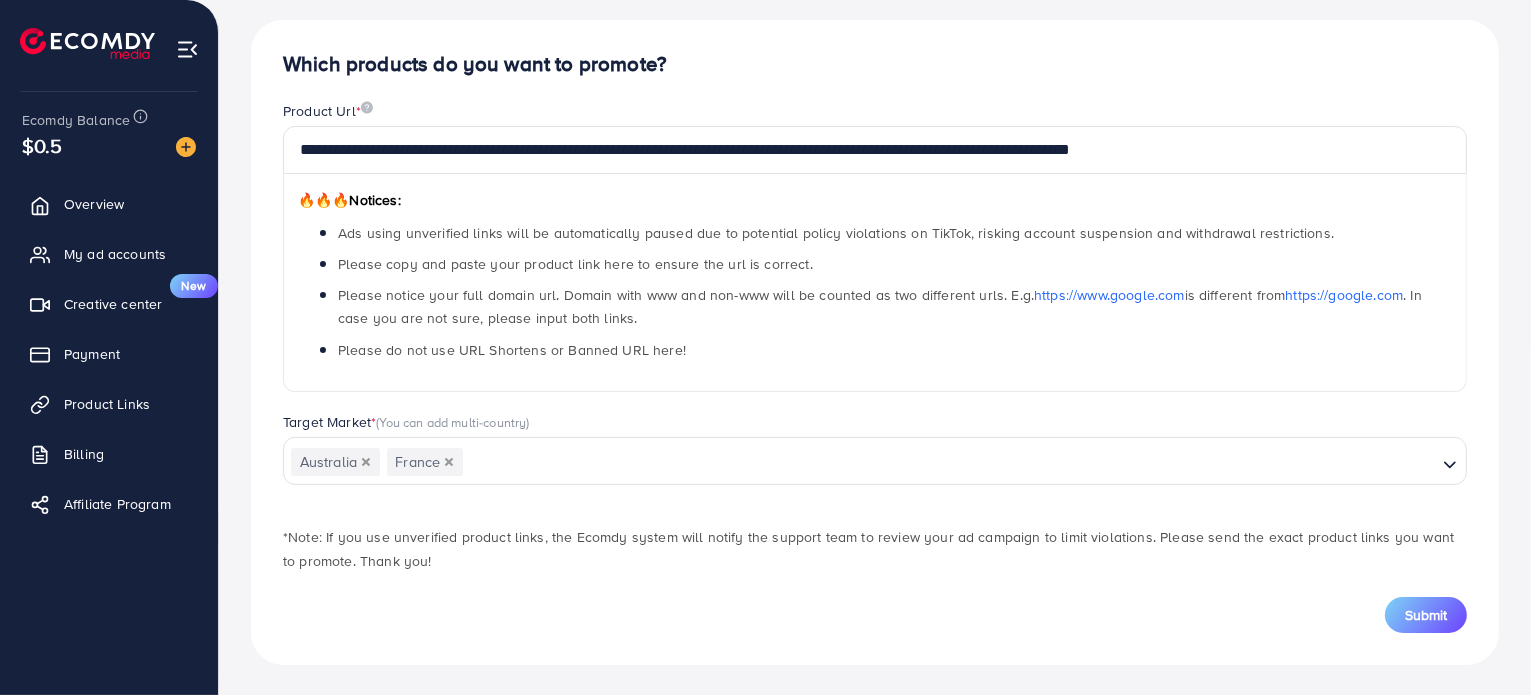 click at bounding box center (950, 462) 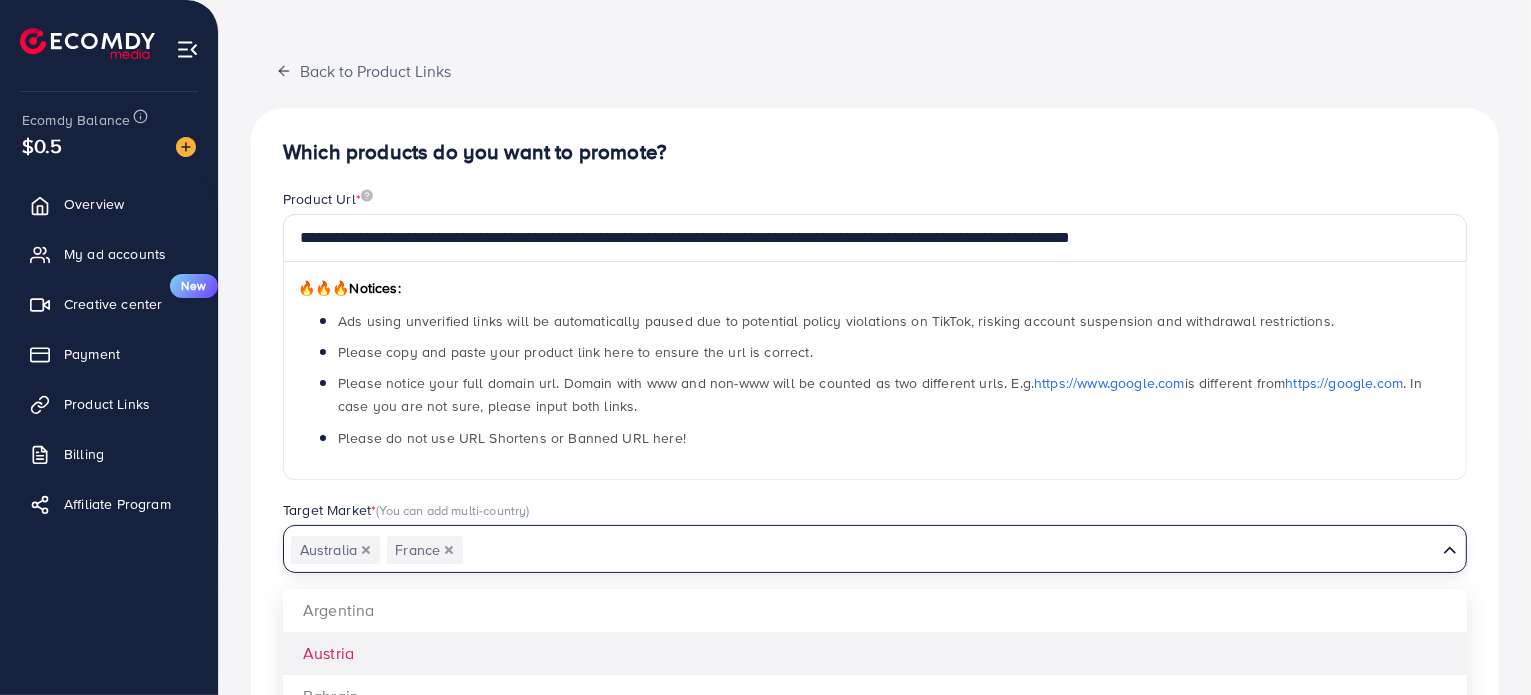 scroll, scrollTop: 300, scrollLeft: 0, axis: vertical 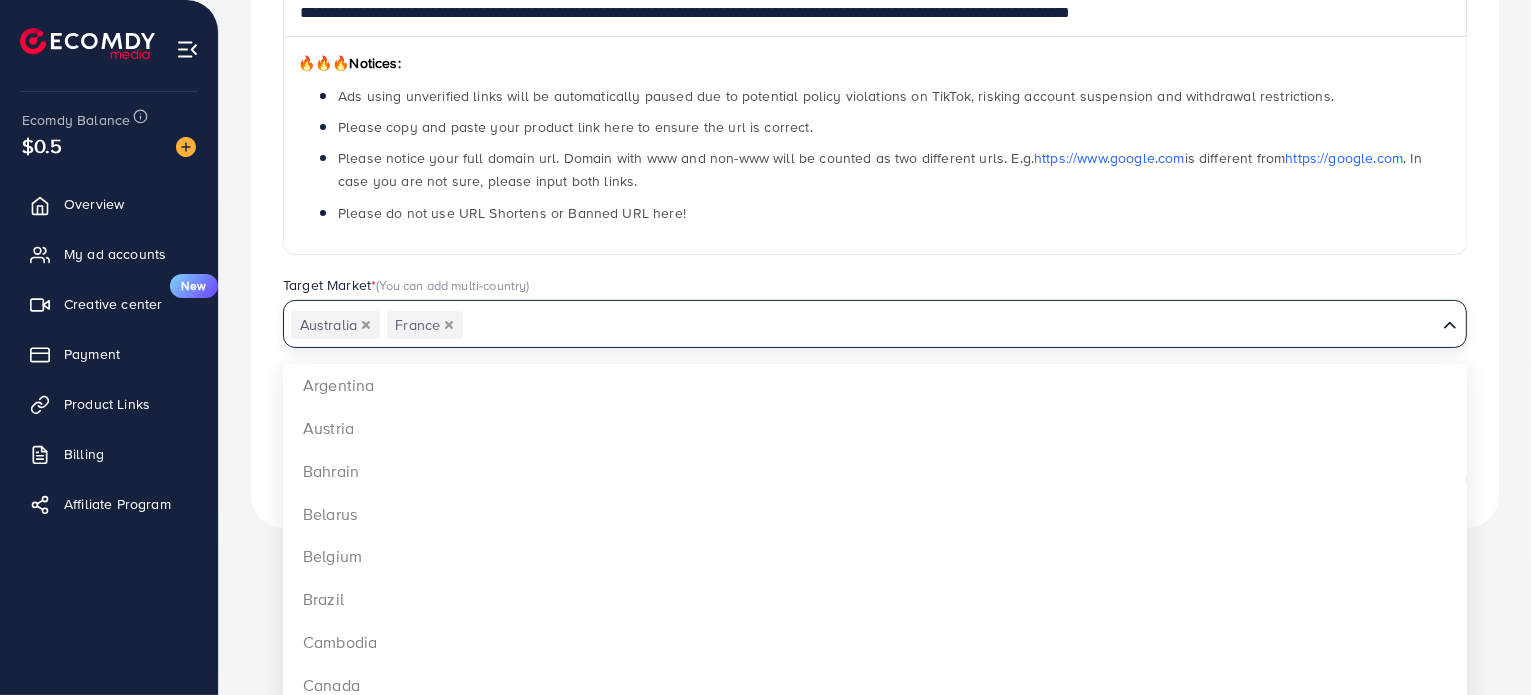 click on "**********" at bounding box center (875, 130) 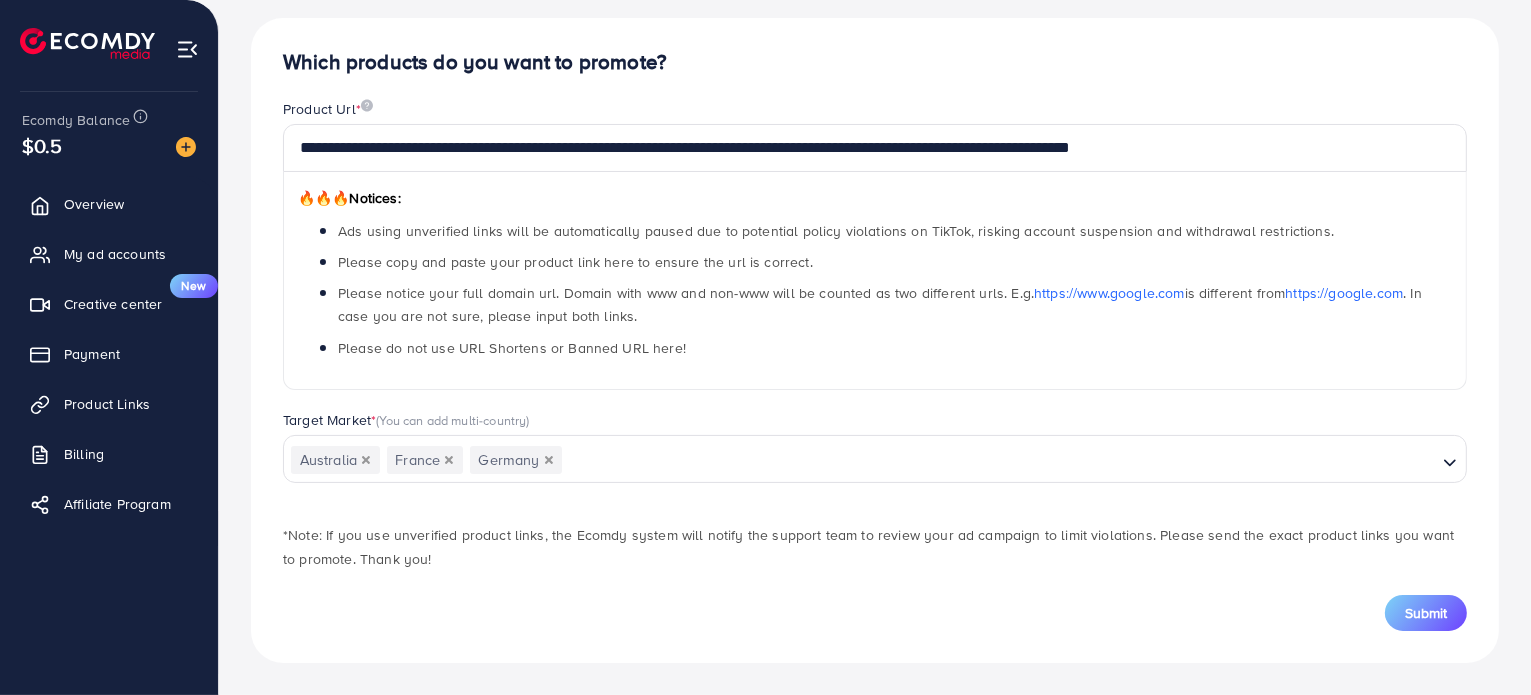 scroll, scrollTop: 163, scrollLeft: 0, axis: vertical 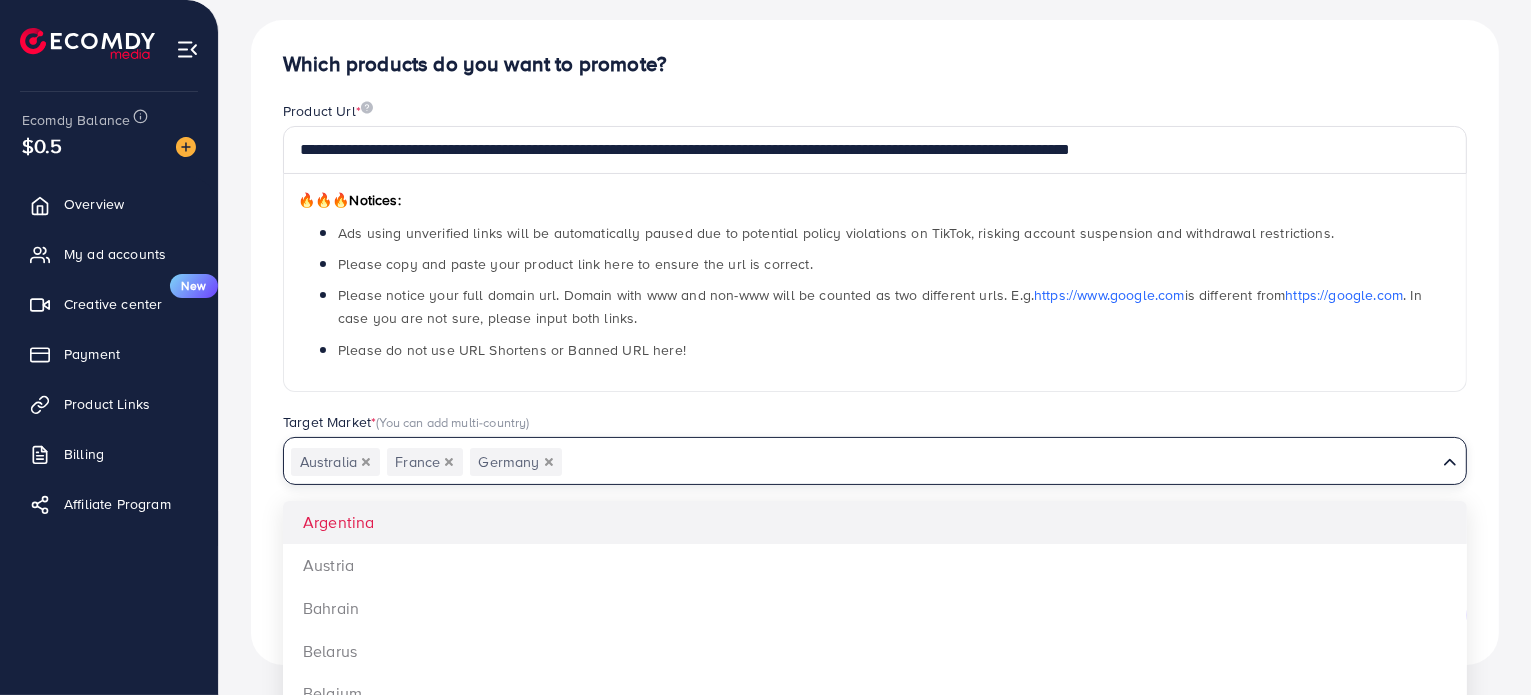 click at bounding box center [999, 462] 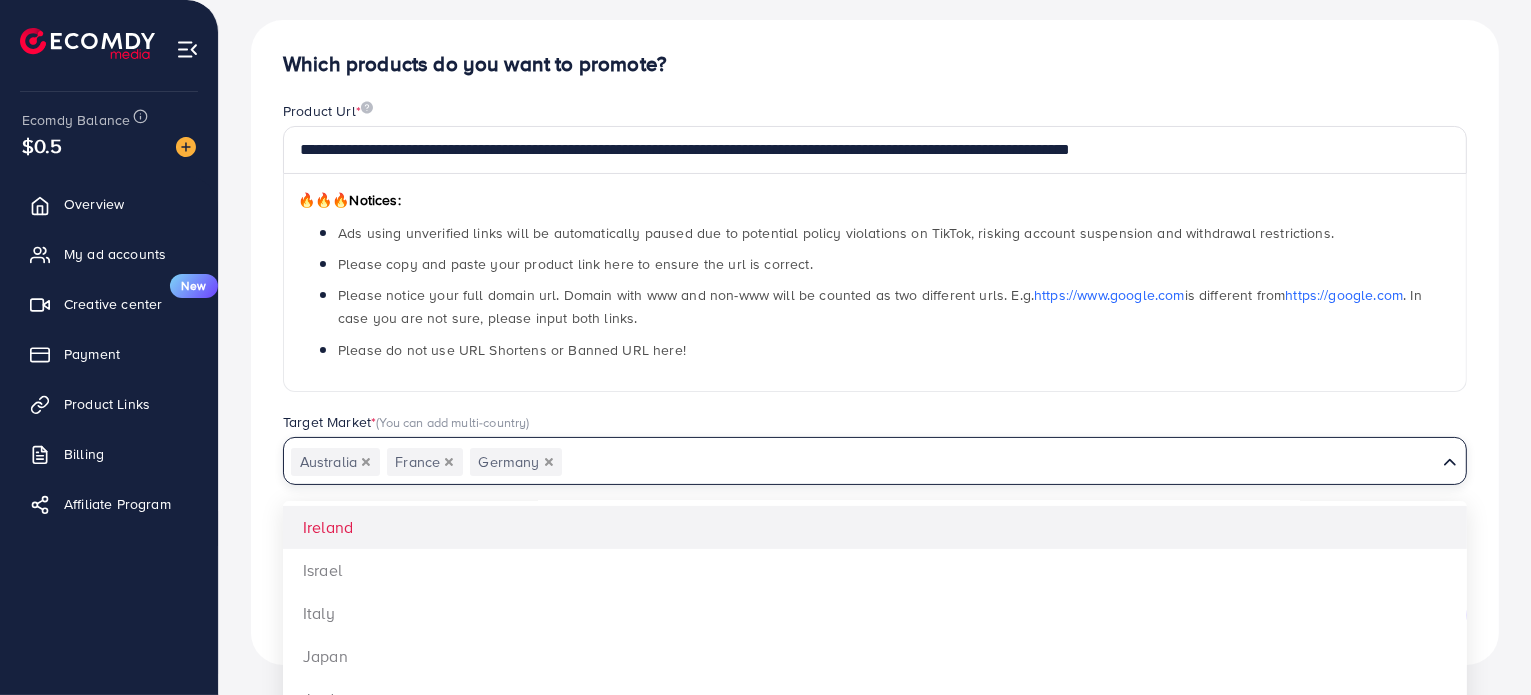 scroll, scrollTop: 800, scrollLeft: 0, axis: vertical 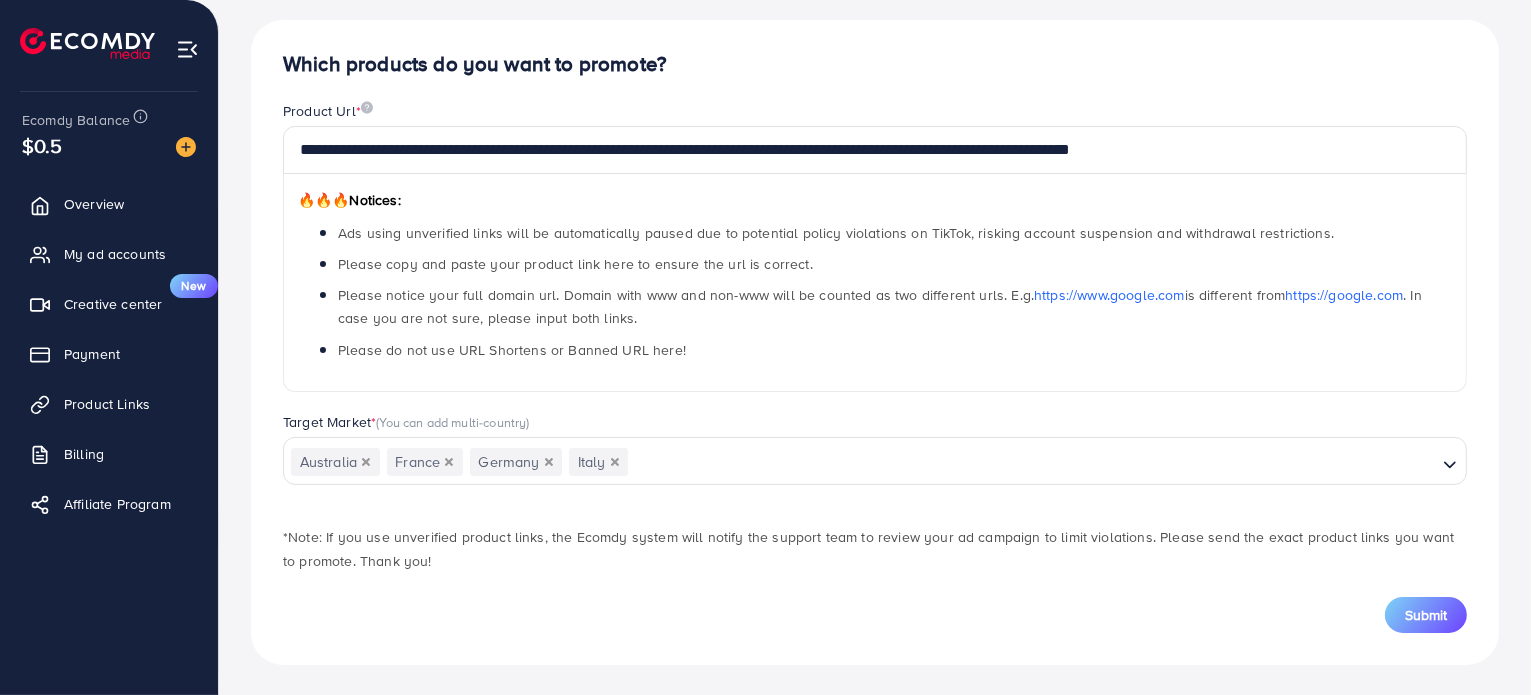 click on "**********" at bounding box center [875, 342] 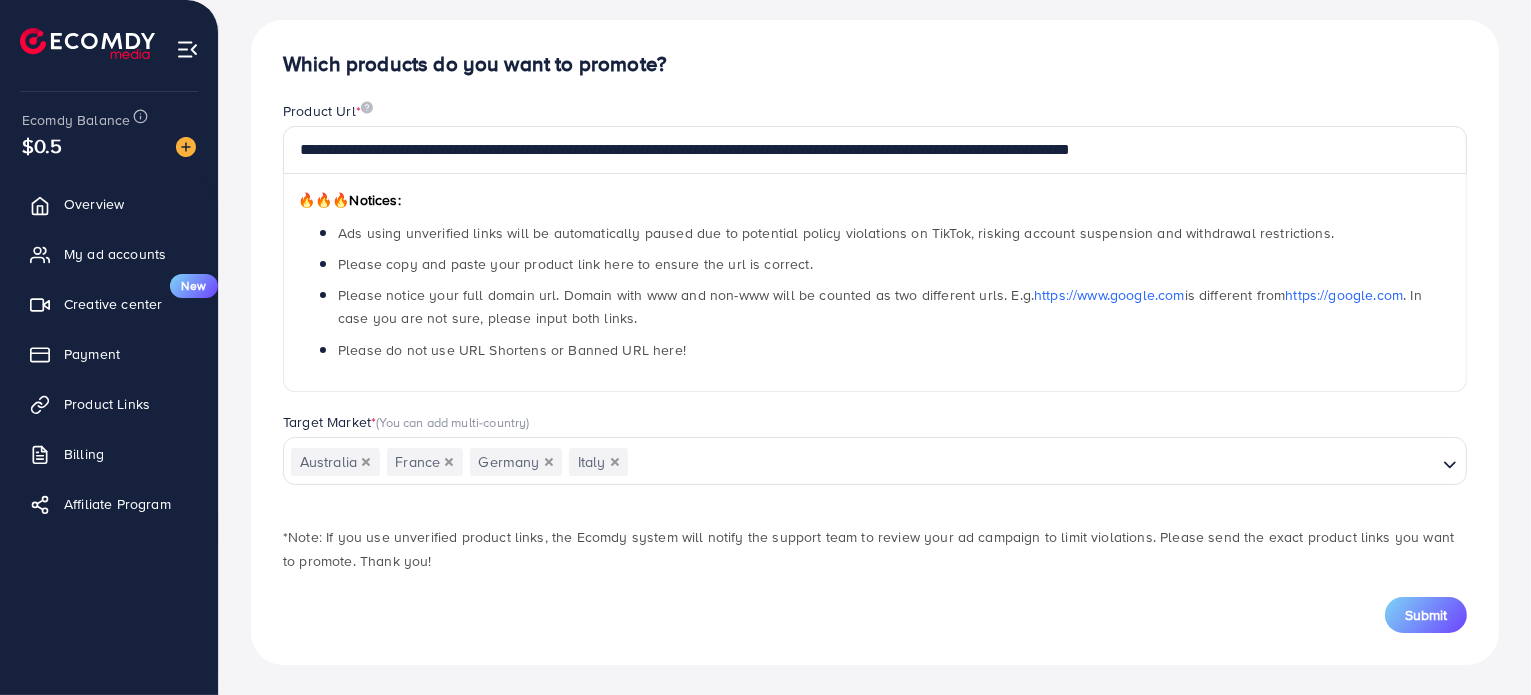 click at bounding box center [1032, 462] 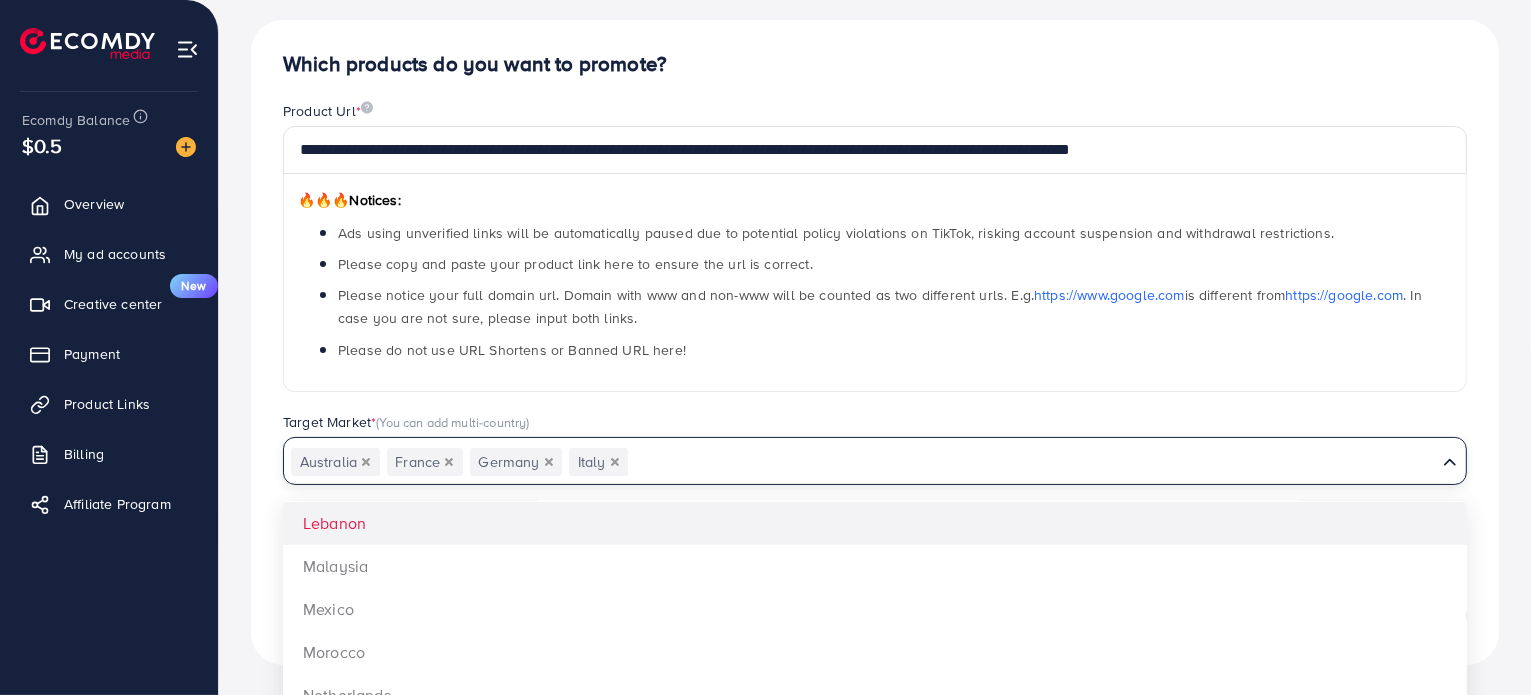 scroll, scrollTop: 1100, scrollLeft: 0, axis: vertical 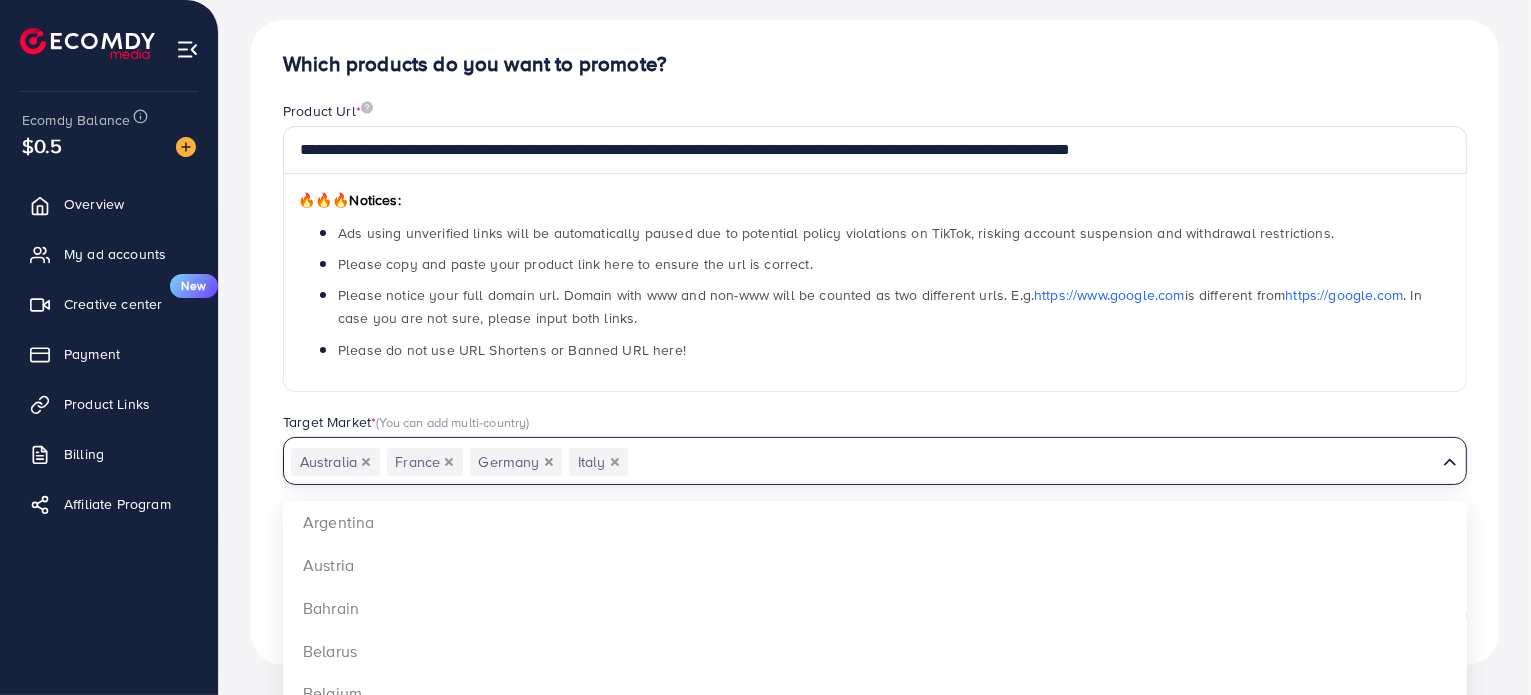click on "**********" at bounding box center [875, 342] 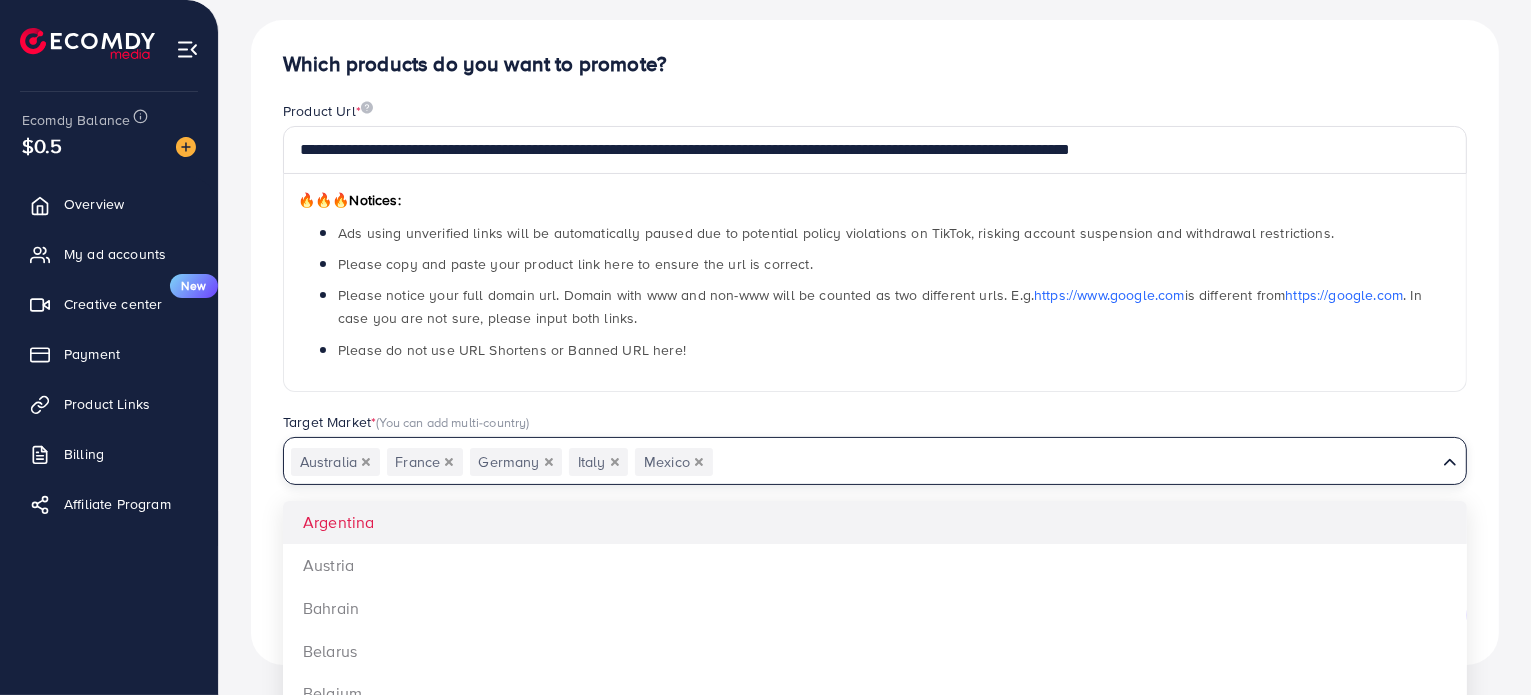 click at bounding box center [1075, 462] 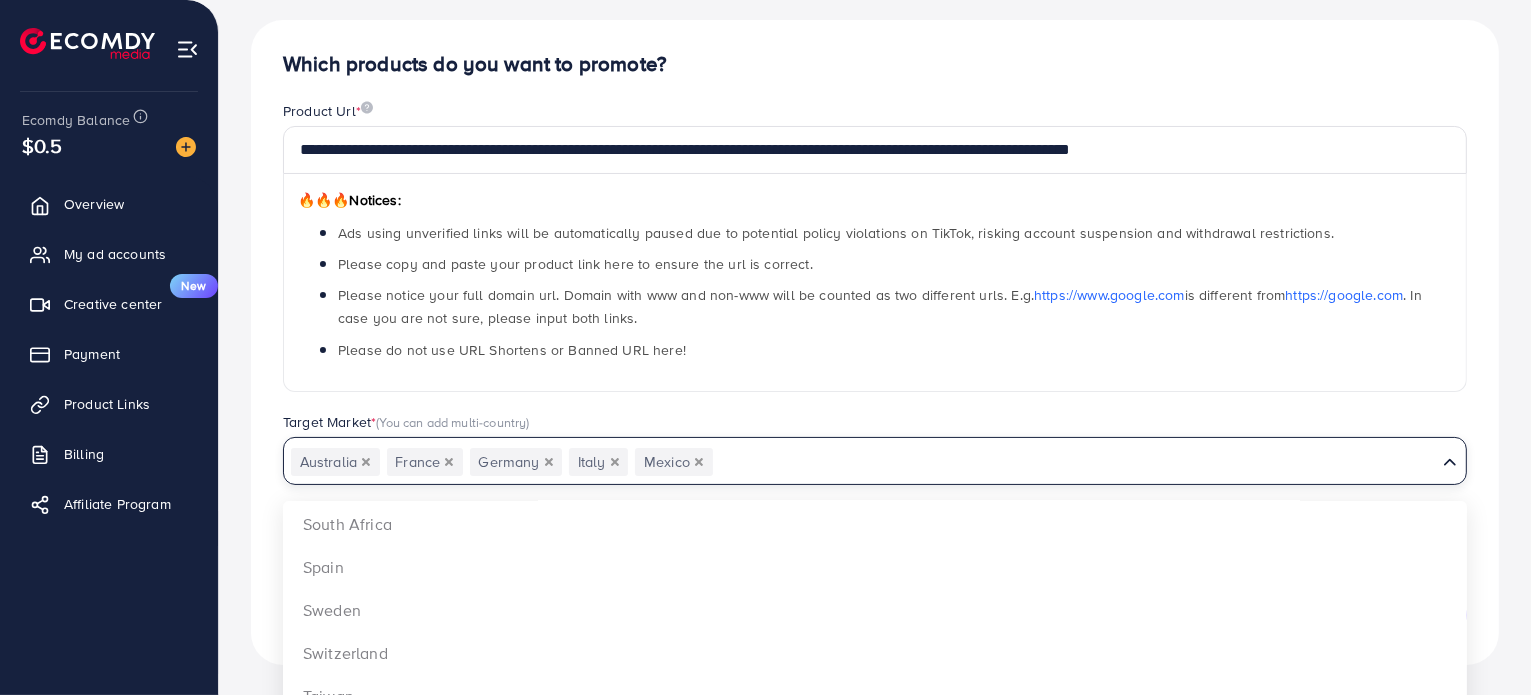 scroll, scrollTop: 1800, scrollLeft: 0, axis: vertical 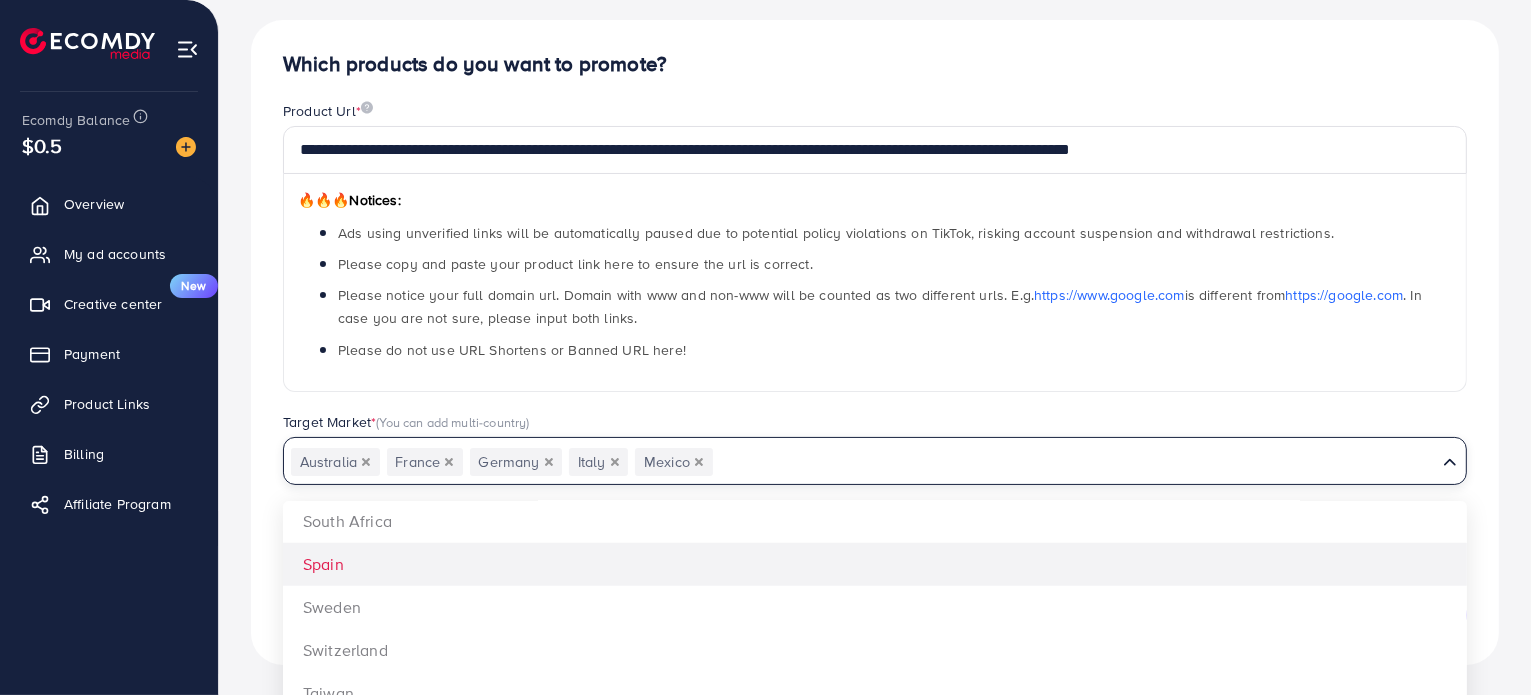 click on "**********" at bounding box center [875, 342] 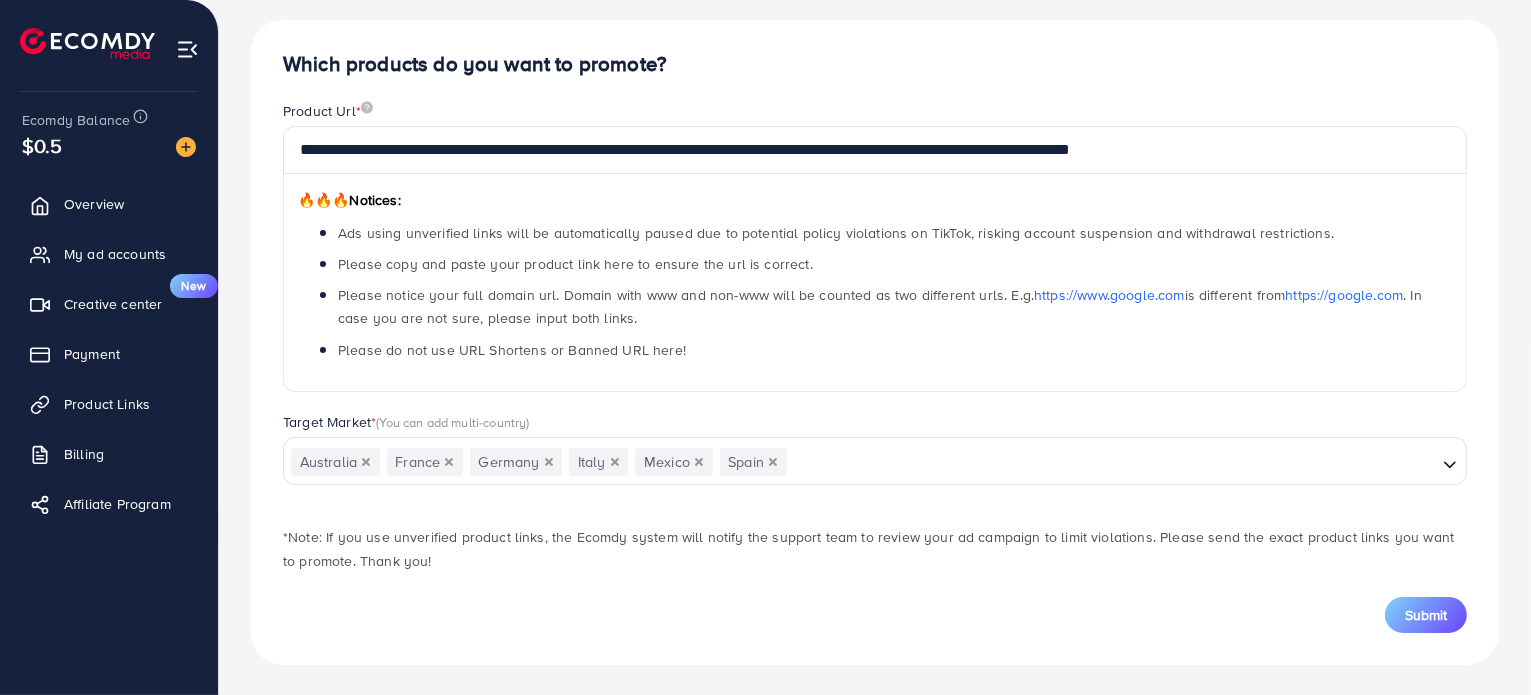 click on "Spain" at bounding box center (753, 462) 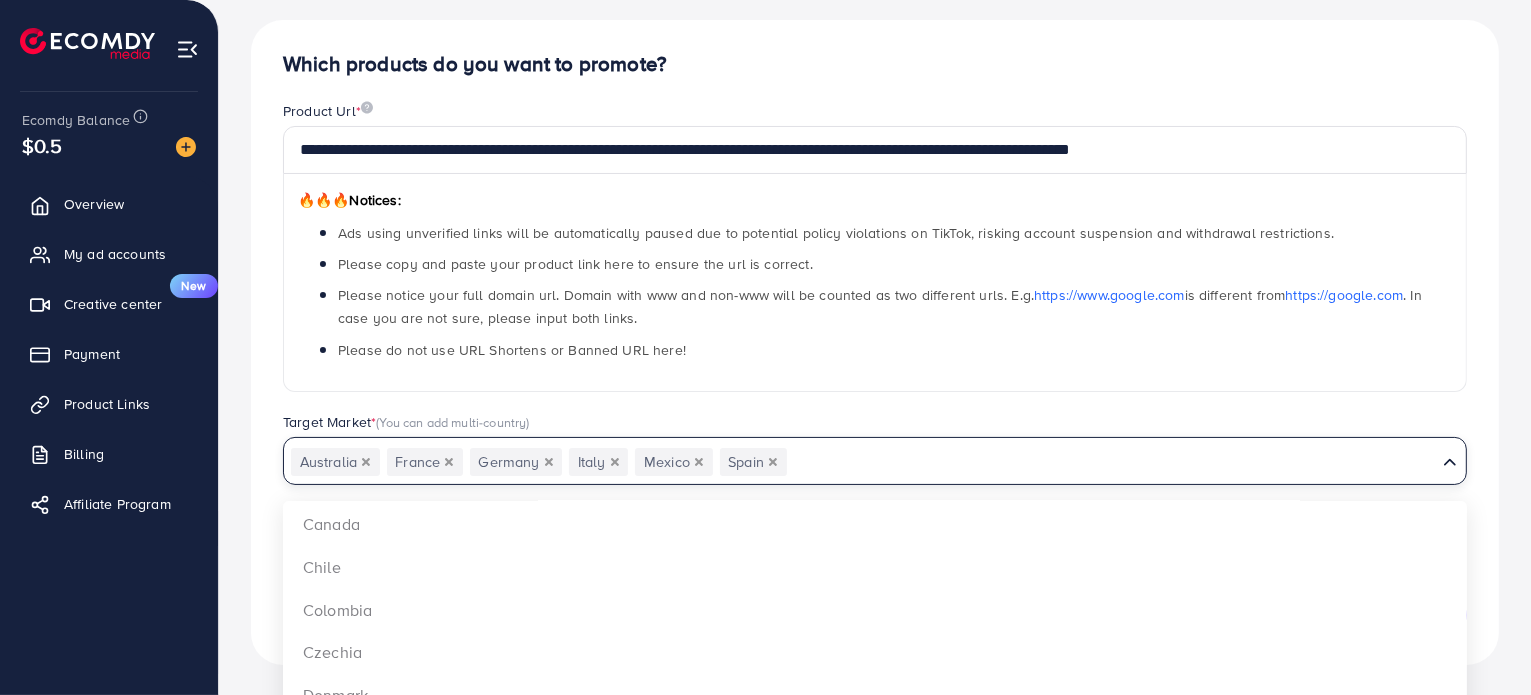 scroll, scrollTop: 300, scrollLeft: 0, axis: vertical 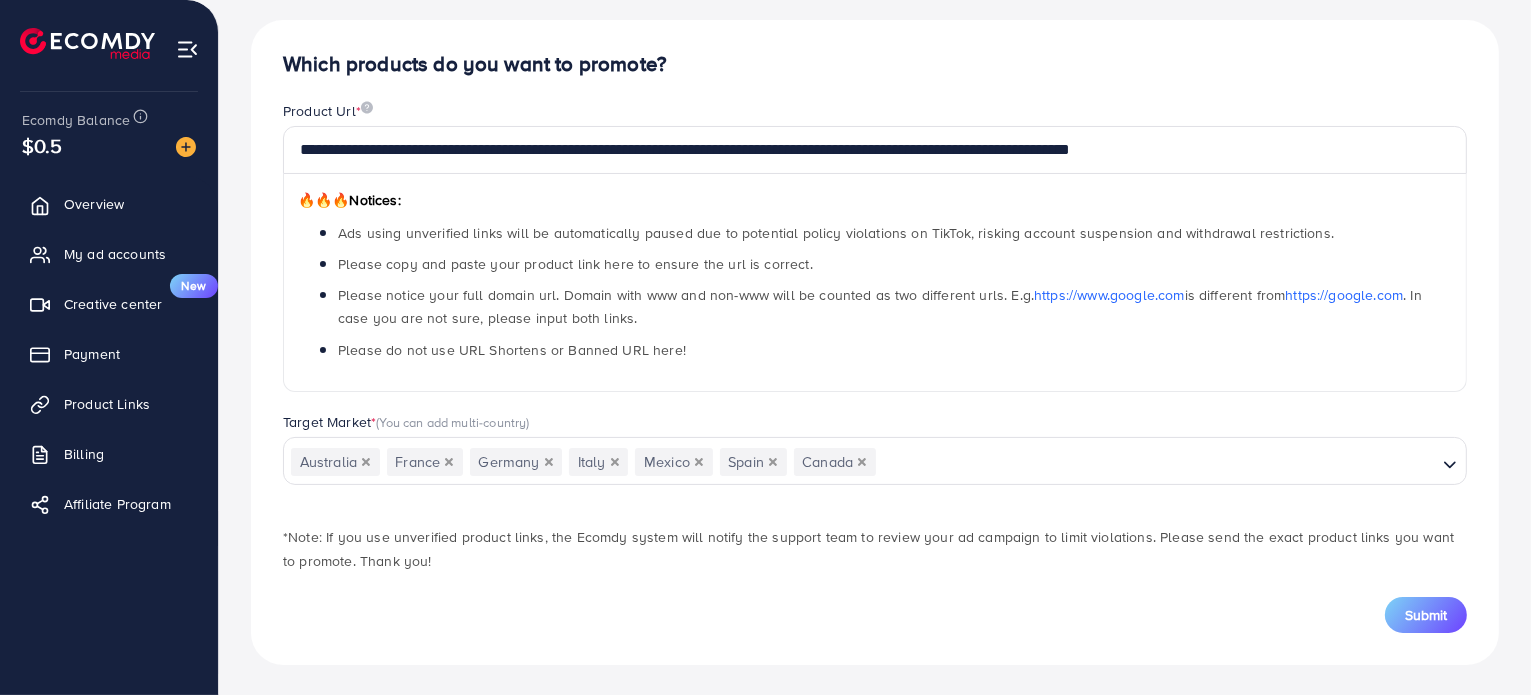 click on "**********" at bounding box center (875, 342) 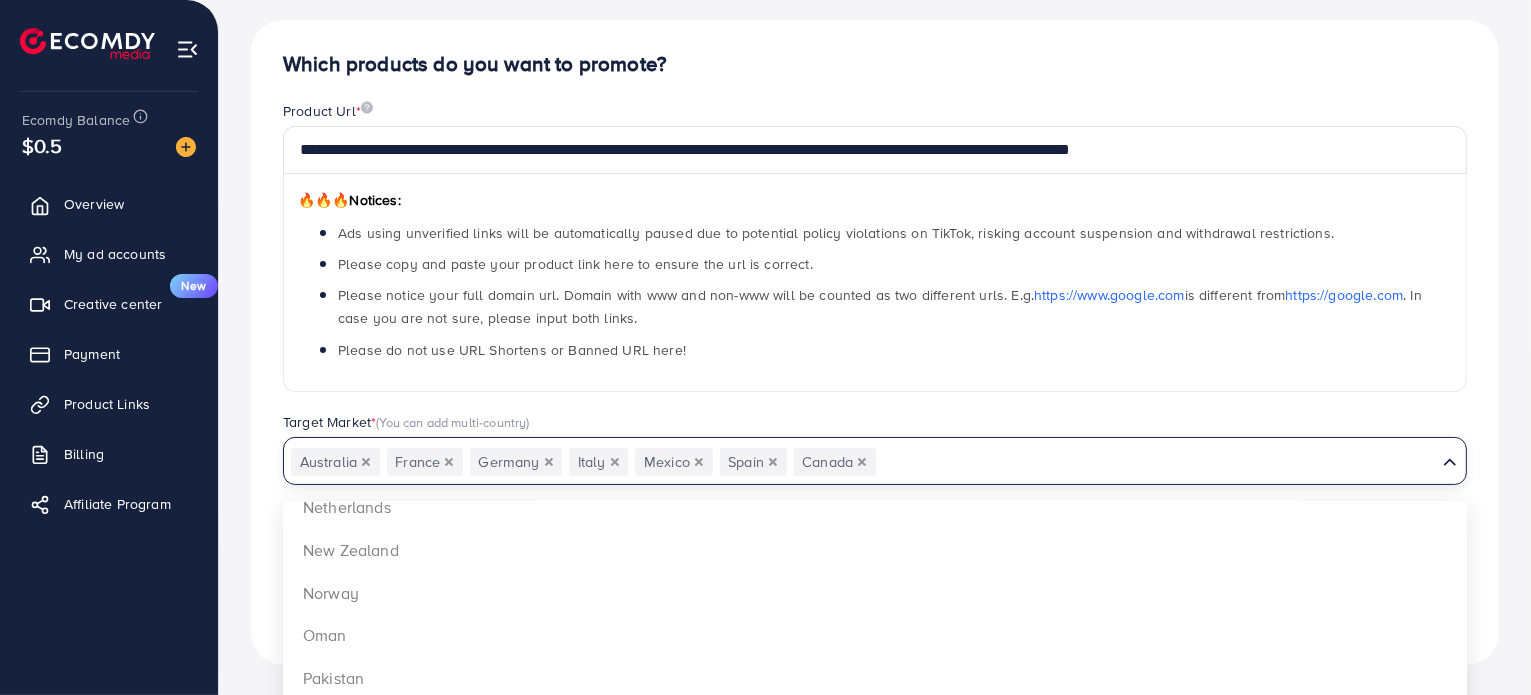 scroll, scrollTop: 1200, scrollLeft: 0, axis: vertical 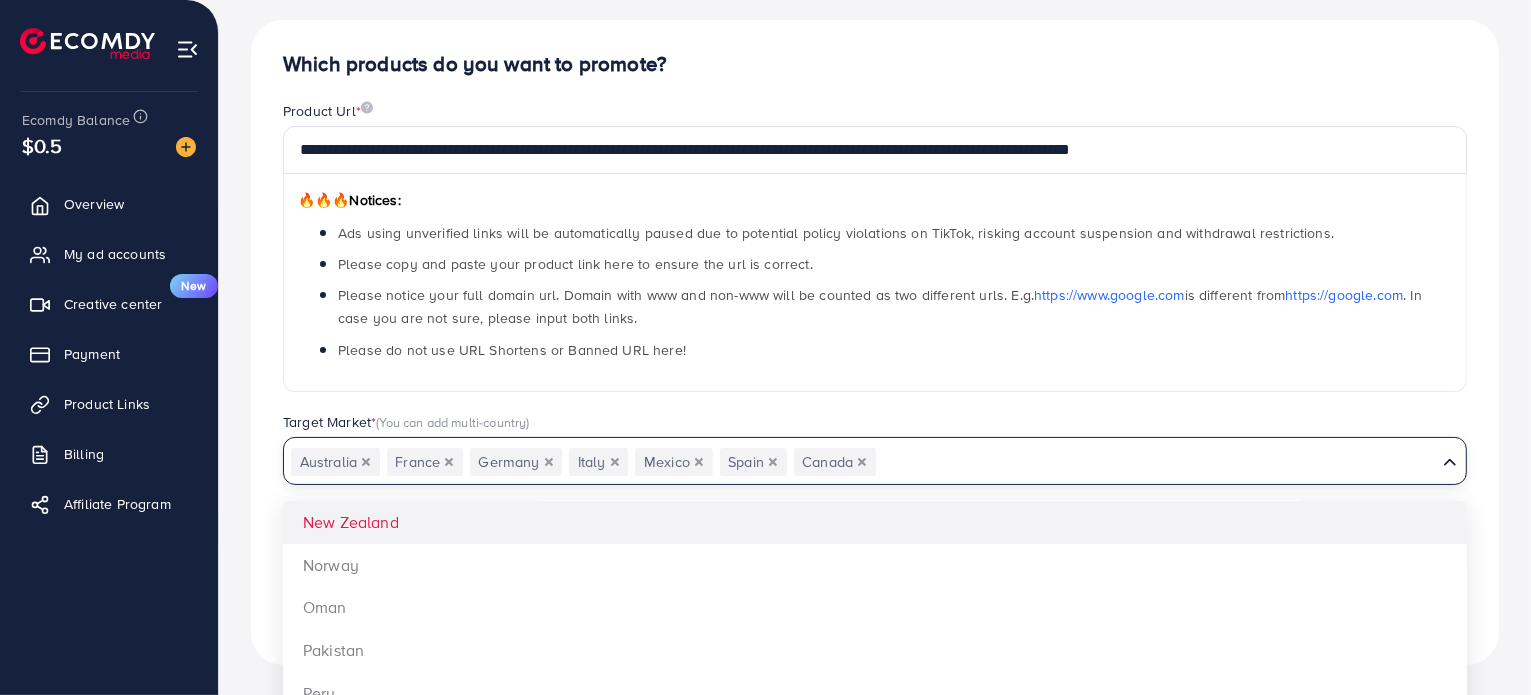 click on "**********" at bounding box center (875, 342) 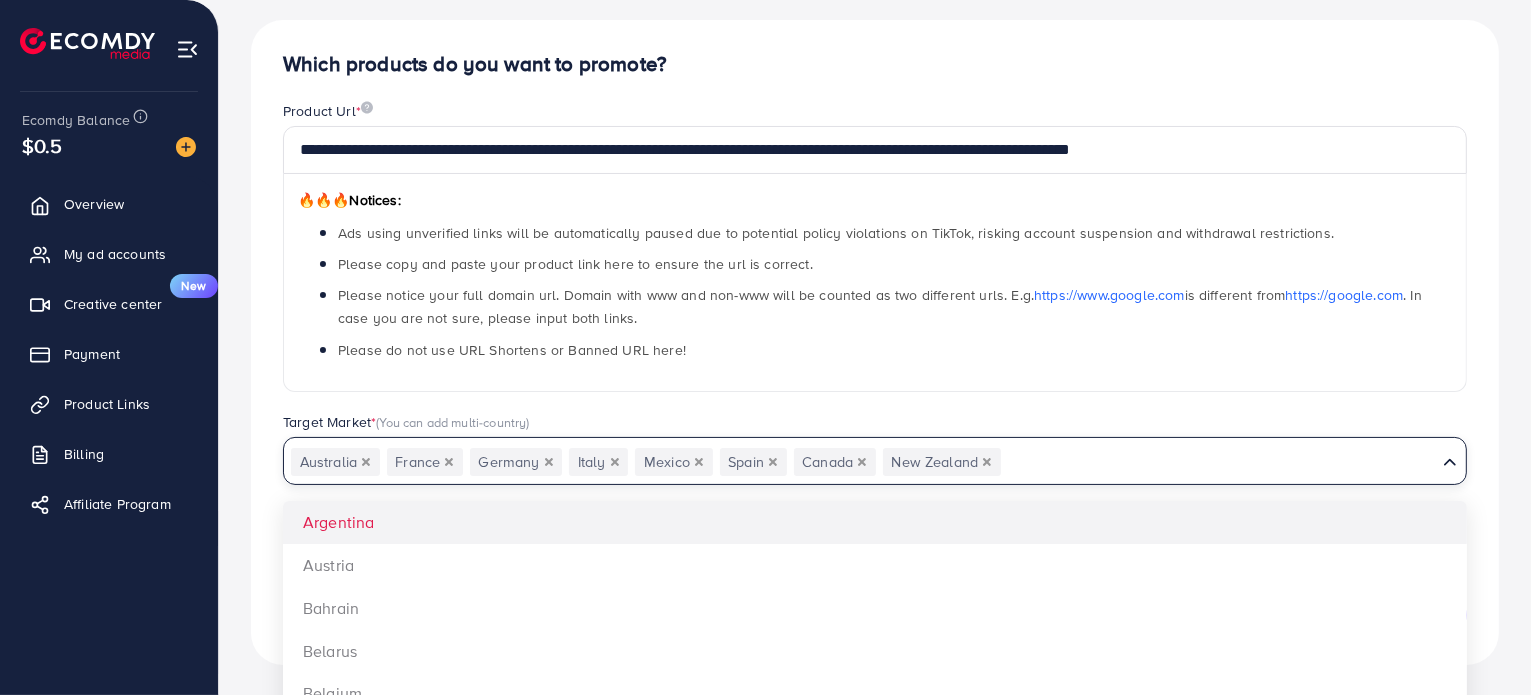 click at bounding box center [1219, 462] 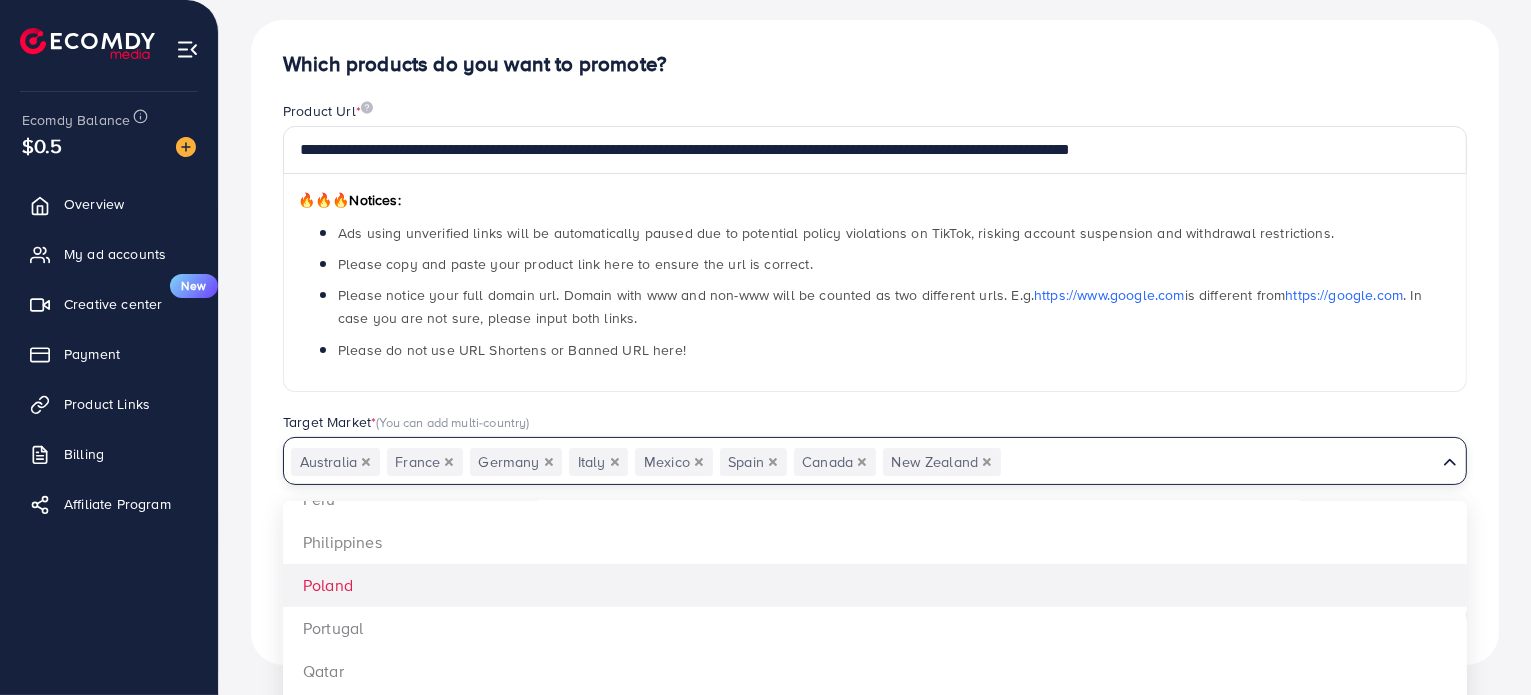 scroll, scrollTop: 1400, scrollLeft: 0, axis: vertical 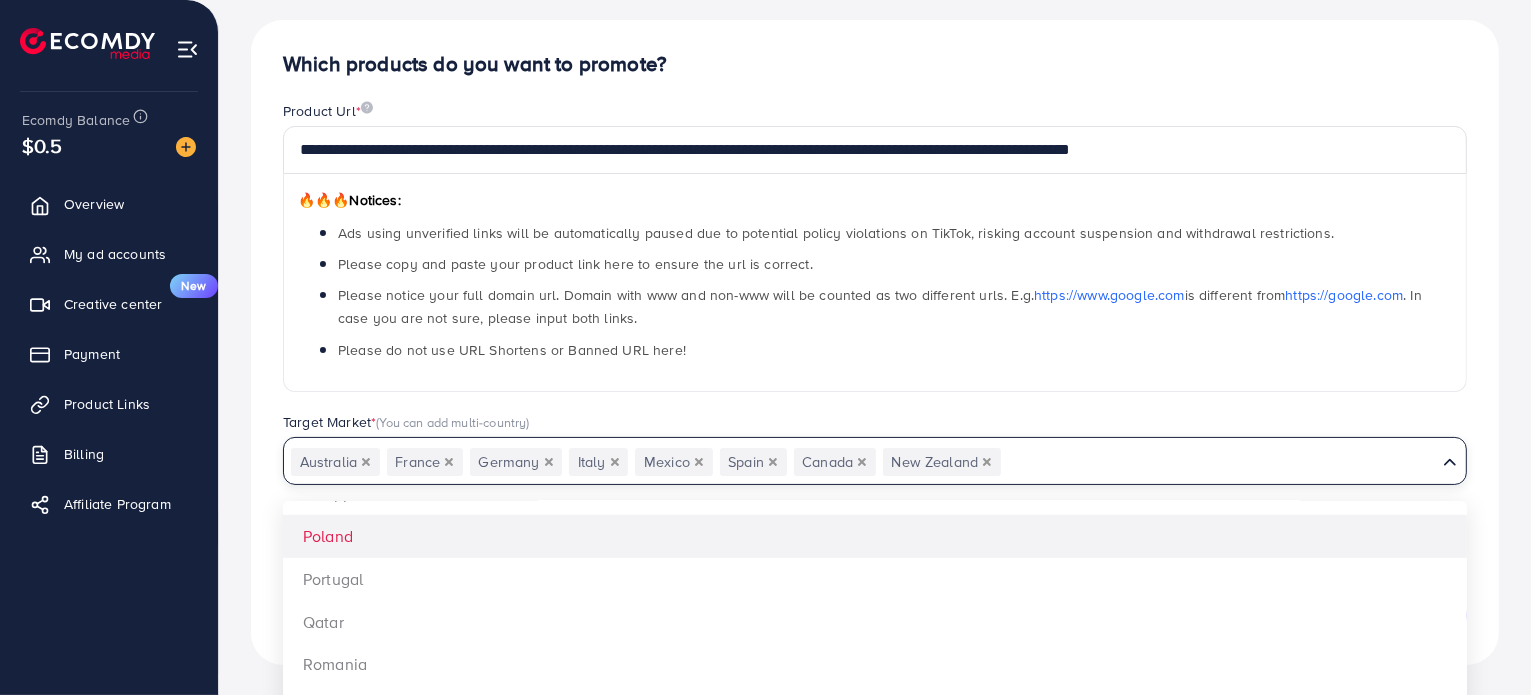 click on "**********" at bounding box center (875, 342) 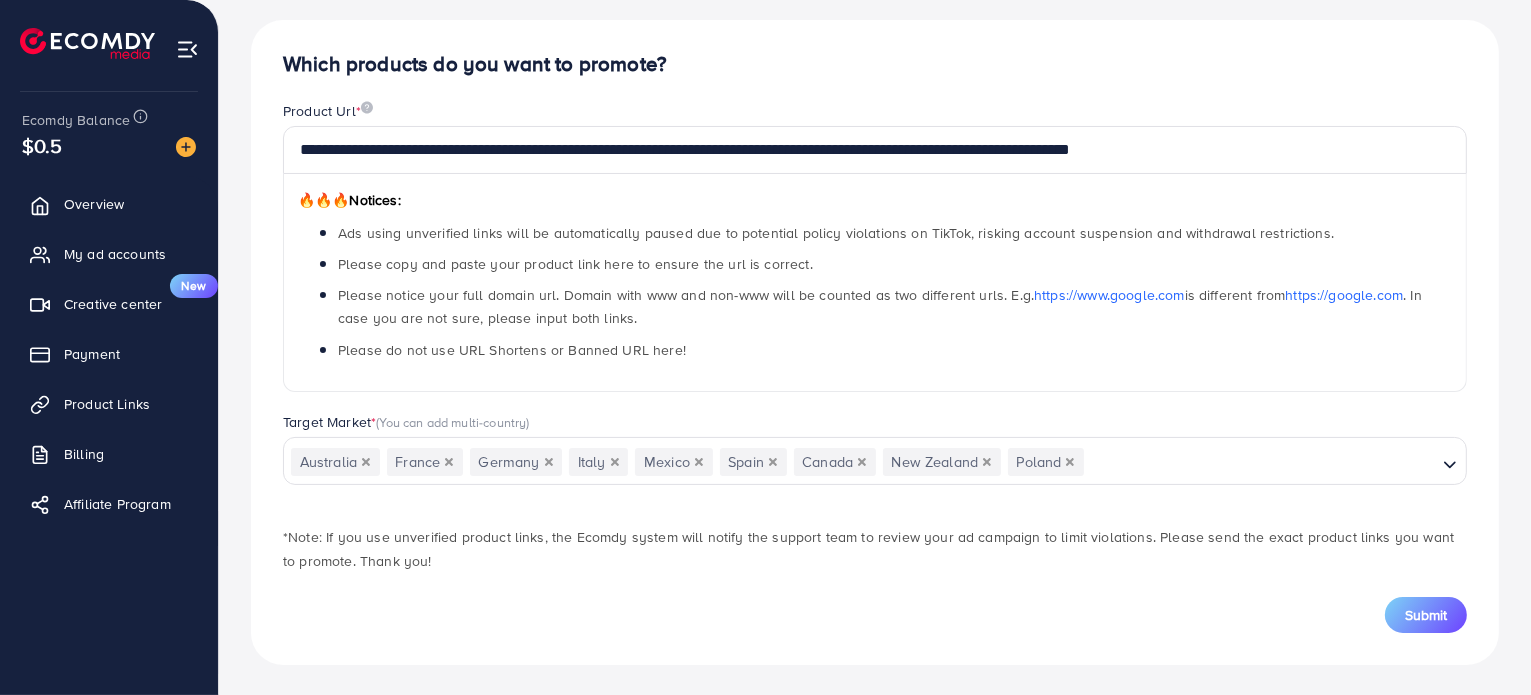 scroll, scrollTop: 0, scrollLeft: 0, axis: both 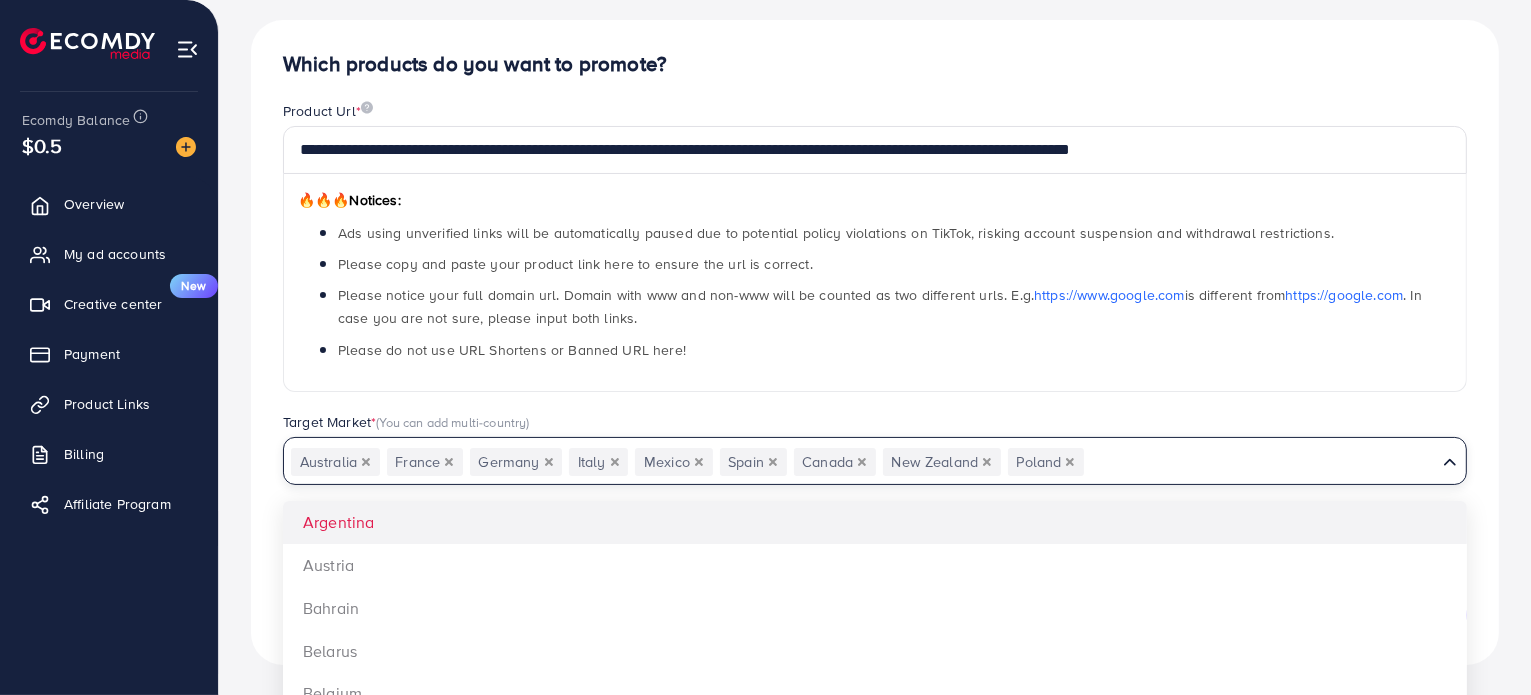 click at bounding box center [1260, 462] 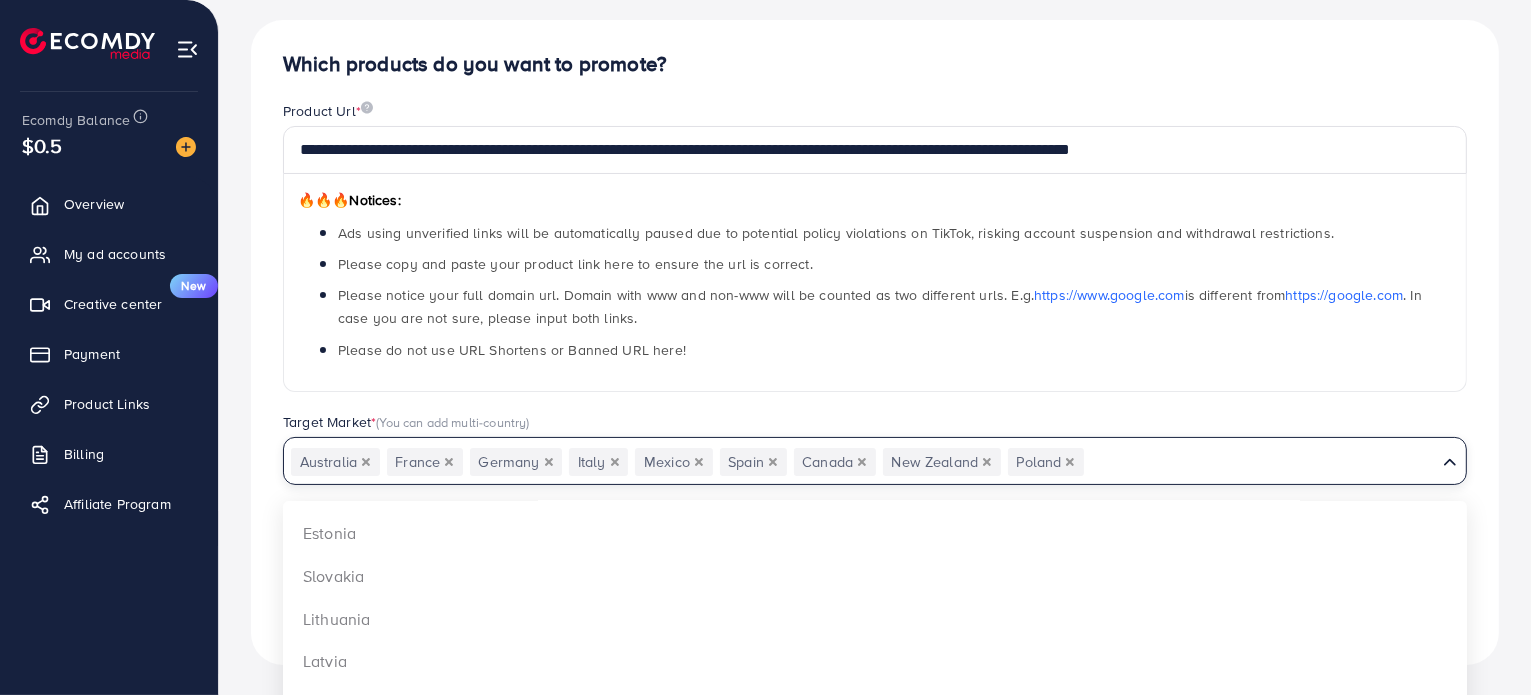 scroll, scrollTop: 2777, scrollLeft: 0, axis: vertical 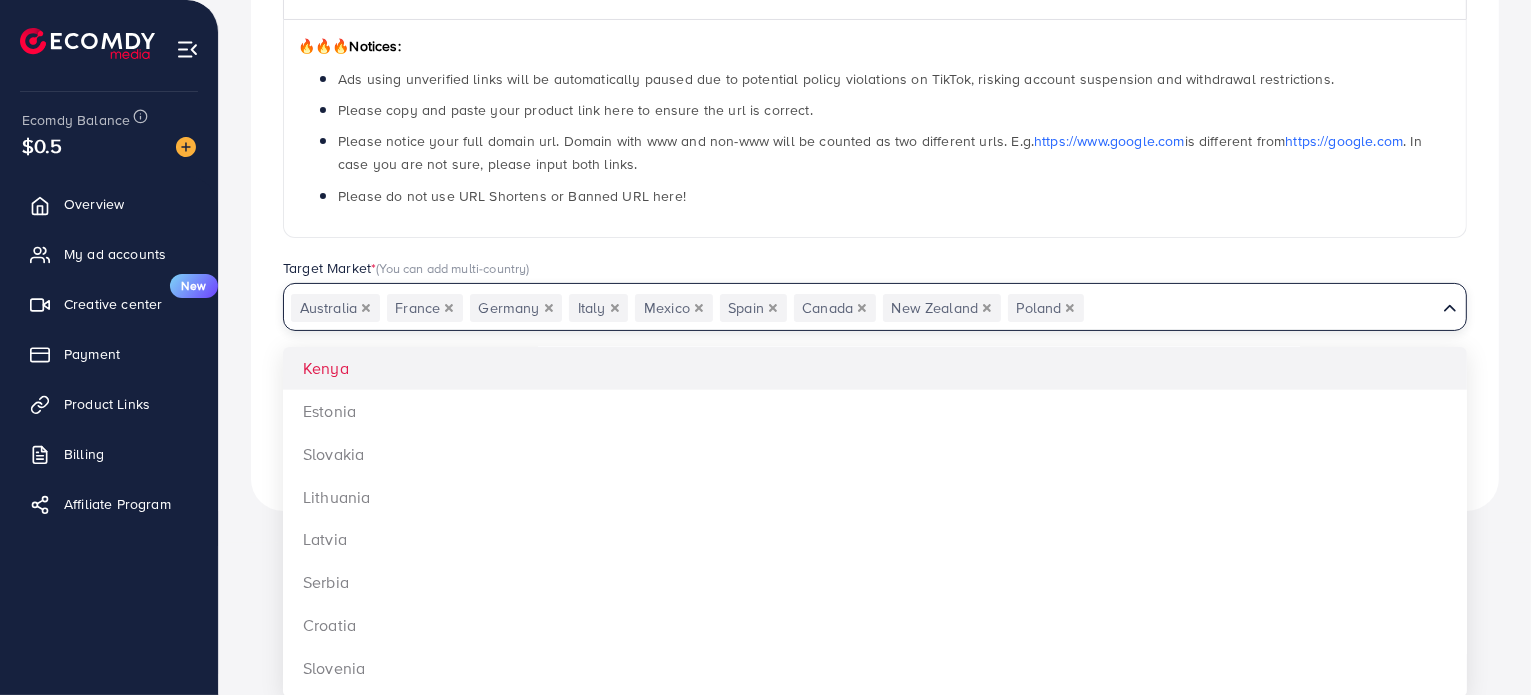click on "**********" at bounding box center [875, 113] 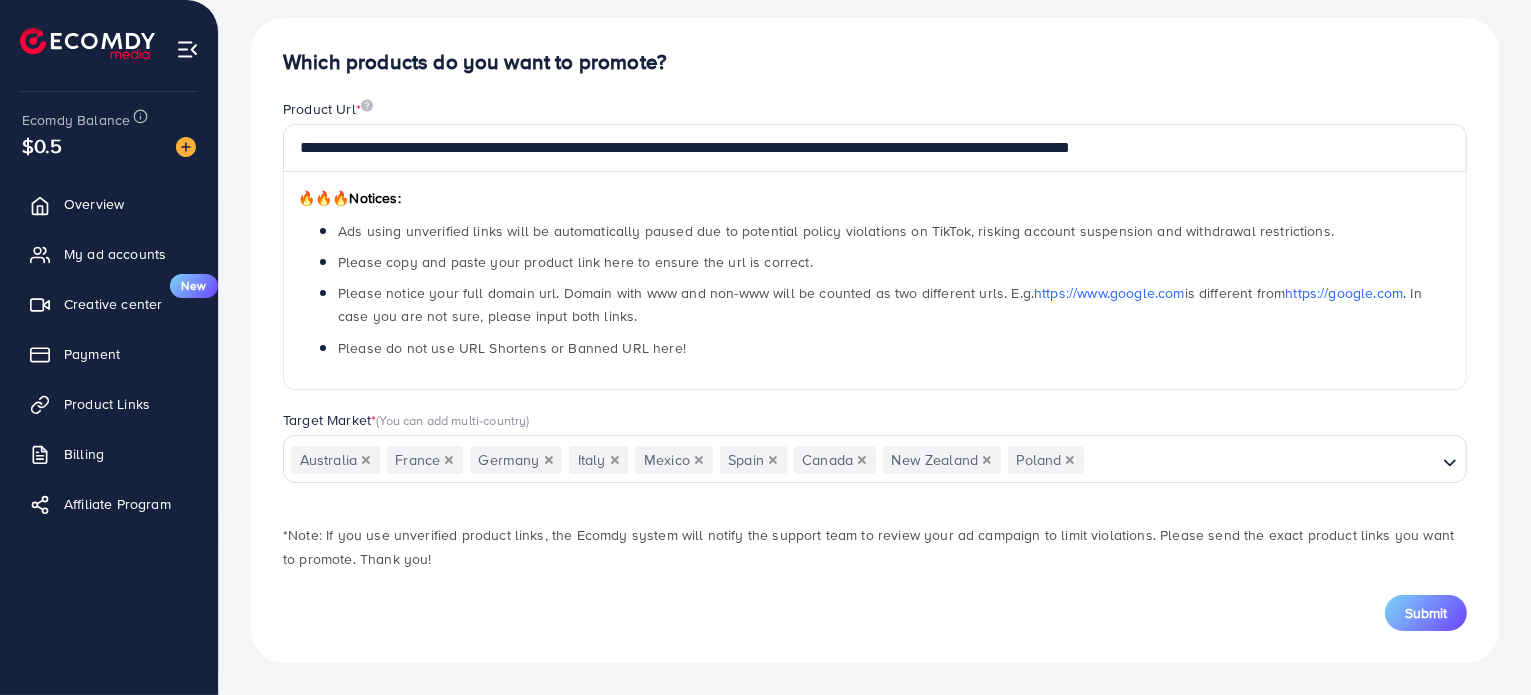 scroll, scrollTop: 163, scrollLeft: 0, axis: vertical 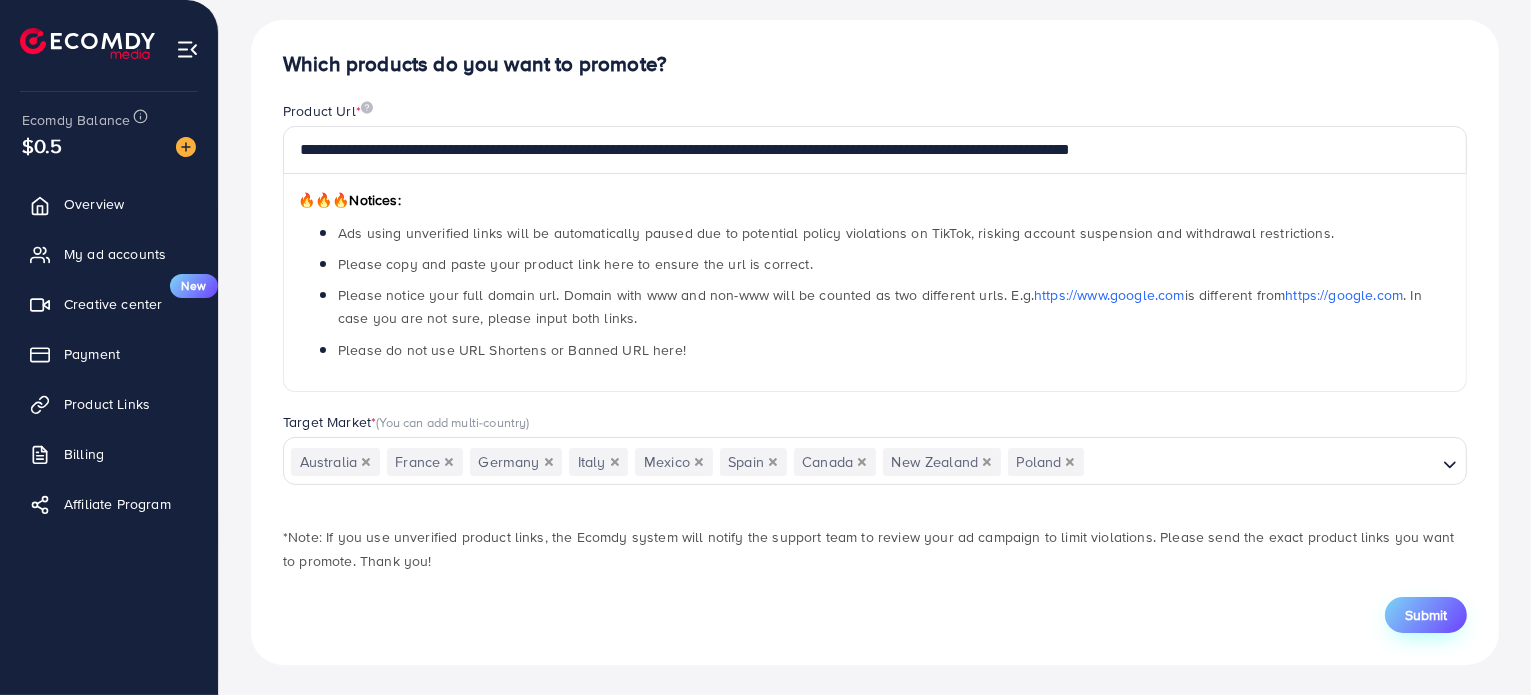 click on "Submit" at bounding box center [1426, 615] 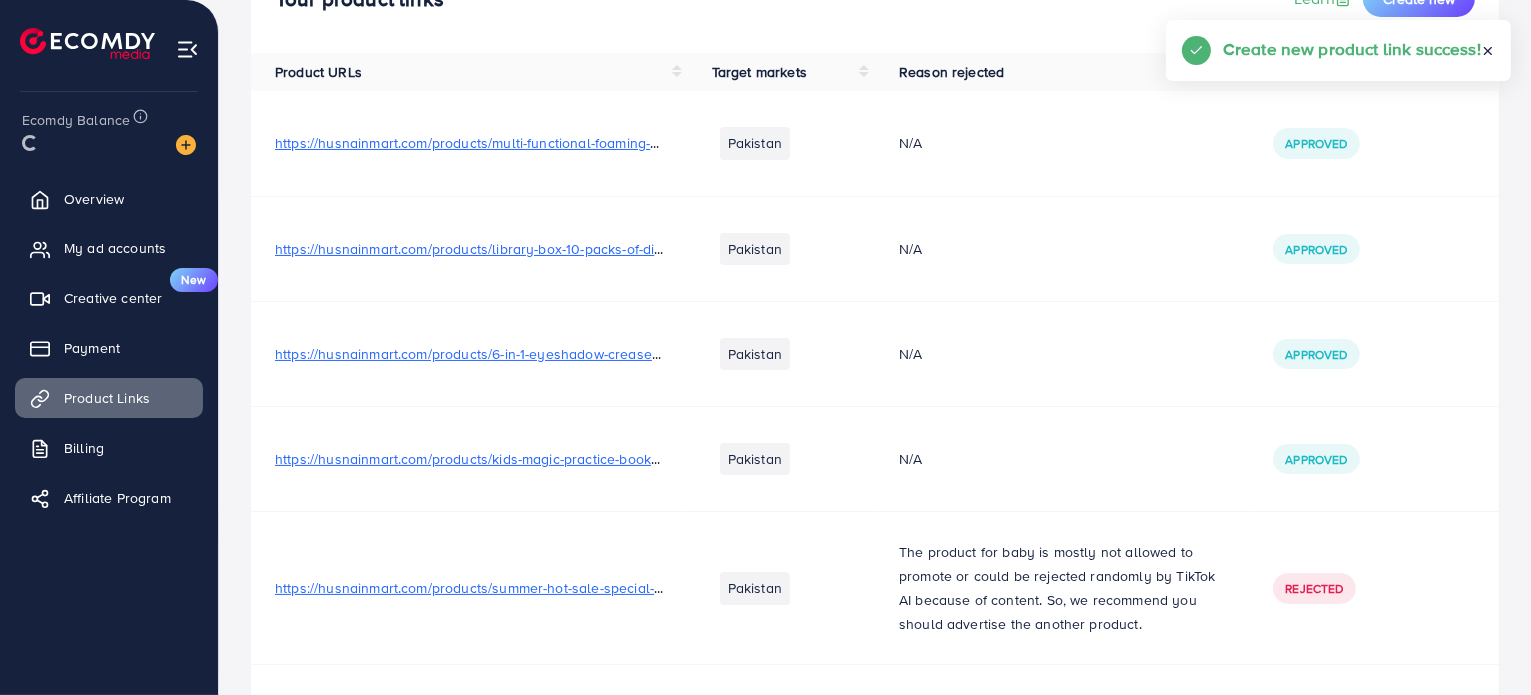 scroll, scrollTop: 0, scrollLeft: 0, axis: both 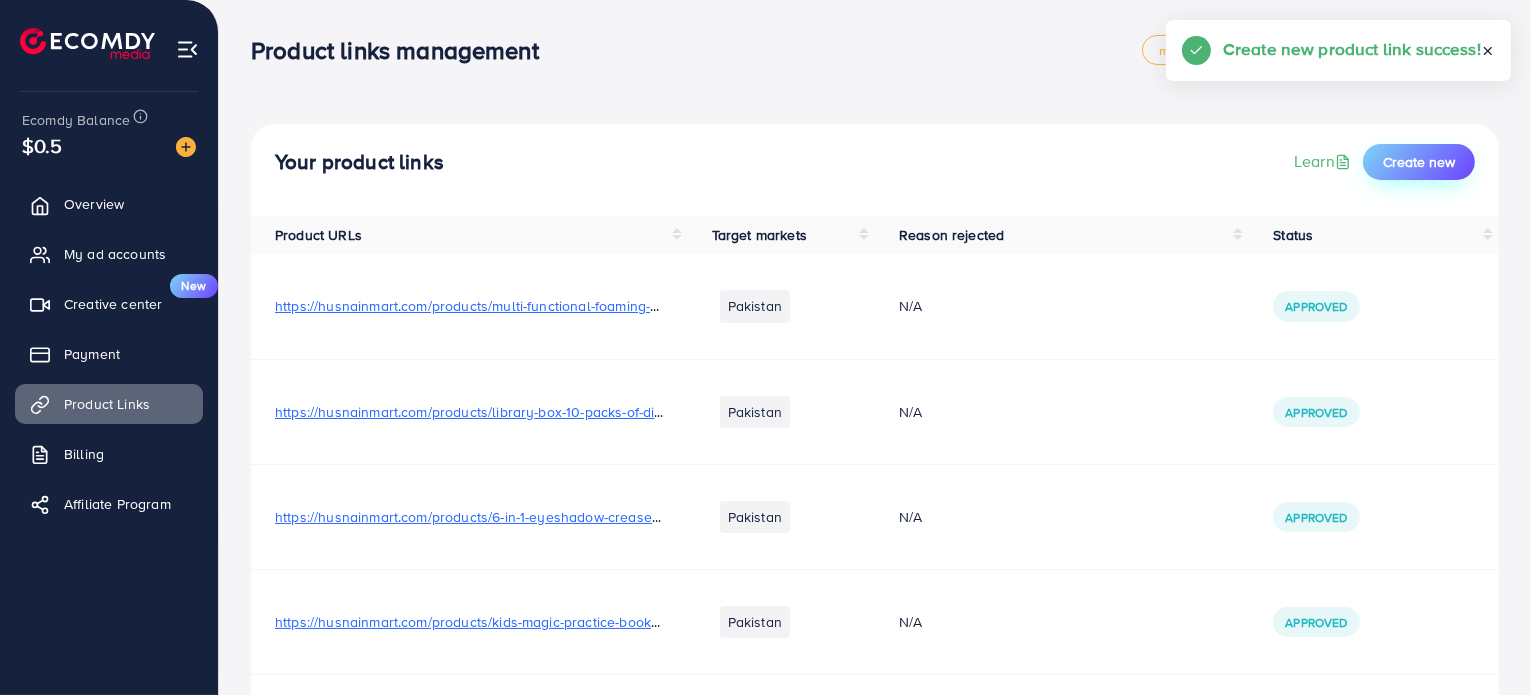 click on "Create new" at bounding box center (1419, 162) 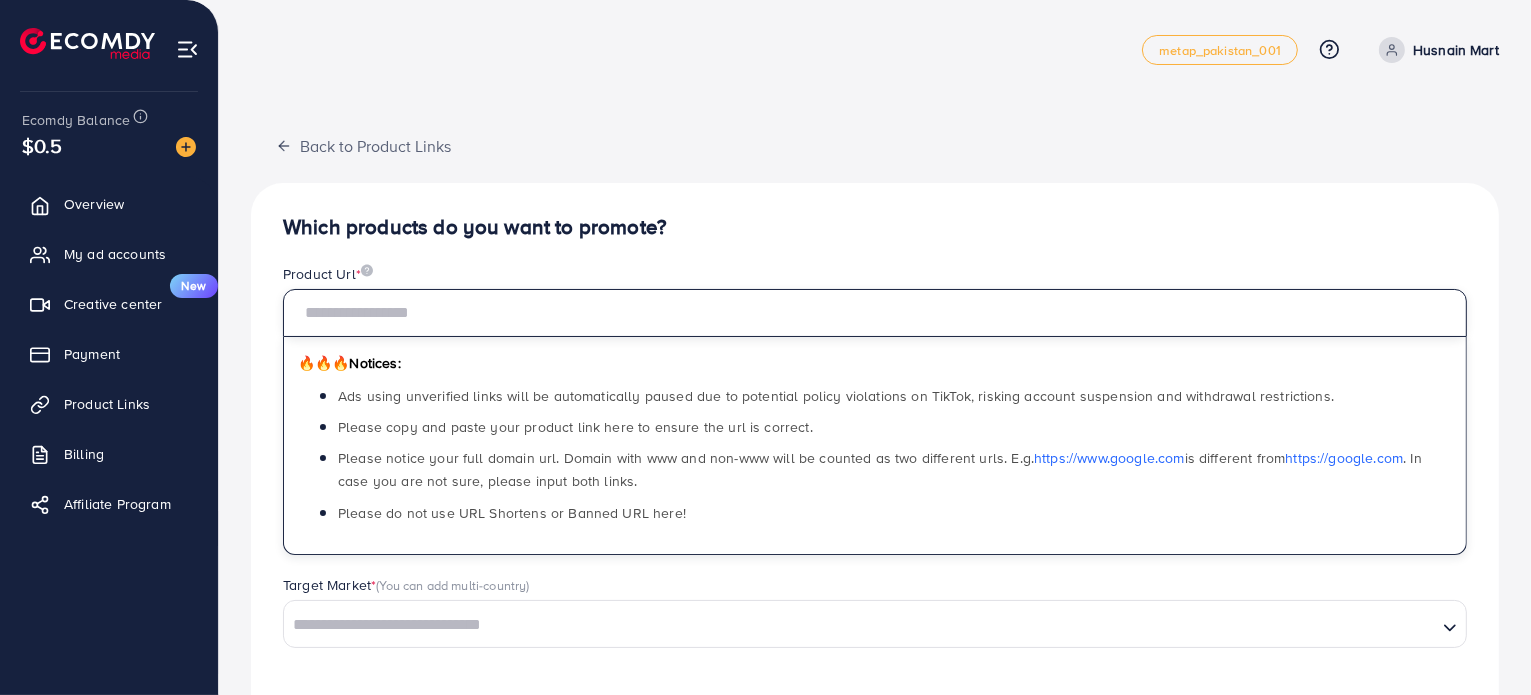 click at bounding box center [875, 313] 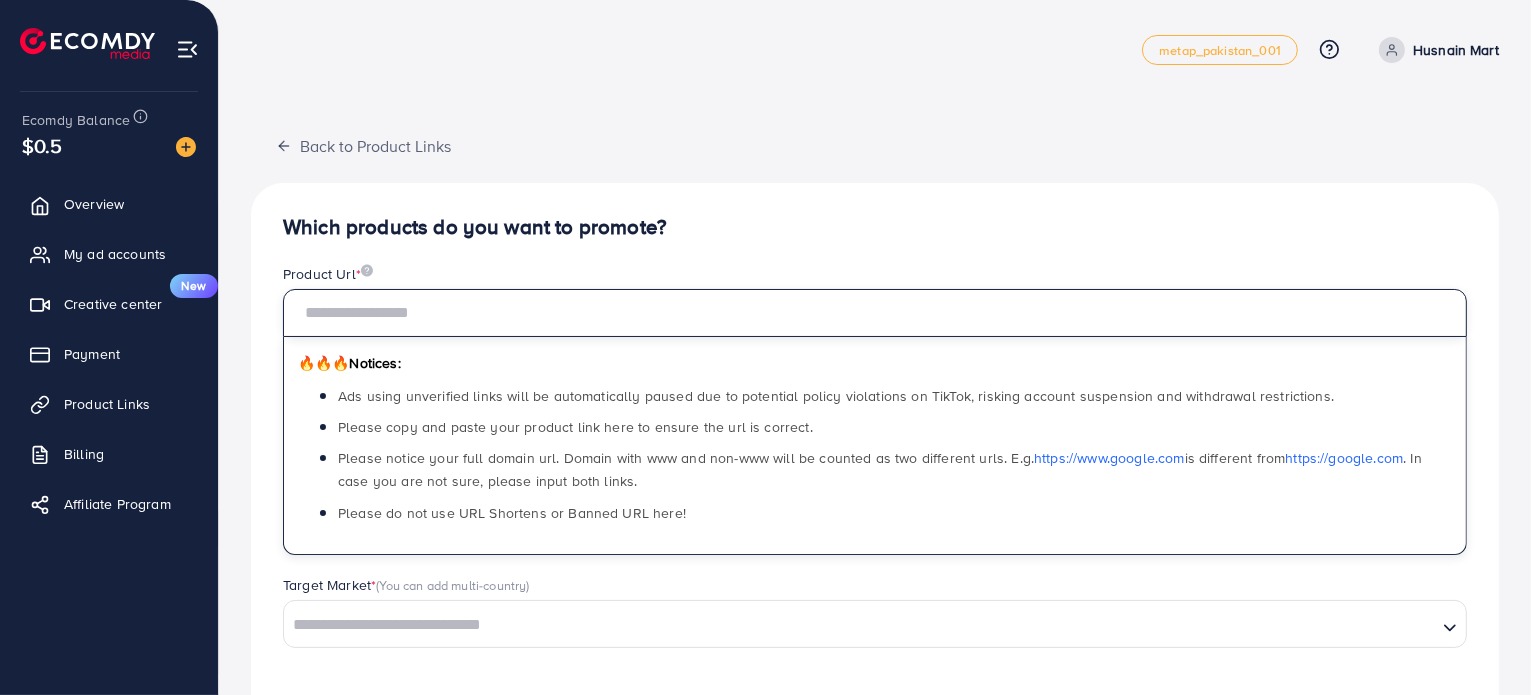 paste on "**********" 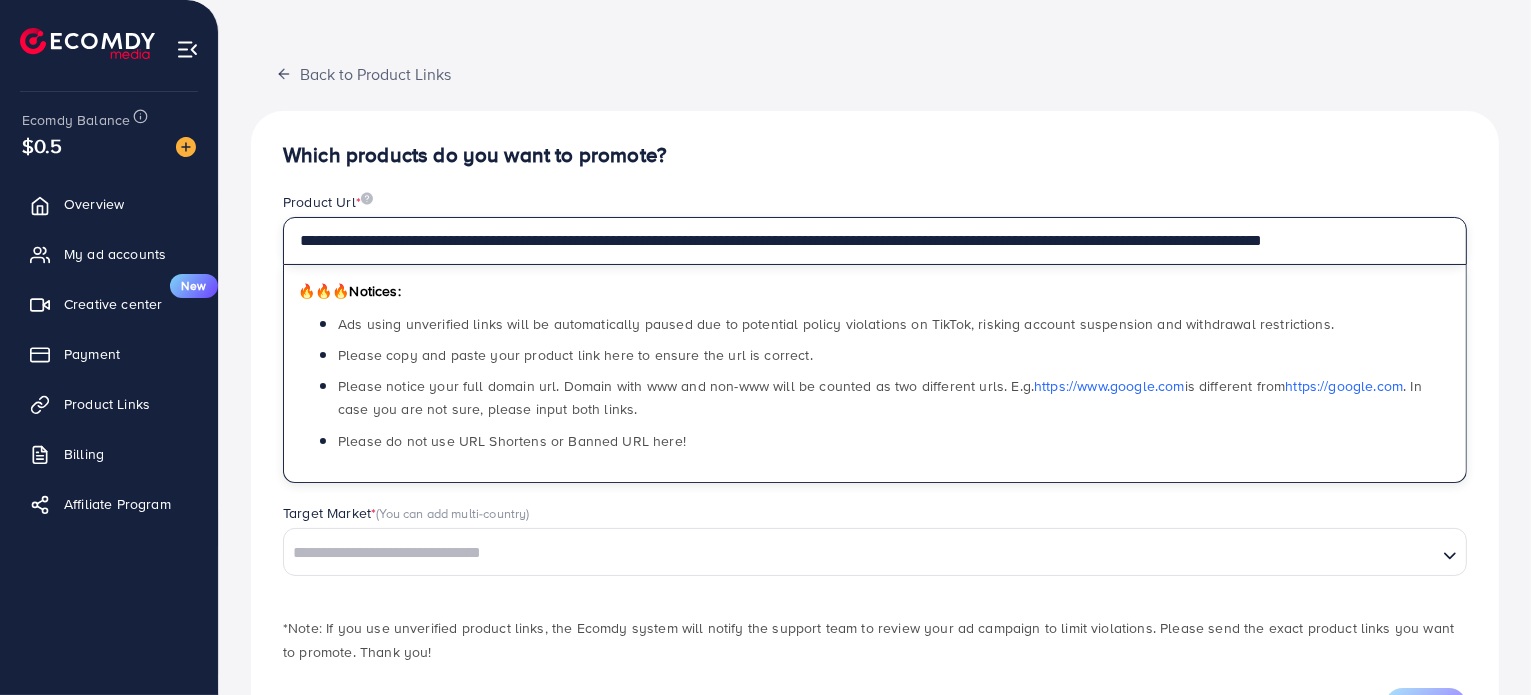 scroll, scrollTop: 163, scrollLeft: 0, axis: vertical 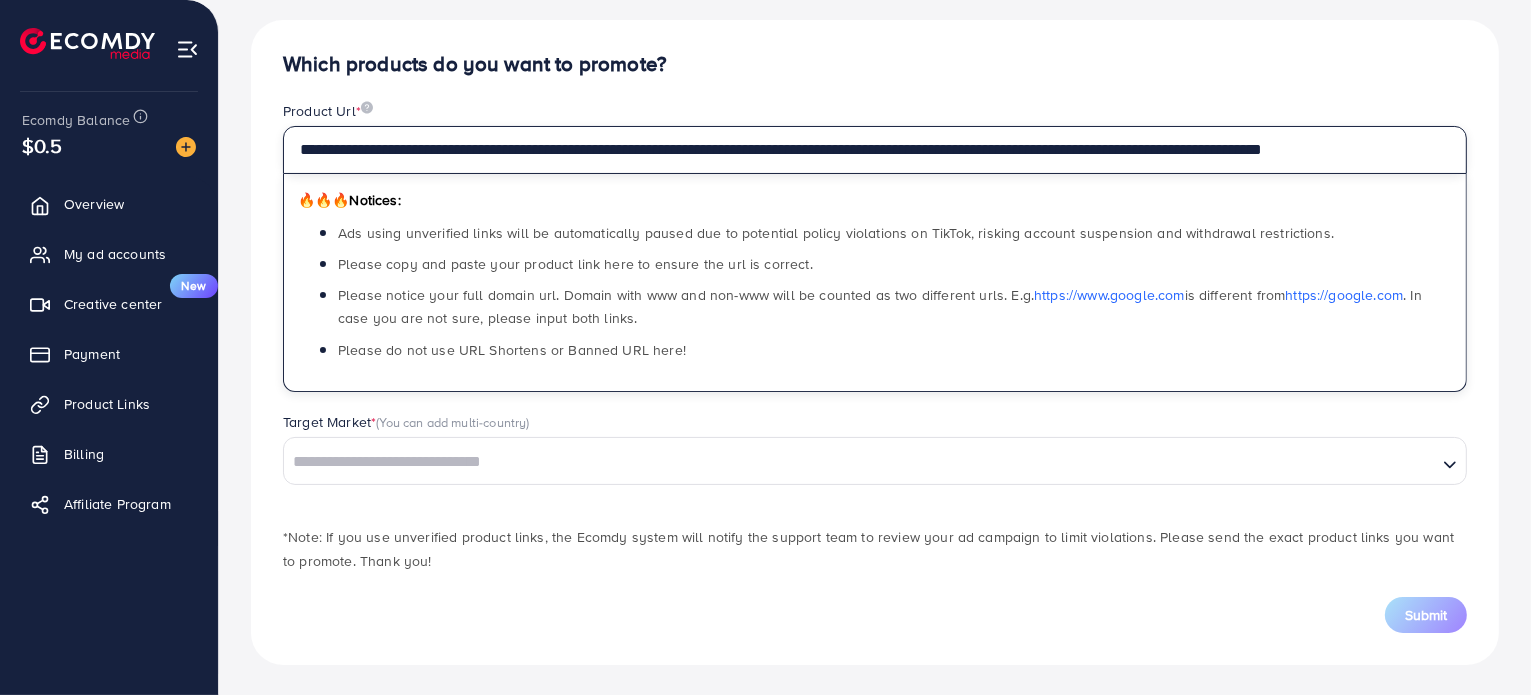 type on "**********" 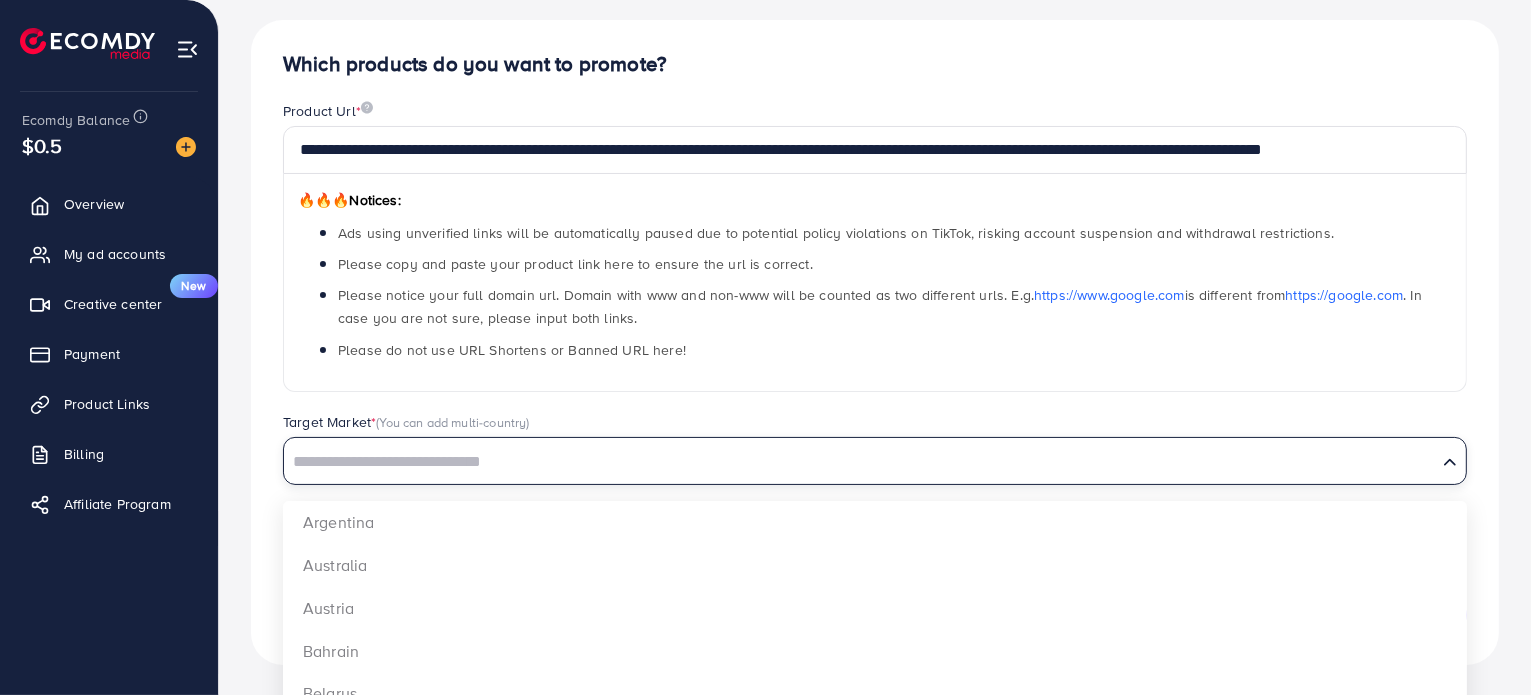 click at bounding box center [860, 462] 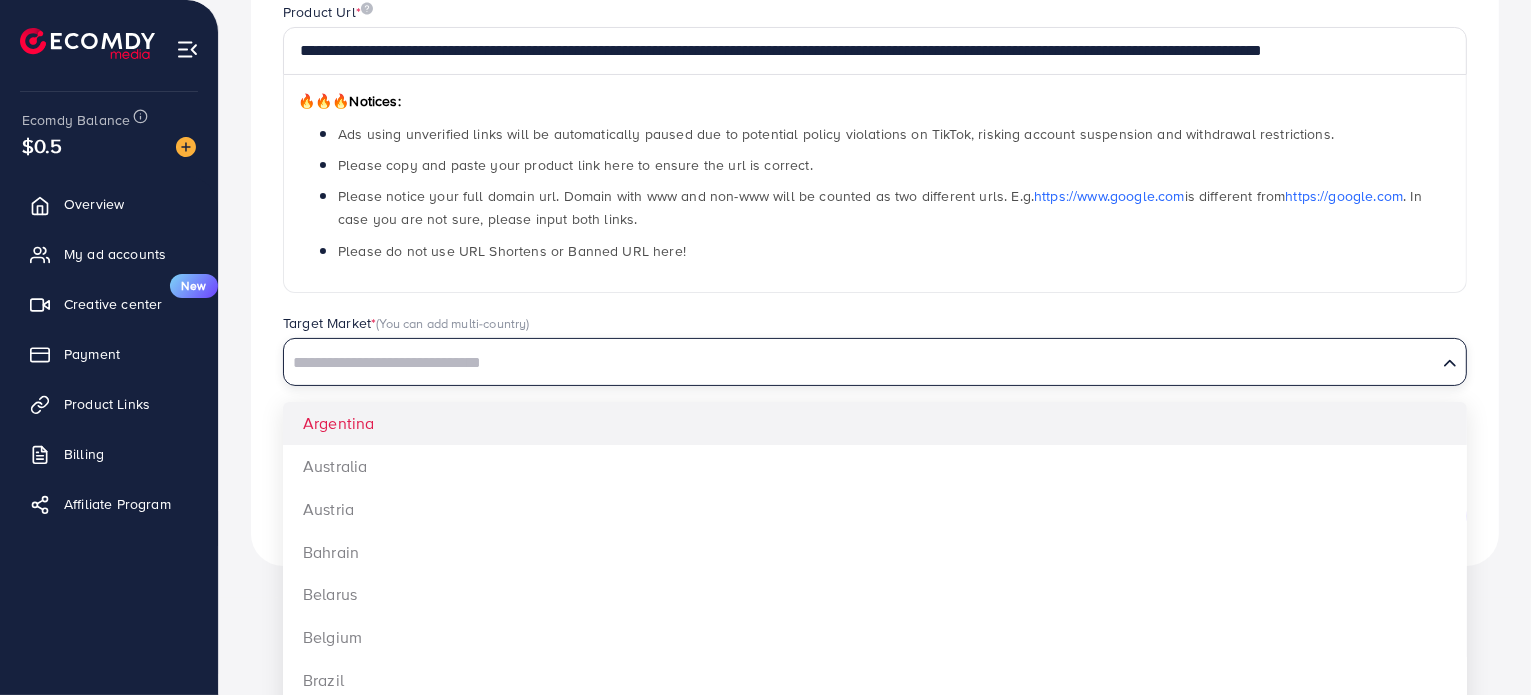 scroll, scrollTop: 263, scrollLeft: 0, axis: vertical 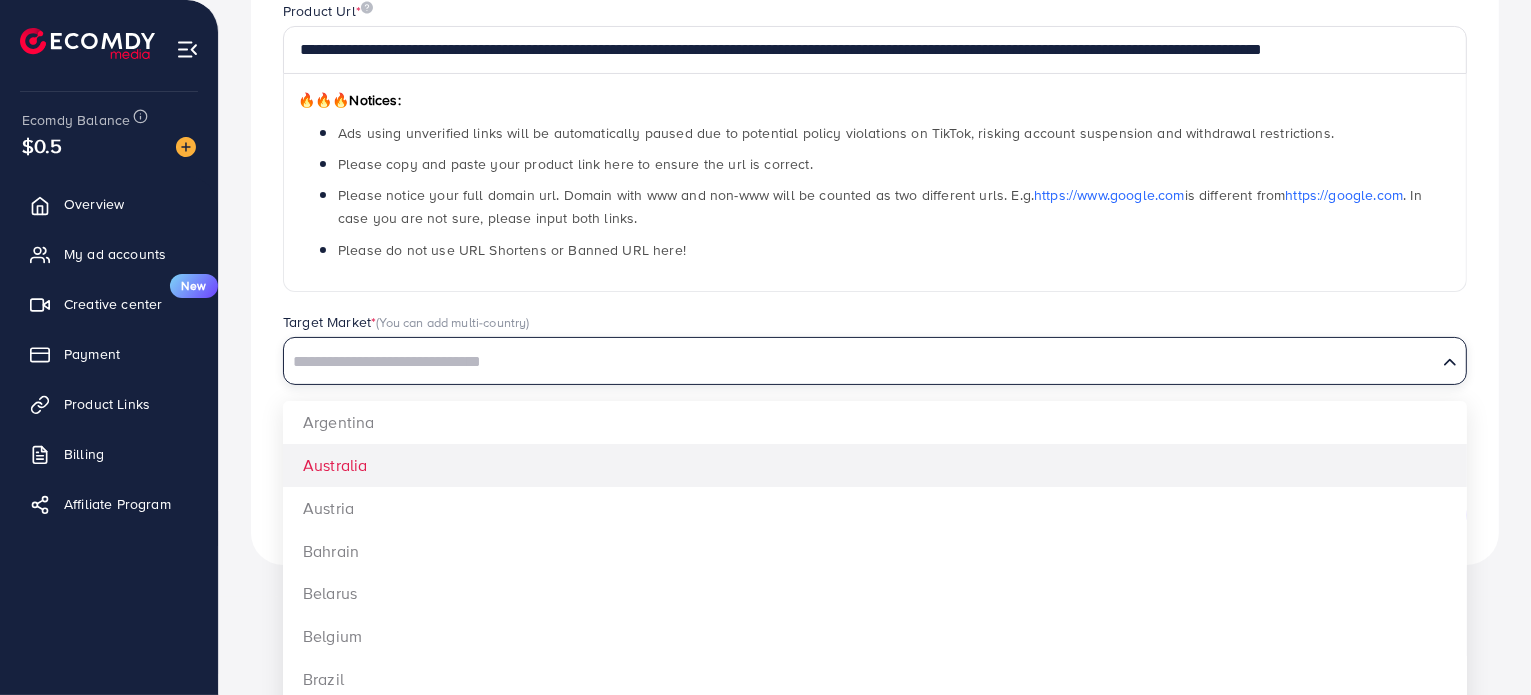 click on "**********" at bounding box center [875, 242] 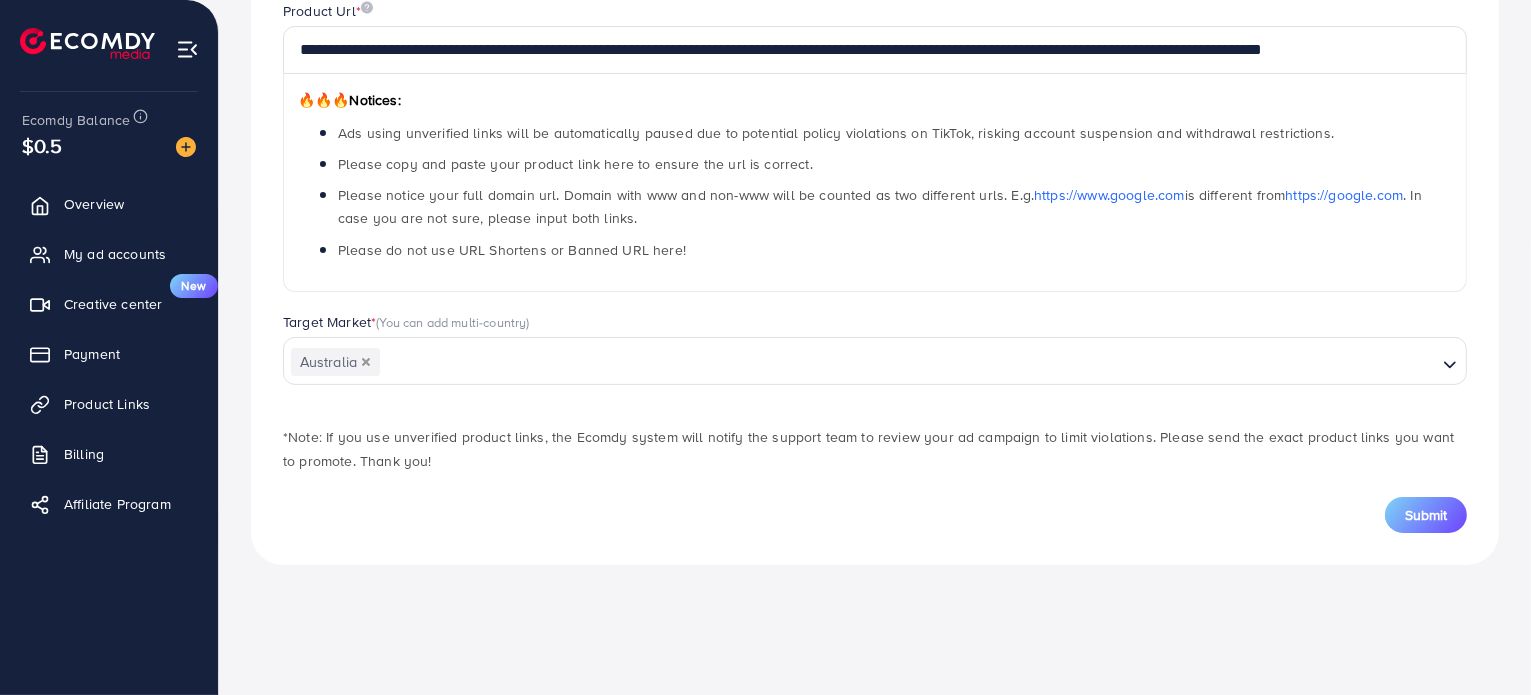 scroll, scrollTop: 163, scrollLeft: 0, axis: vertical 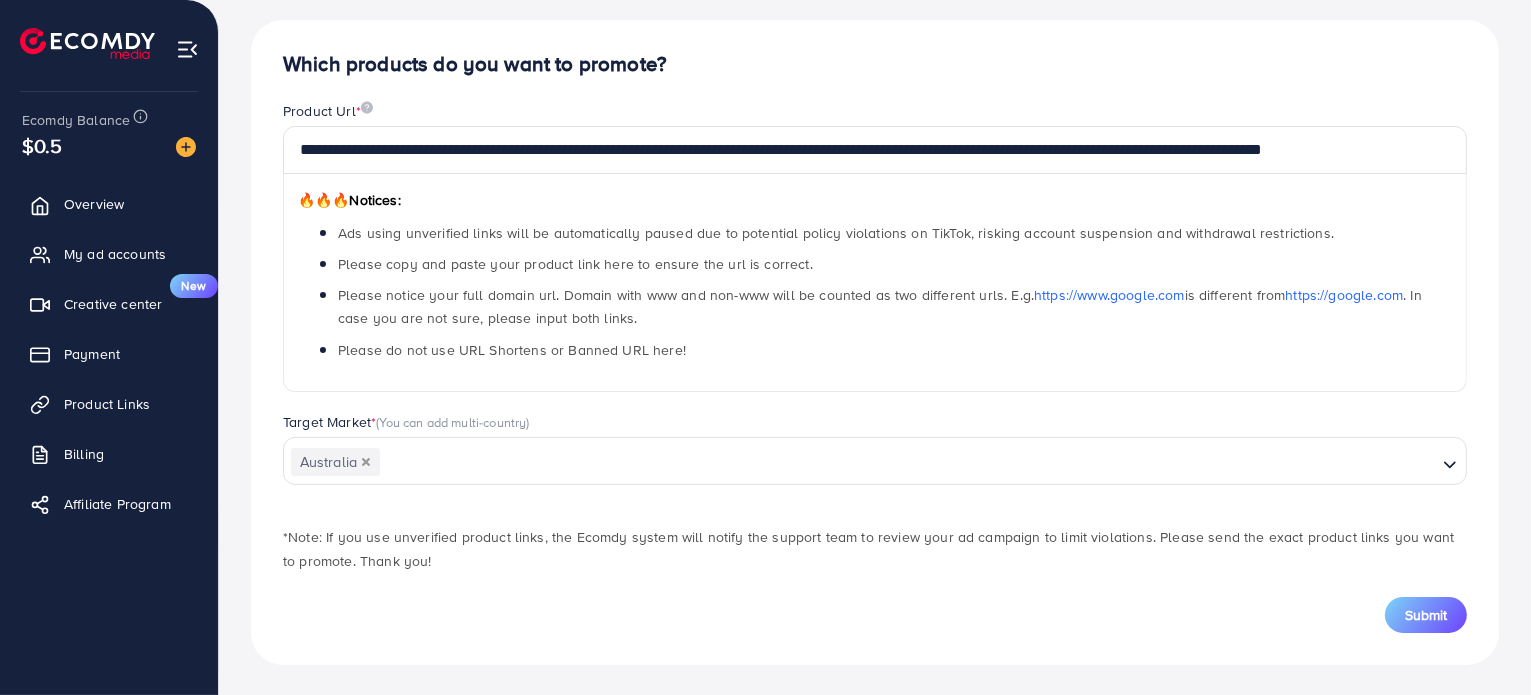 click at bounding box center (908, 462) 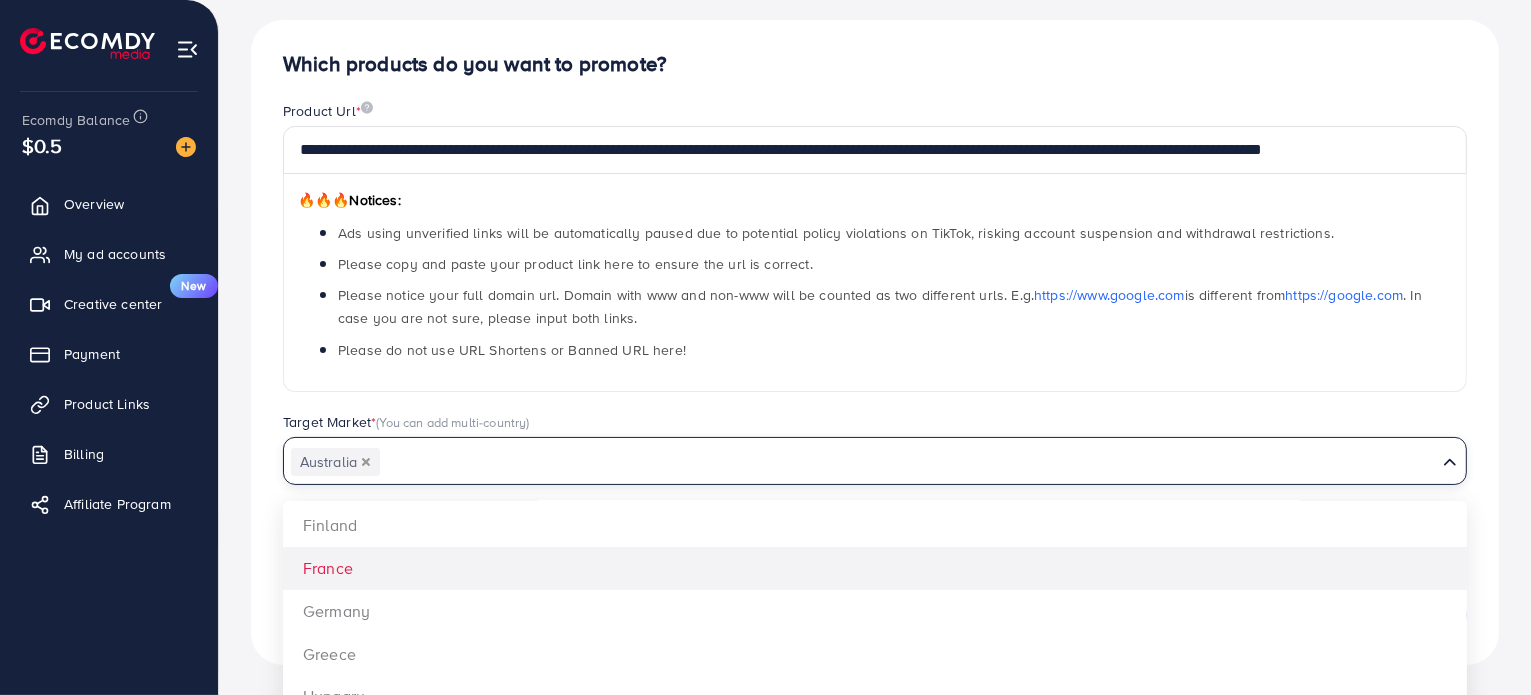 scroll, scrollTop: 600, scrollLeft: 0, axis: vertical 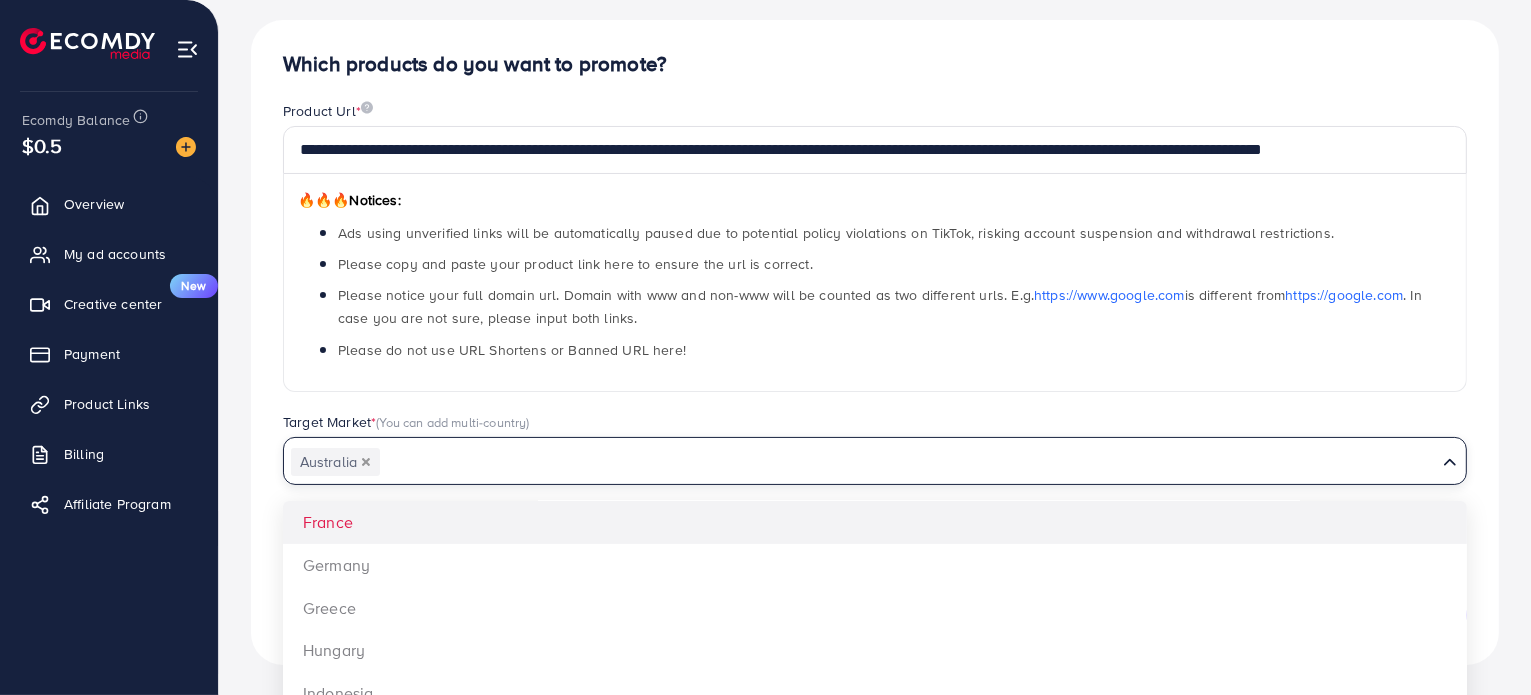 click on "**********" at bounding box center [875, 342] 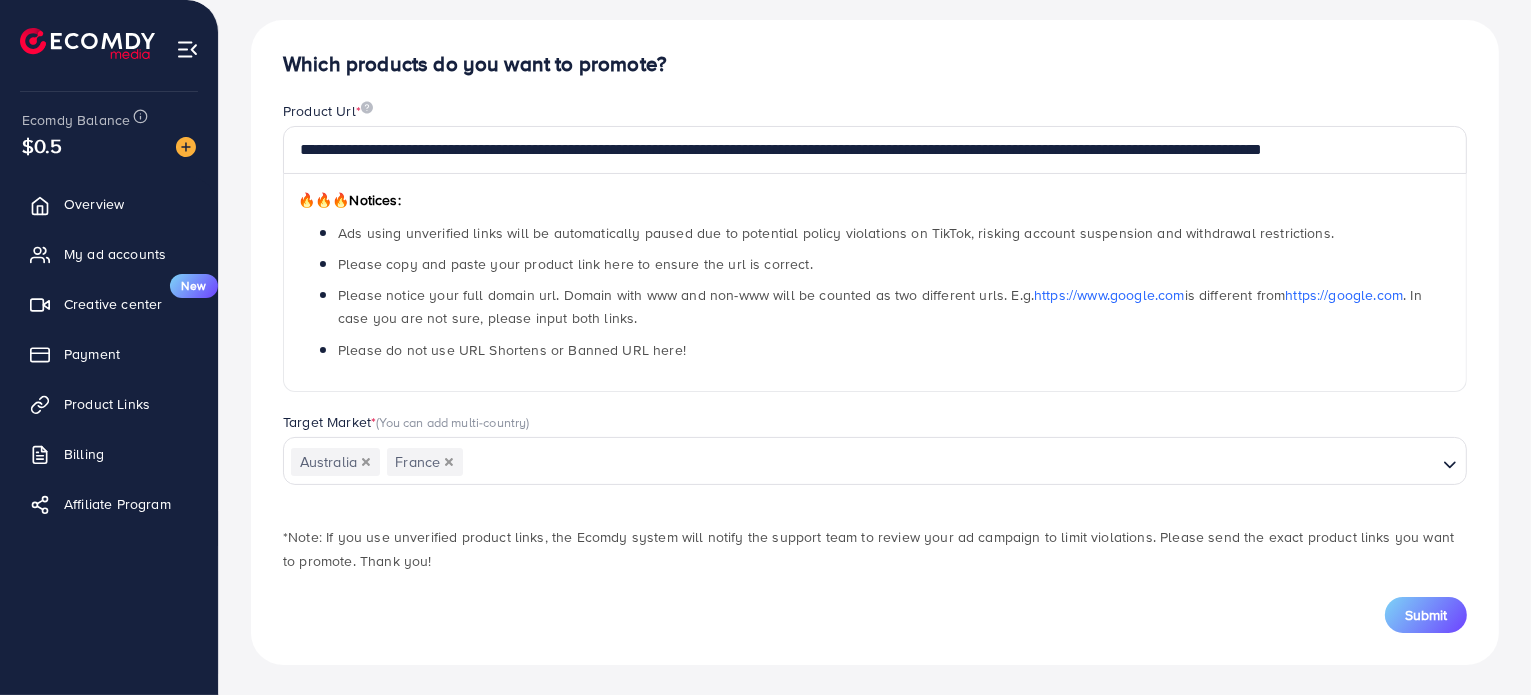 click at bounding box center (950, 462) 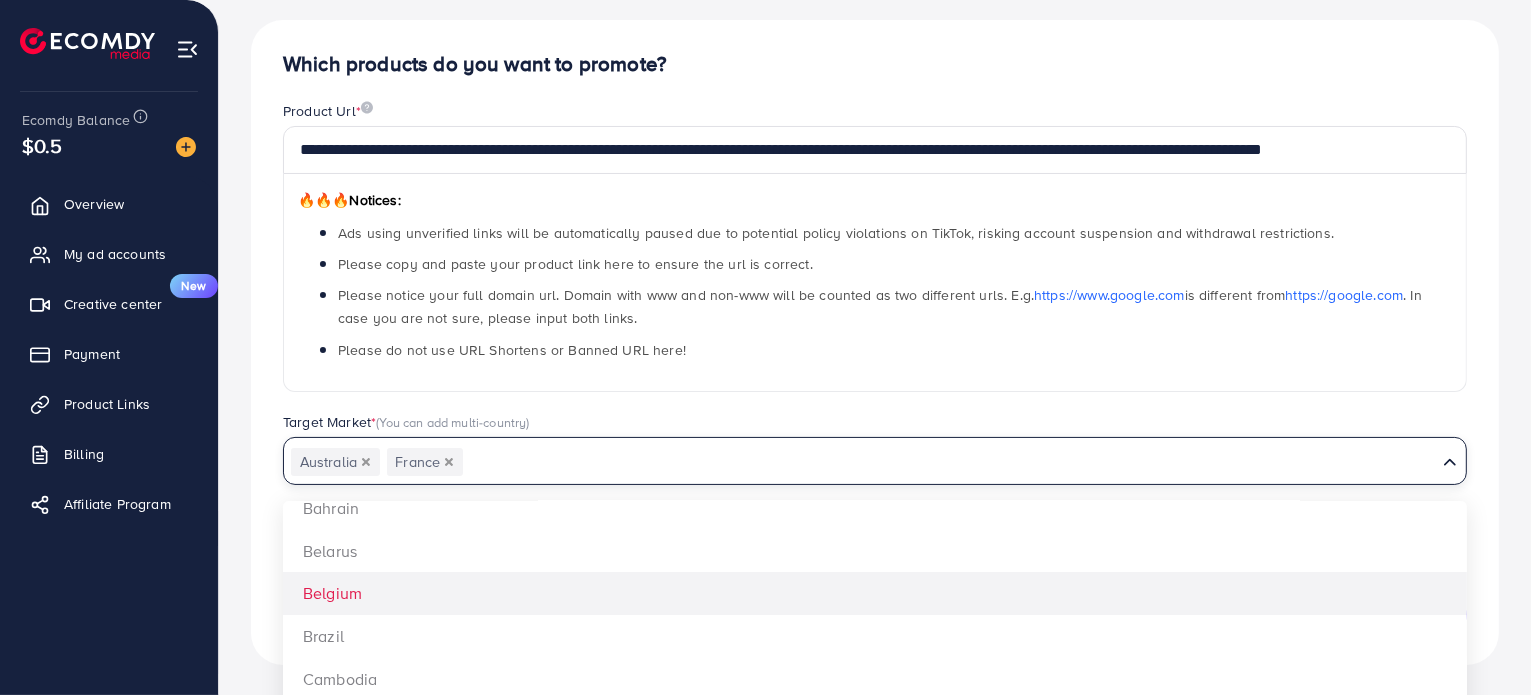 scroll, scrollTop: 0, scrollLeft: 0, axis: both 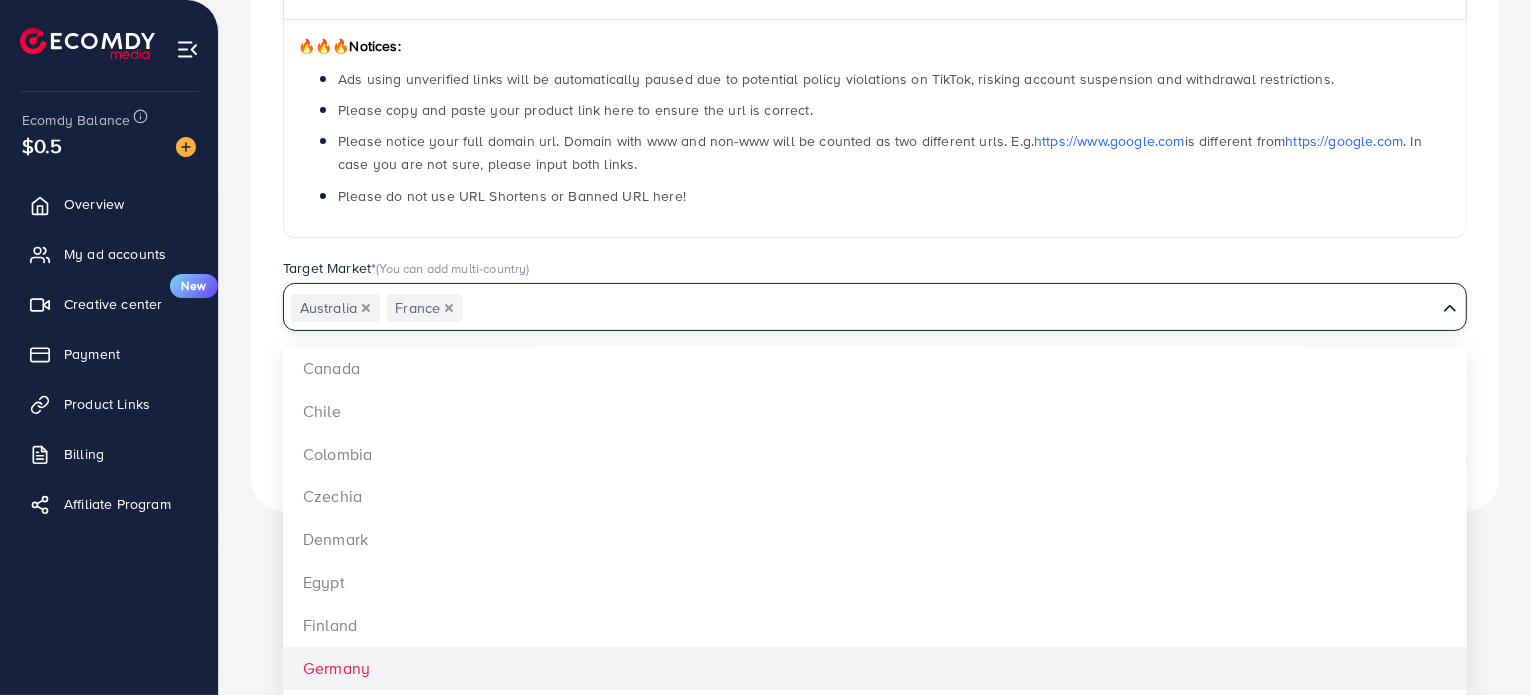 click on "**********" at bounding box center [875, 113] 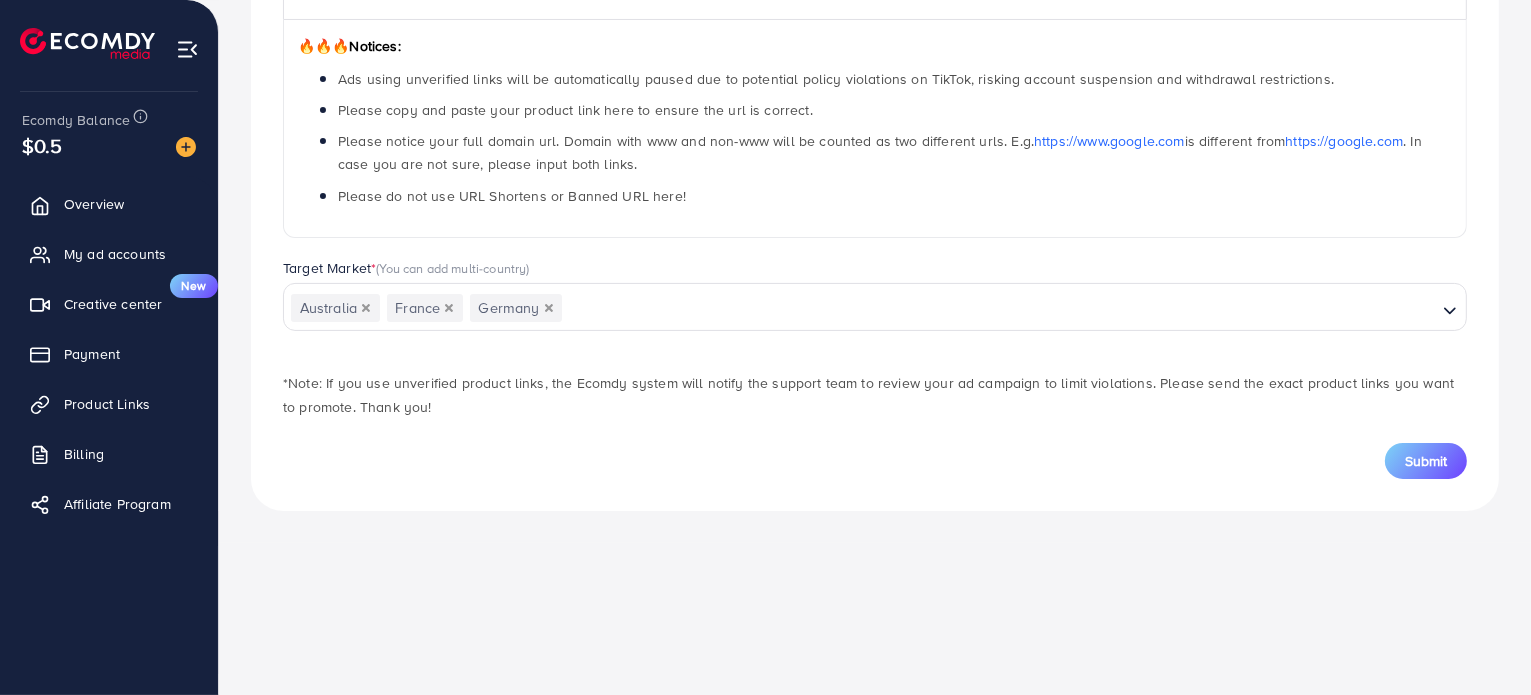 scroll, scrollTop: 163, scrollLeft: 0, axis: vertical 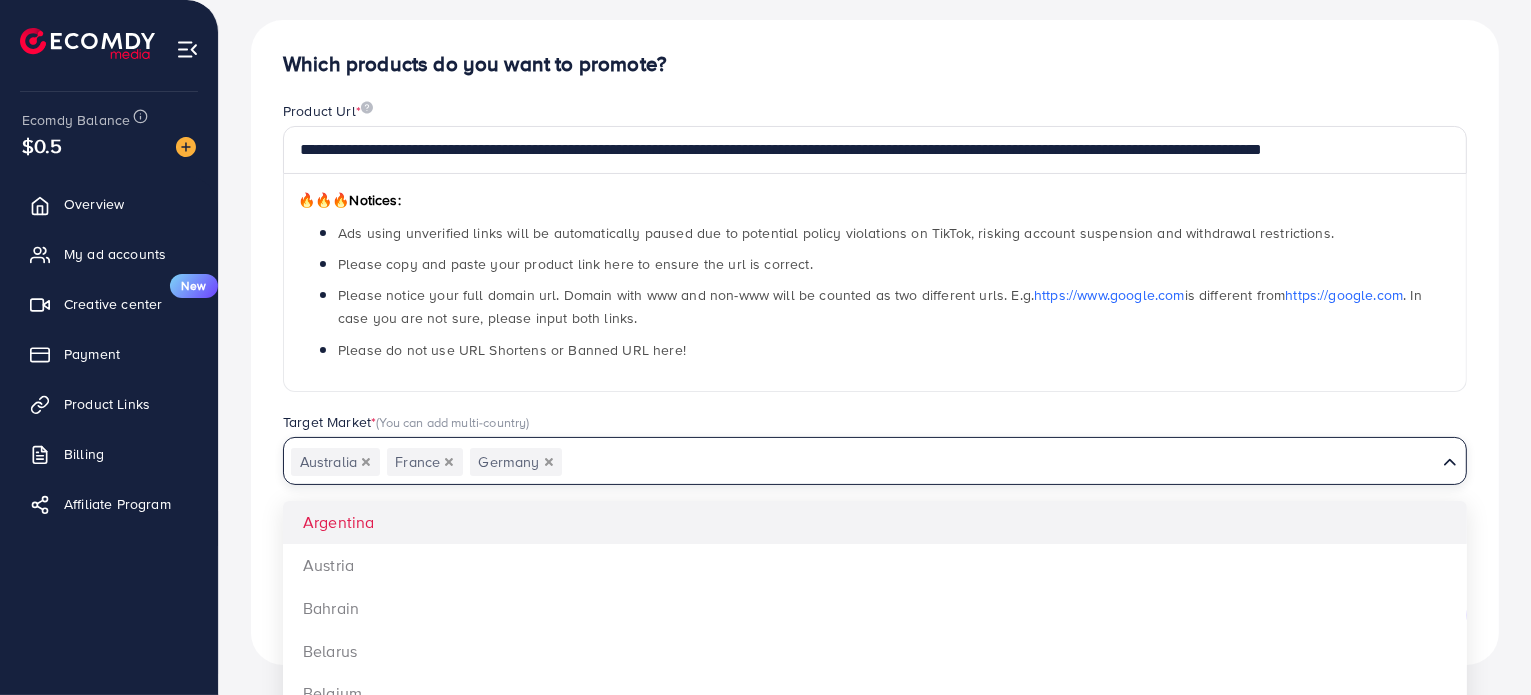 click at bounding box center (999, 462) 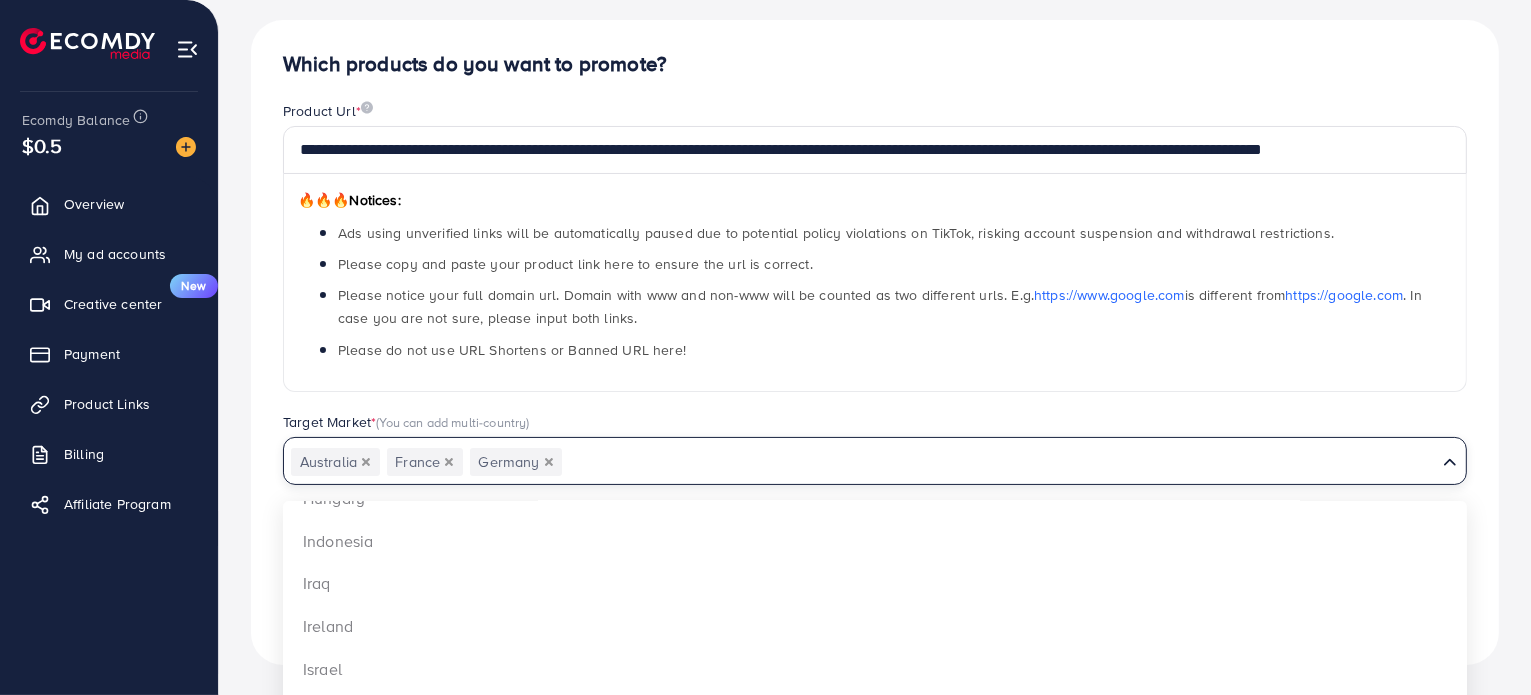 scroll, scrollTop: 700, scrollLeft: 0, axis: vertical 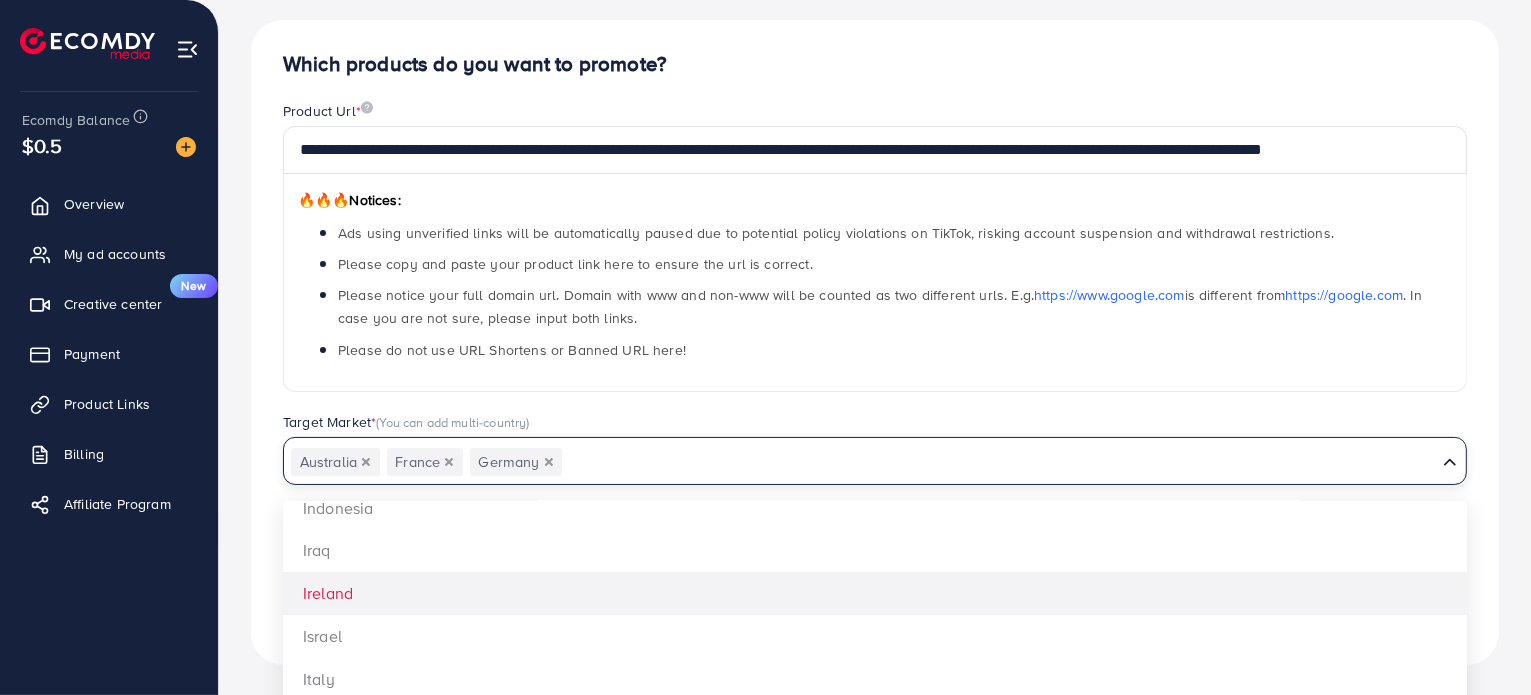 click on "**********" at bounding box center (875, 342) 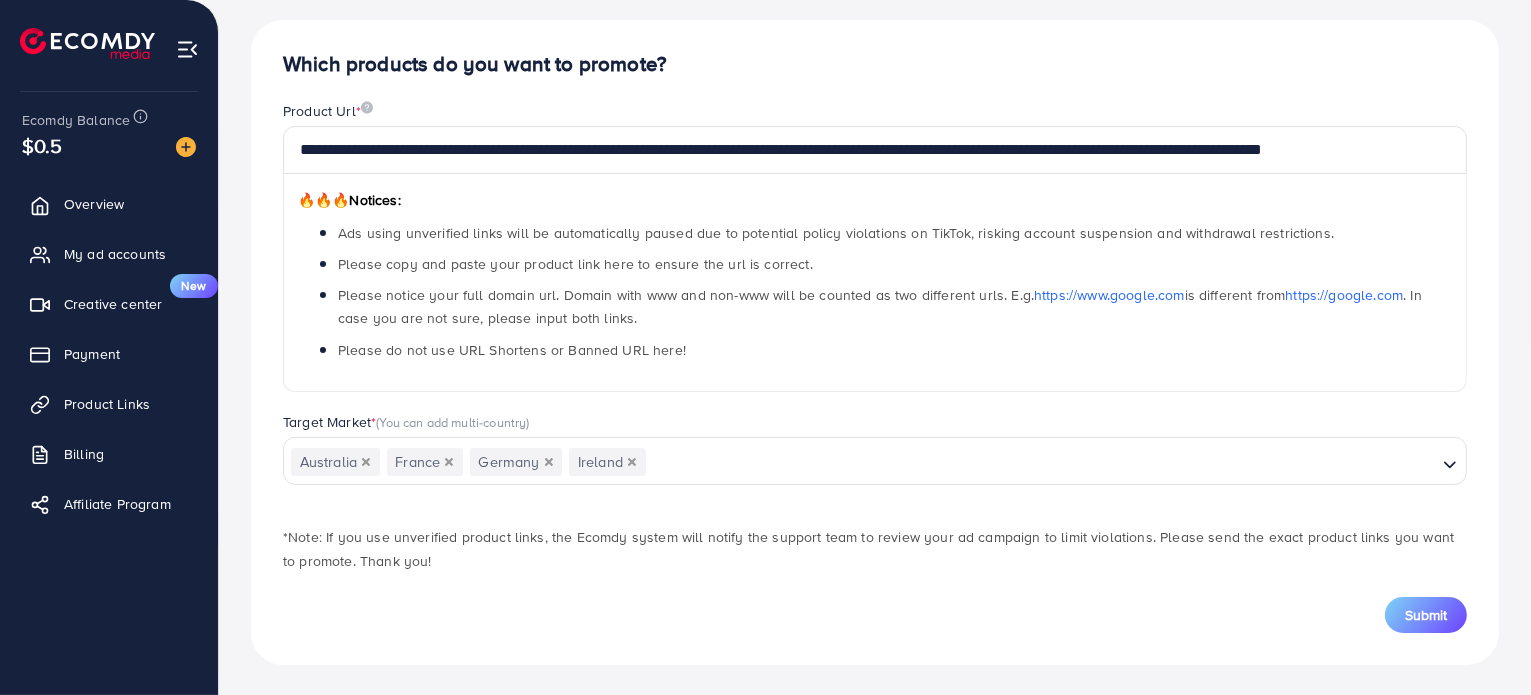 click at bounding box center [1041, 462] 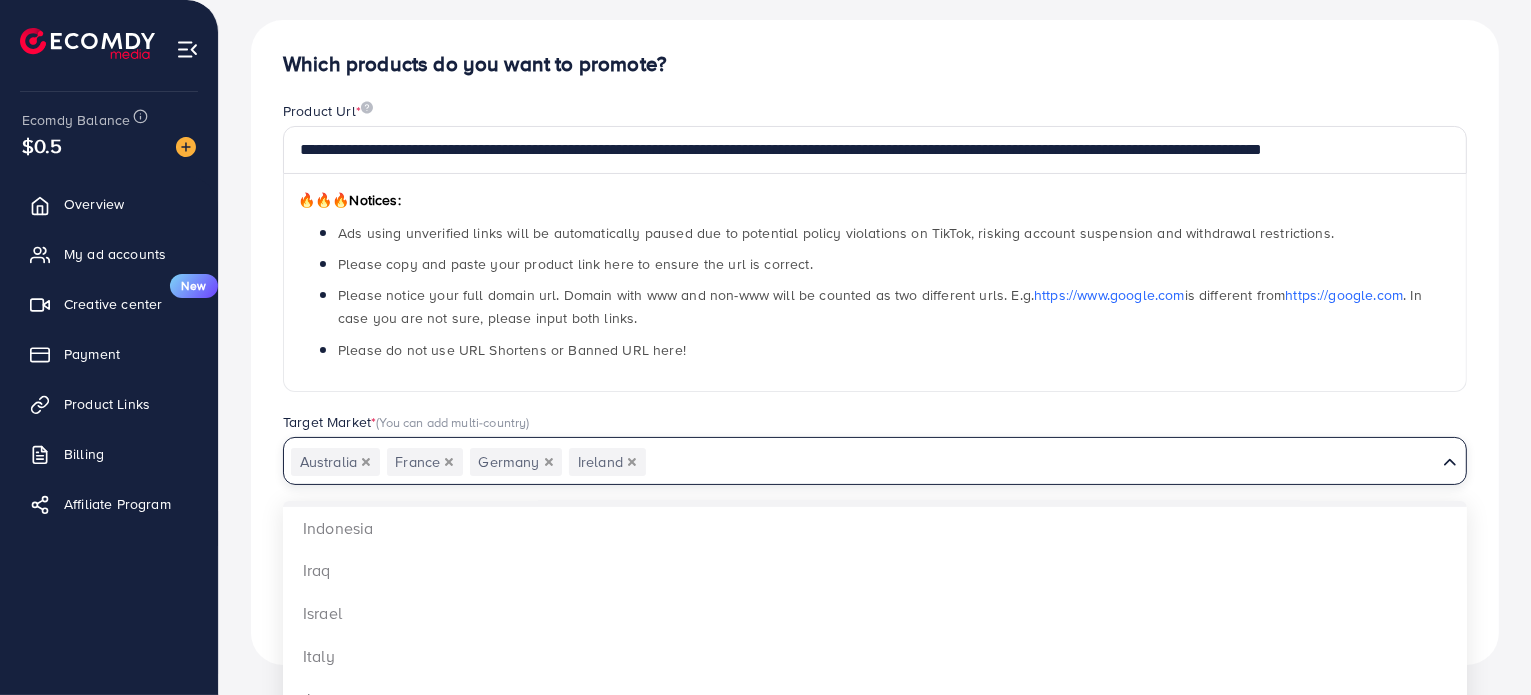 scroll, scrollTop: 700, scrollLeft: 0, axis: vertical 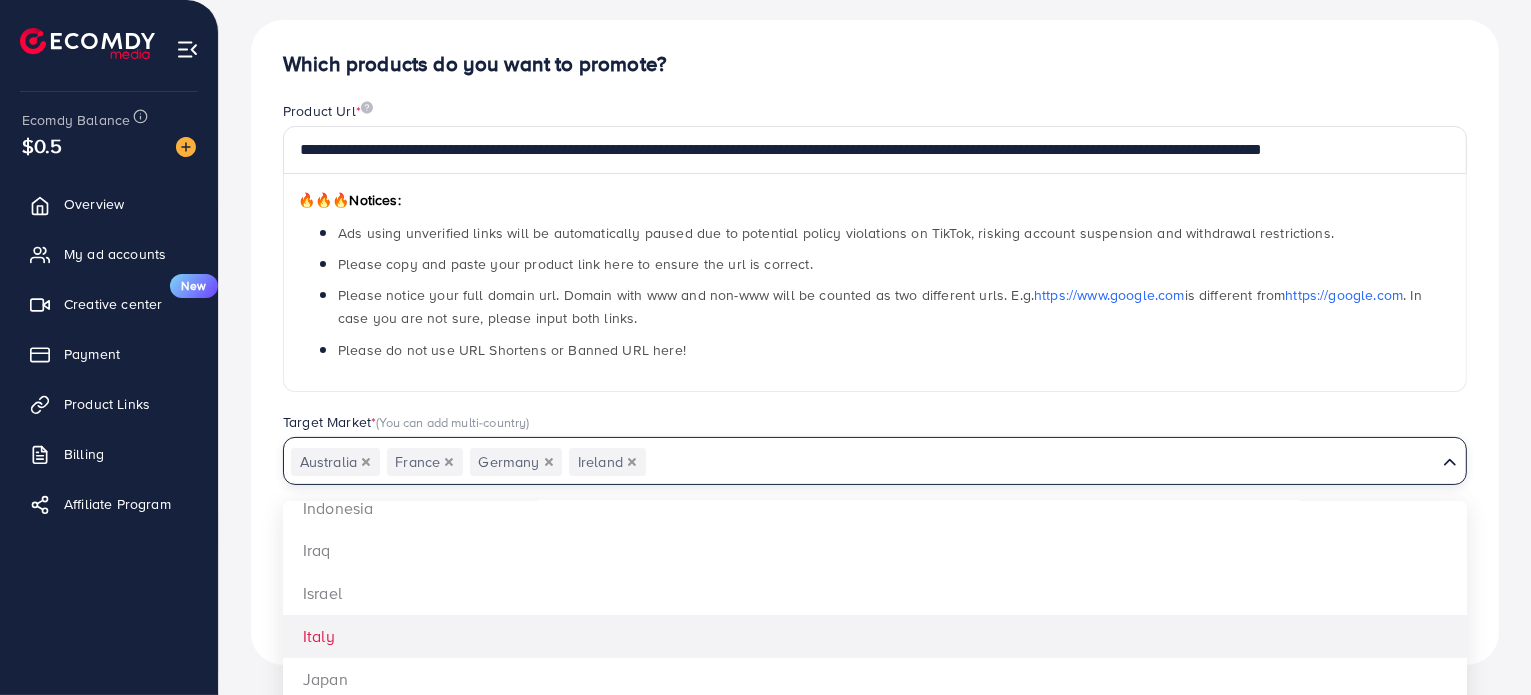 click on "**********" at bounding box center (875, 342) 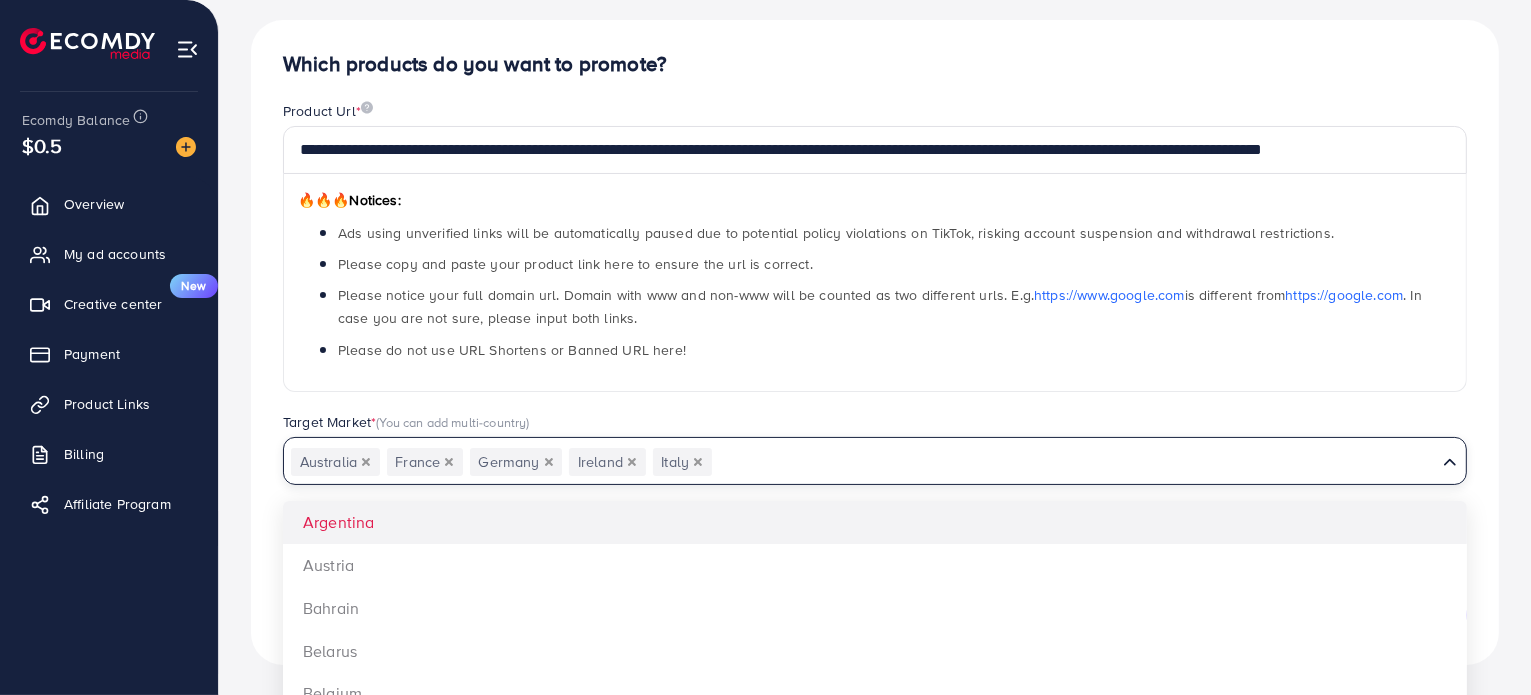 click at bounding box center (1074, 462) 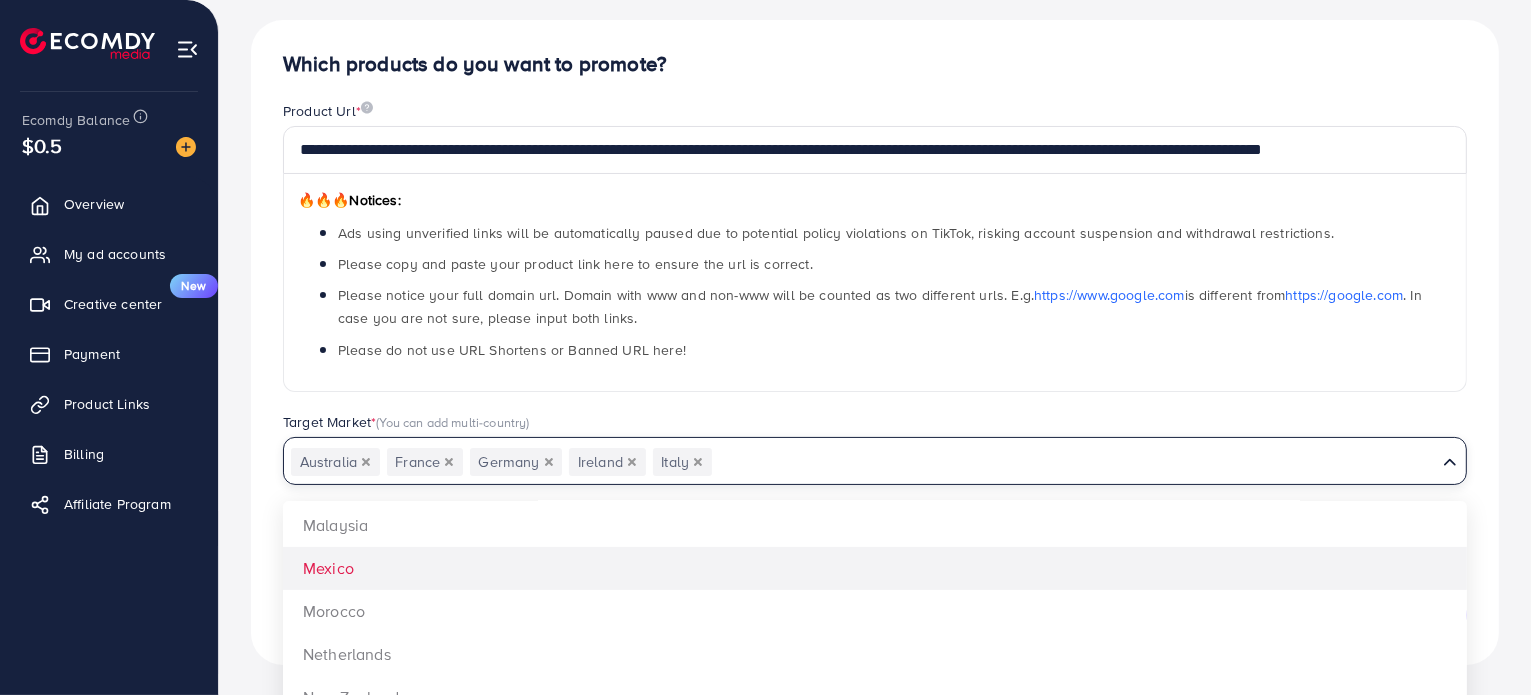 scroll, scrollTop: 1100, scrollLeft: 0, axis: vertical 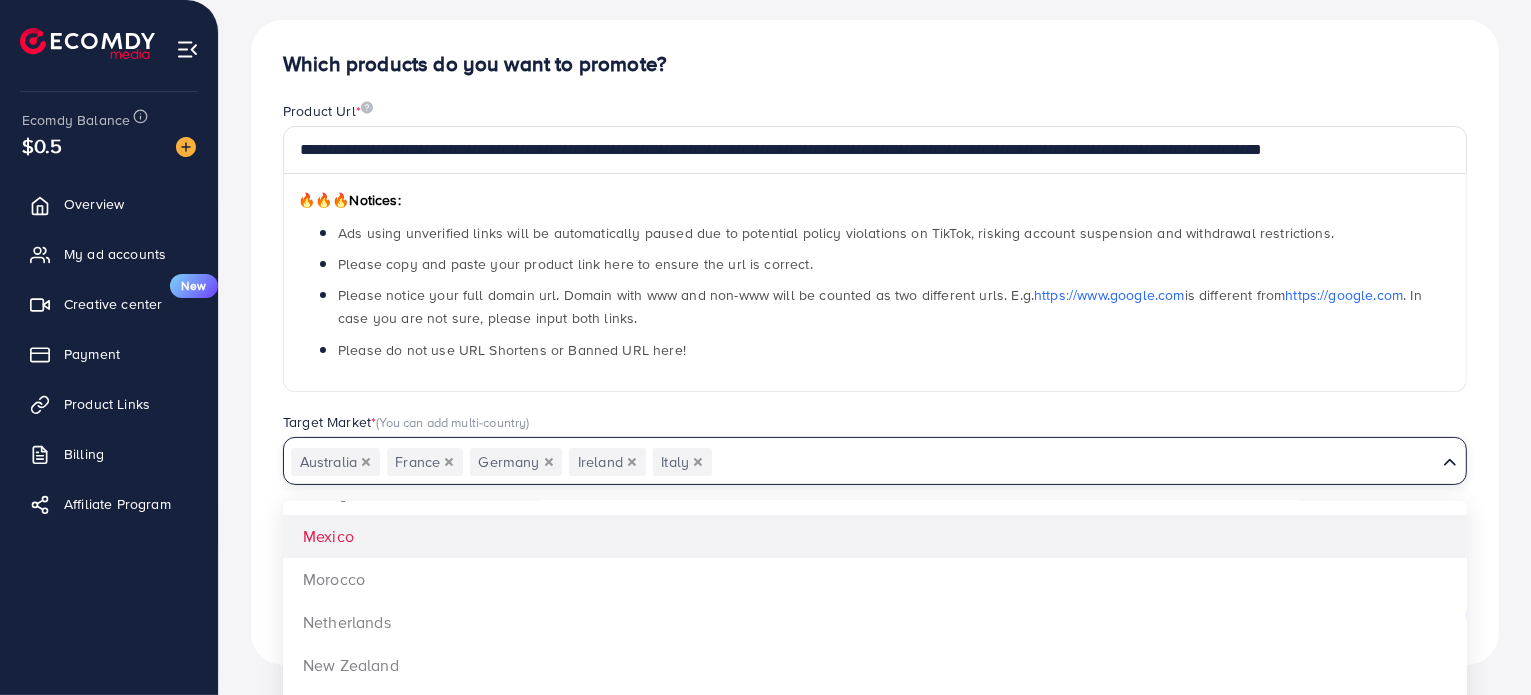 click on "**********" at bounding box center (875, 342) 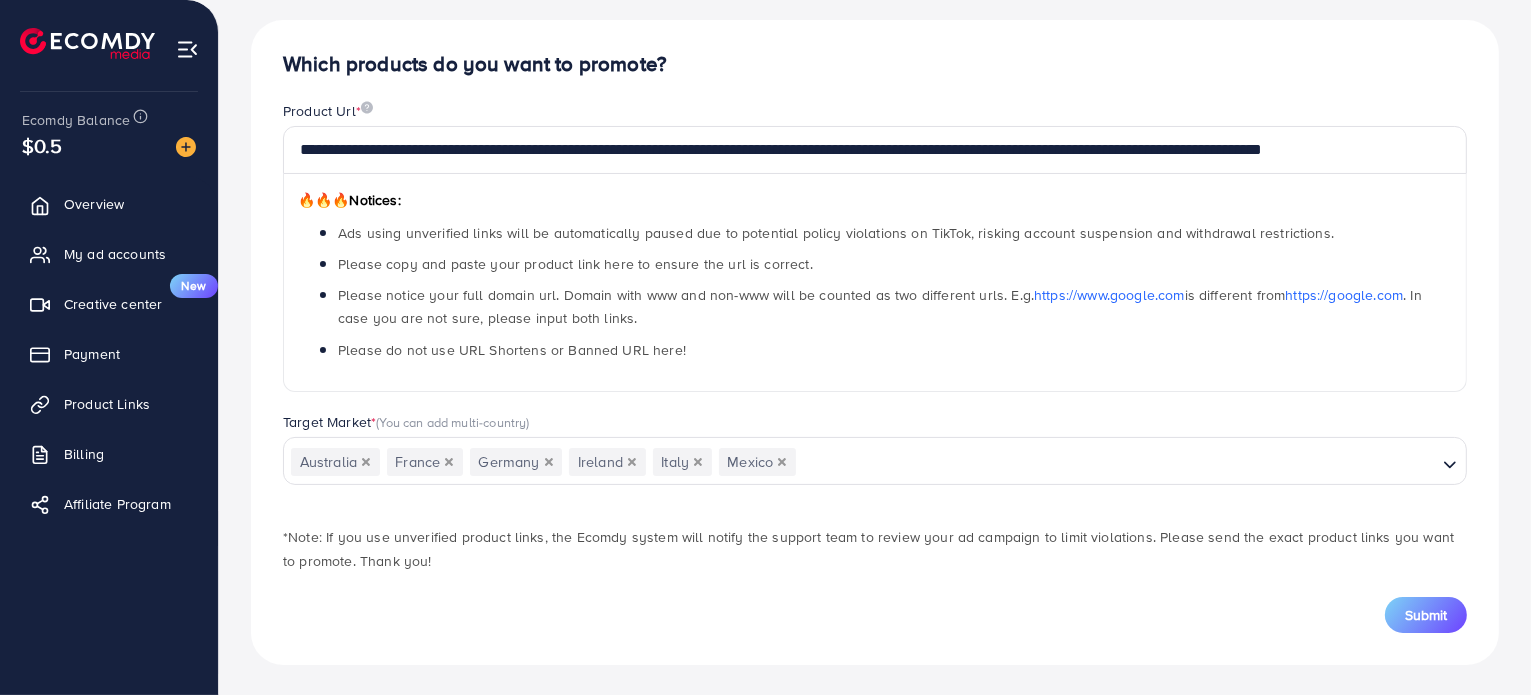 click on "[COUNTRY]
[COUNTRY]
[COUNTRY]
[COUNTRY]
[COUNTRY]
[COUNTRY]
Loading..." at bounding box center (875, 461) 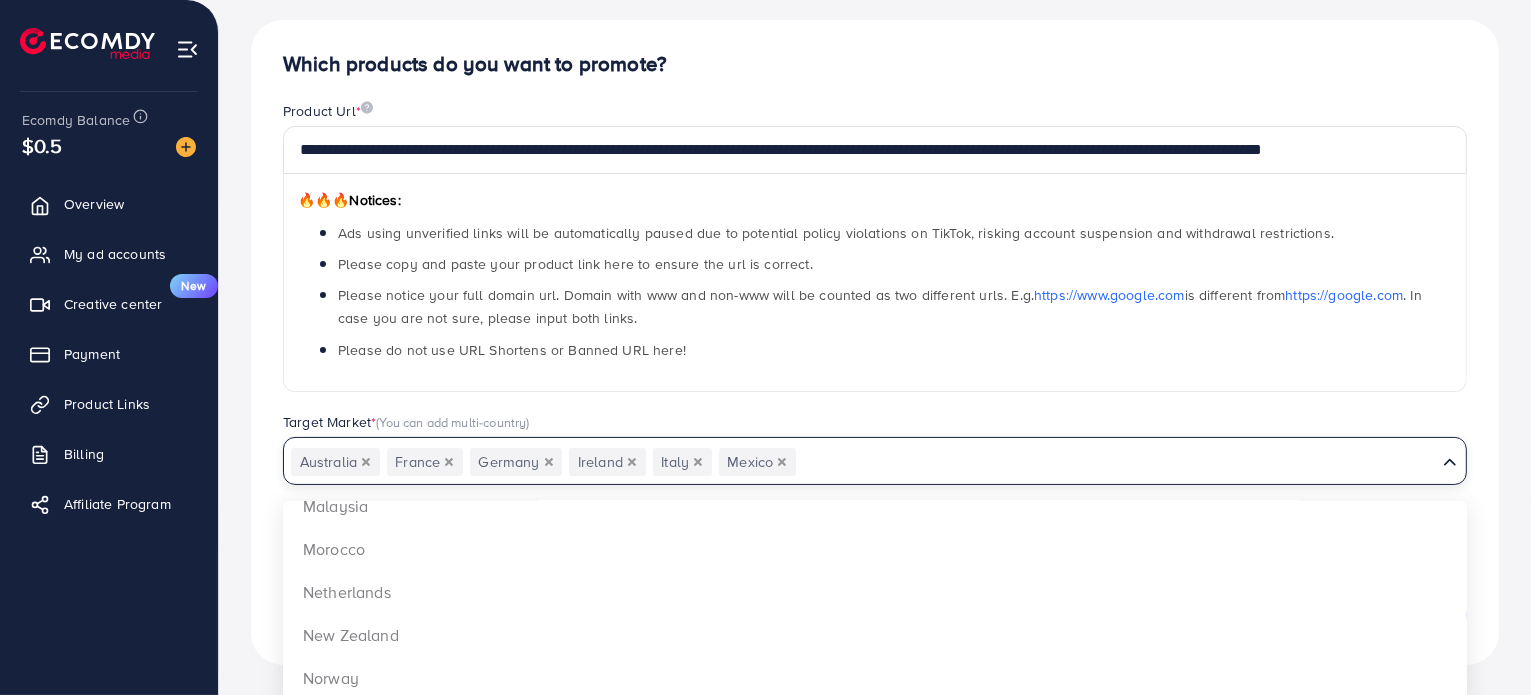 scroll, scrollTop: 1100, scrollLeft: 0, axis: vertical 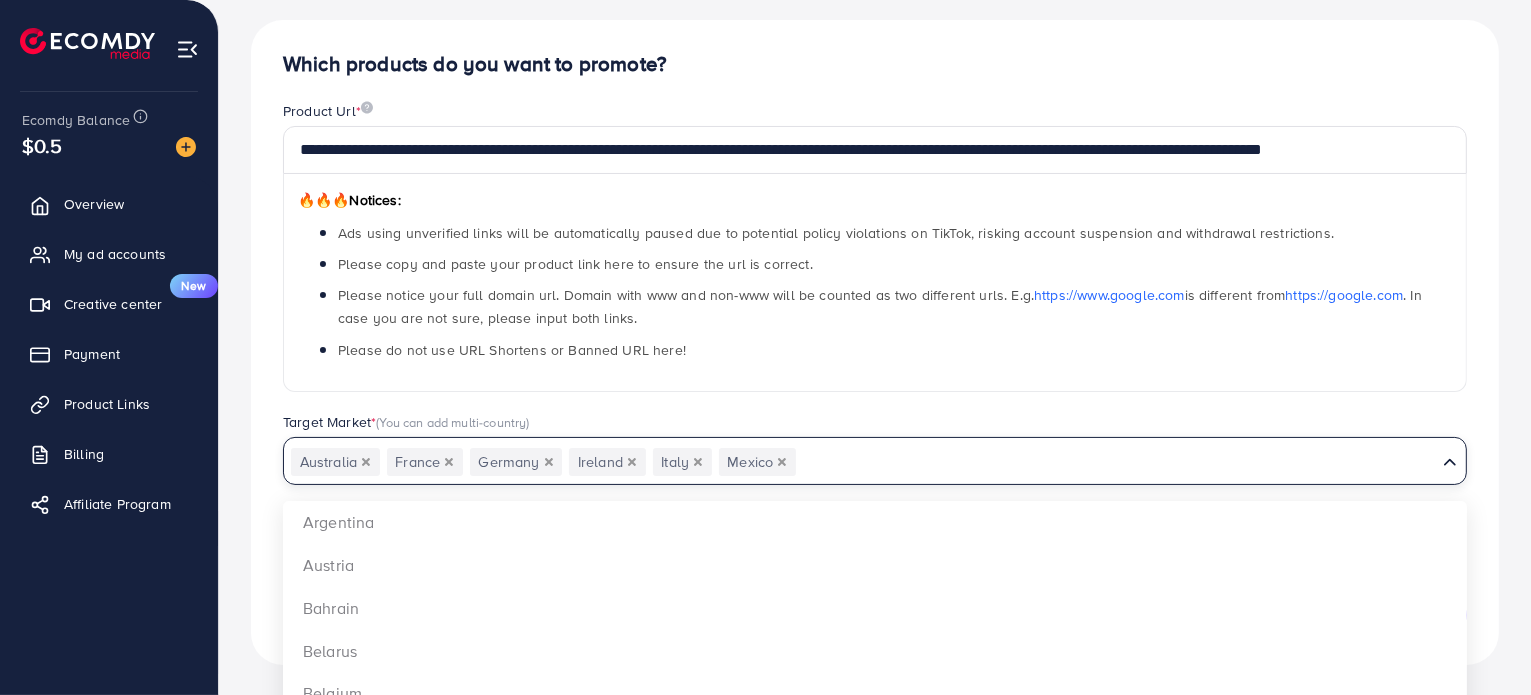 click on "**********" at bounding box center (875, 342) 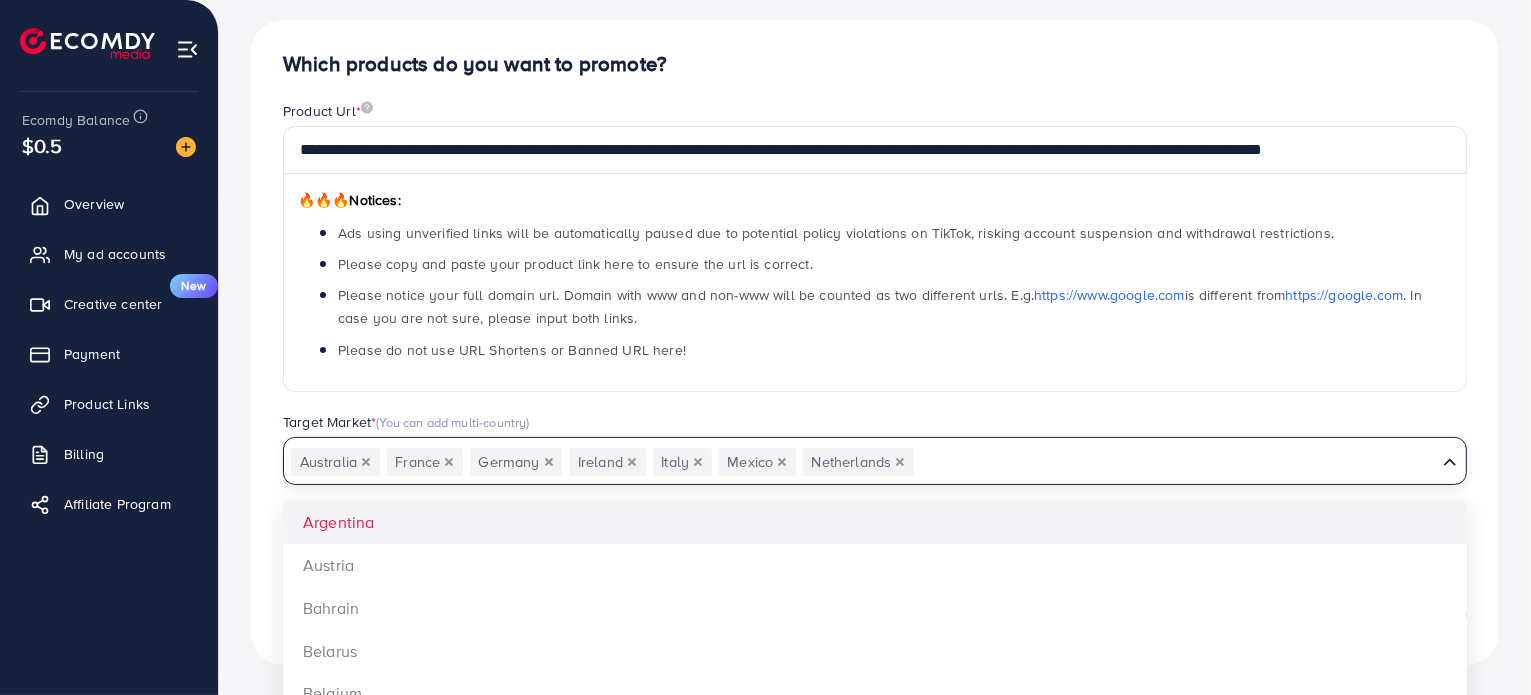 click at bounding box center (1175, 462) 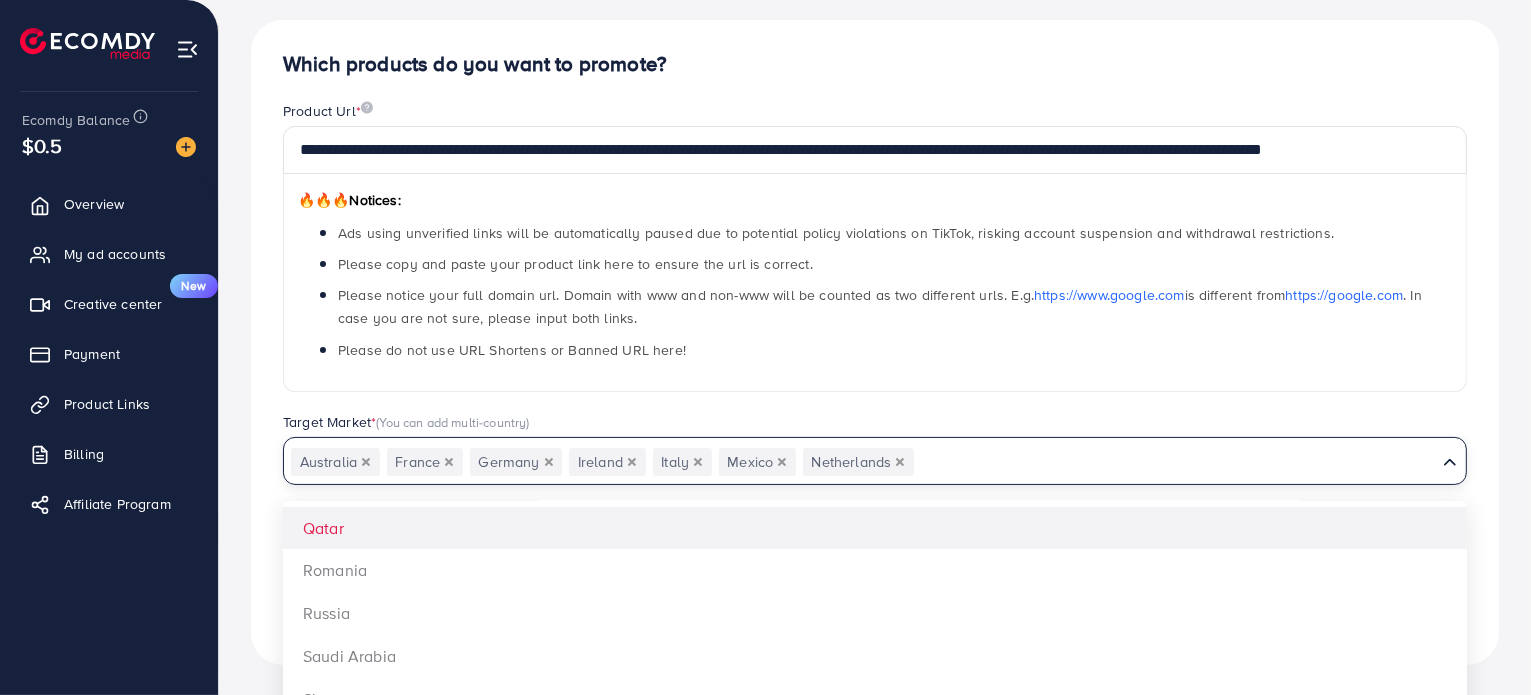 scroll, scrollTop: 1600, scrollLeft: 0, axis: vertical 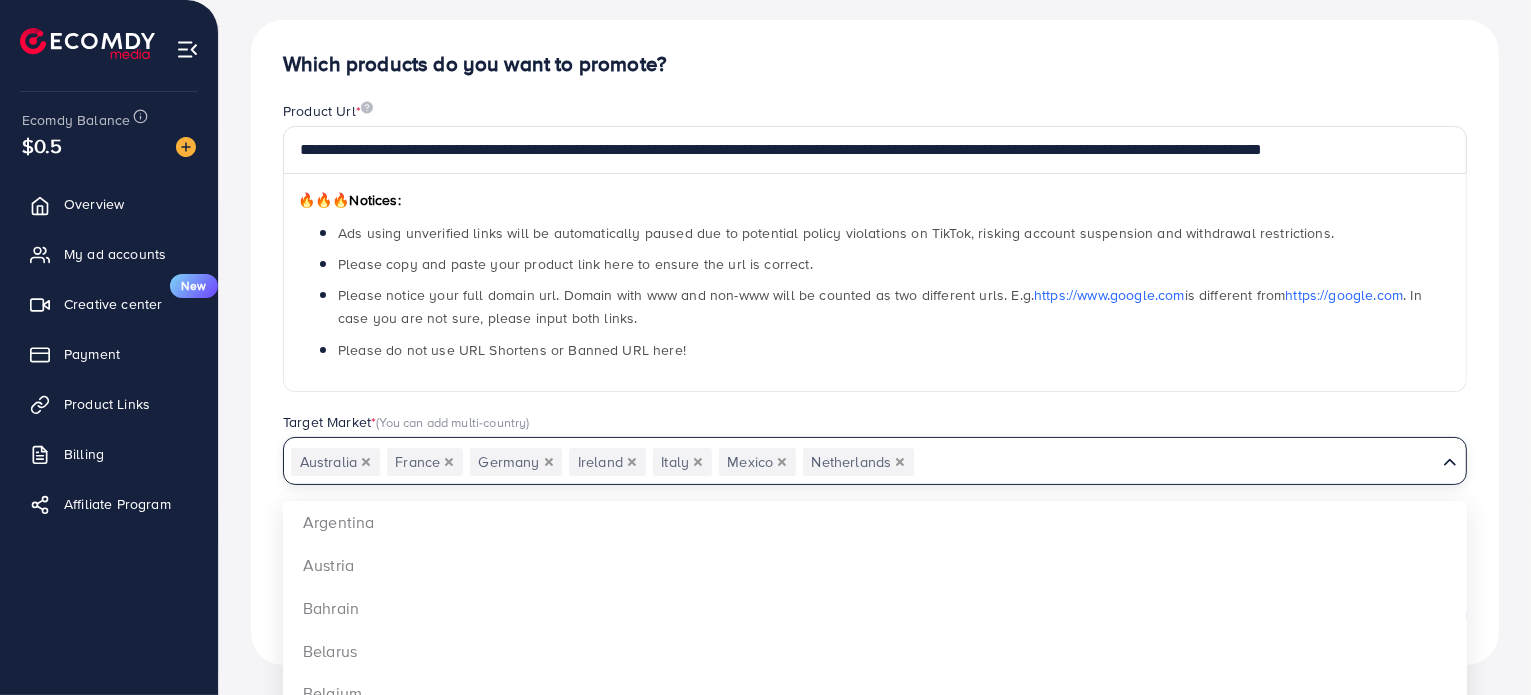 click on "**********" at bounding box center (875, 267) 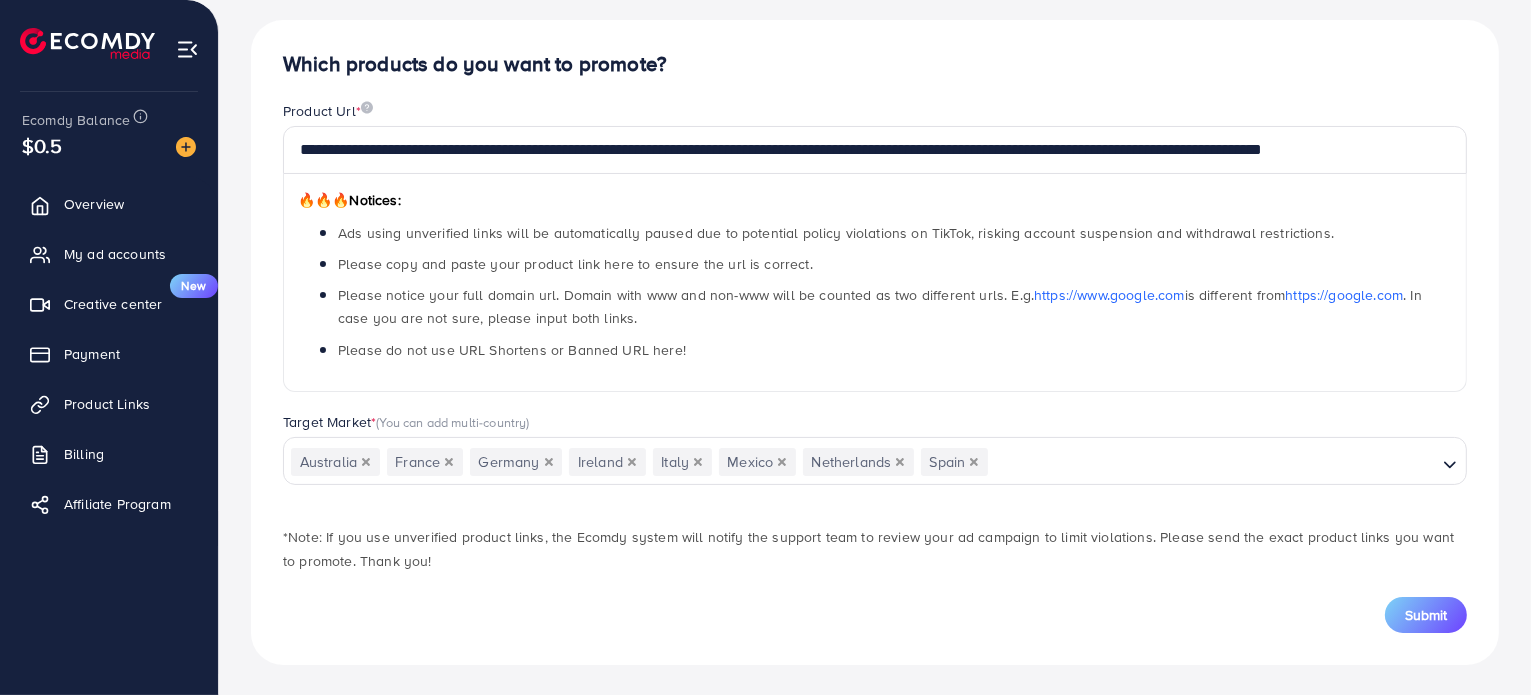 click at bounding box center [1212, 462] 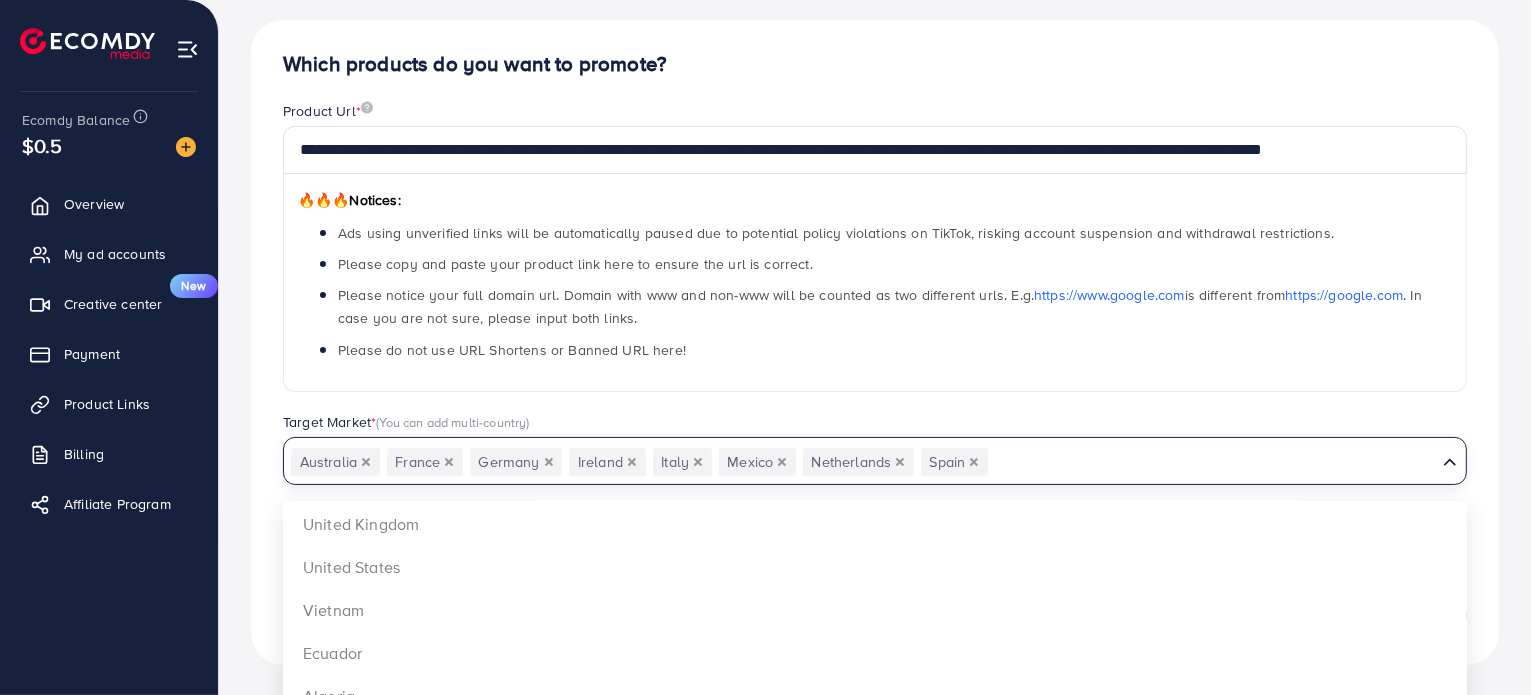 scroll, scrollTop: 2100, scrollLeft: 0, axis: vertical 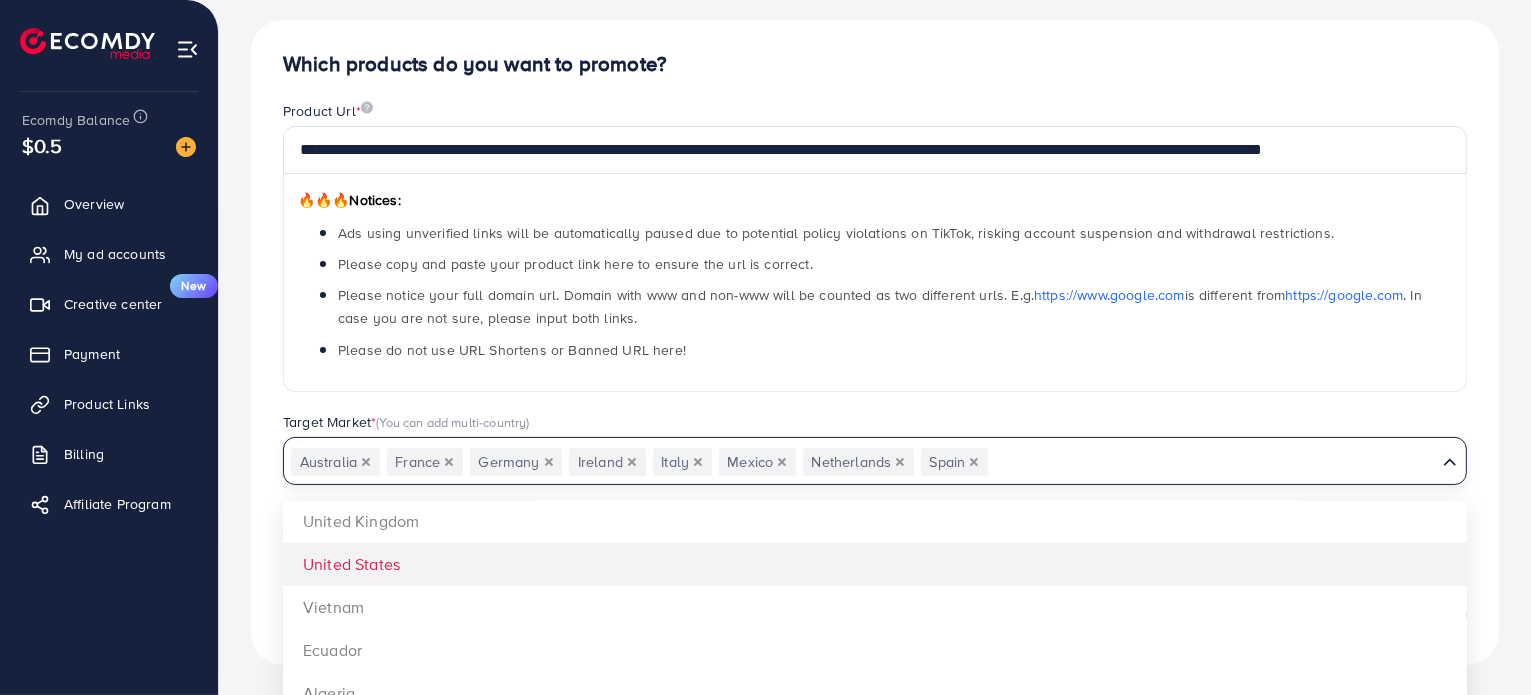 click on "**********" at bounding box center (875, 342) 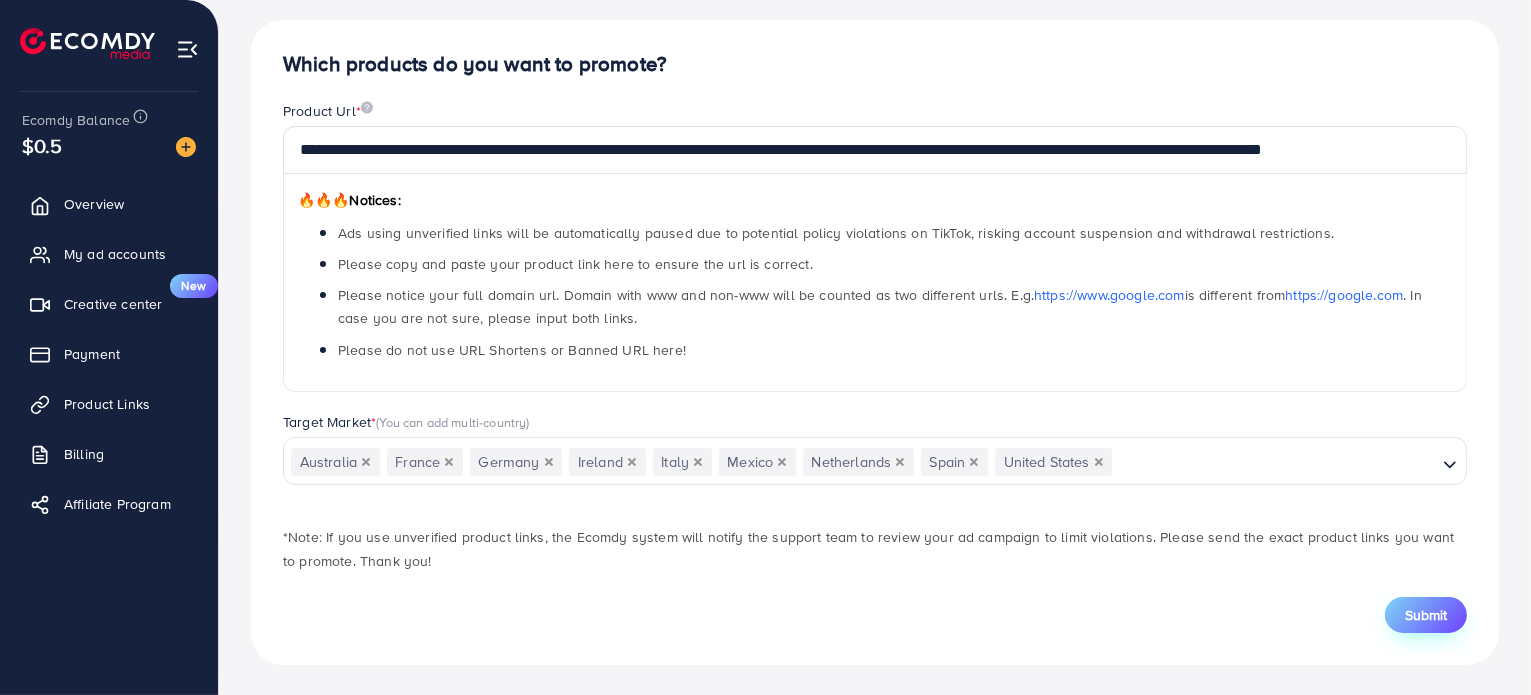 click on "Submit" at bounding box center [1426, 615] 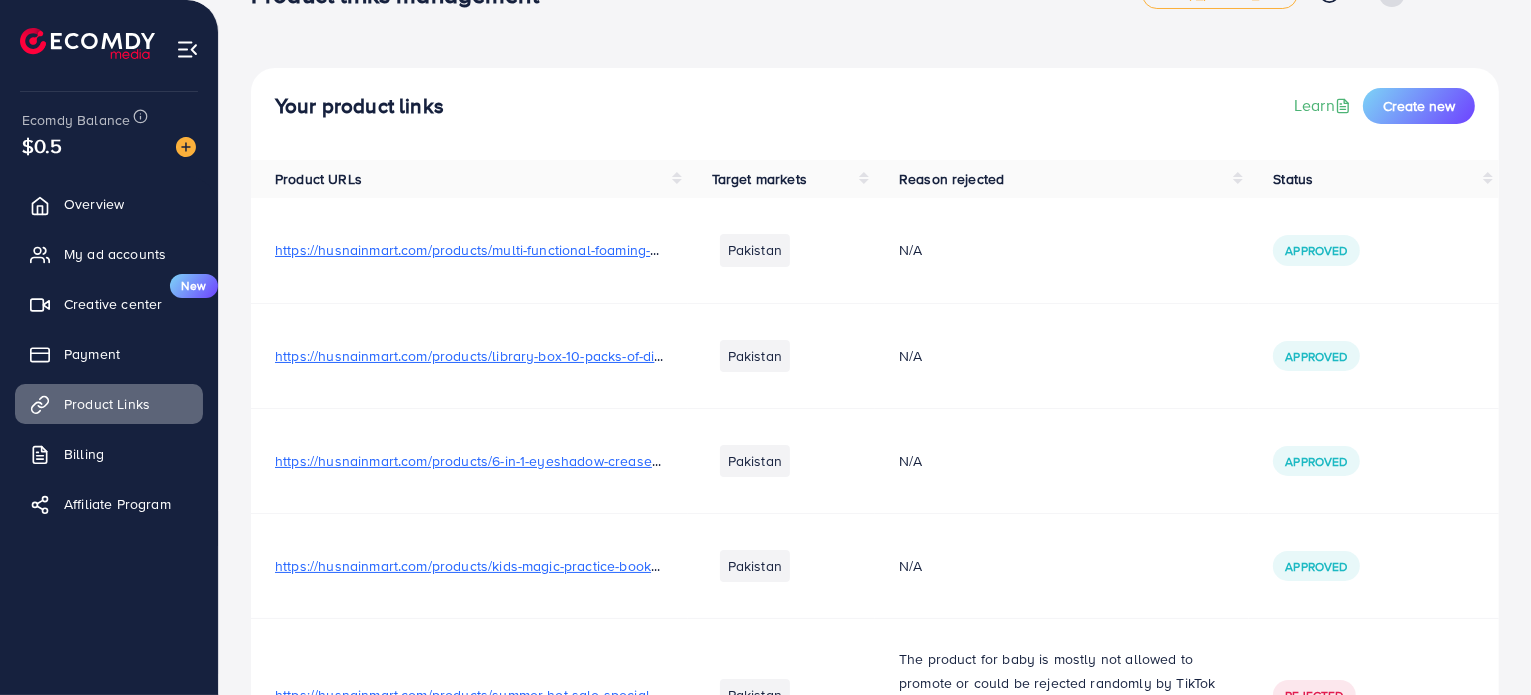 scroll, scrollTop: 0, scrollLeft: 0, axis: both 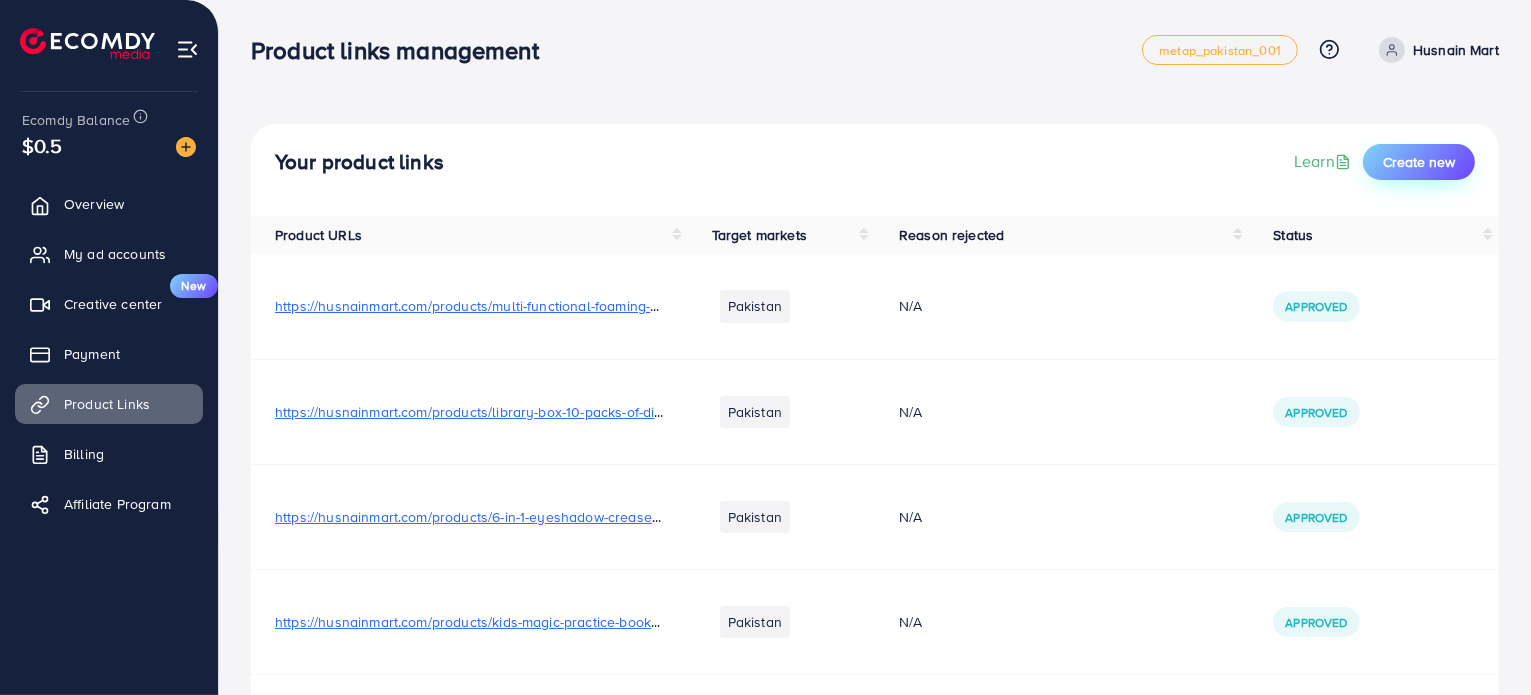click on "Create new" at bounding box center [1419, 162] 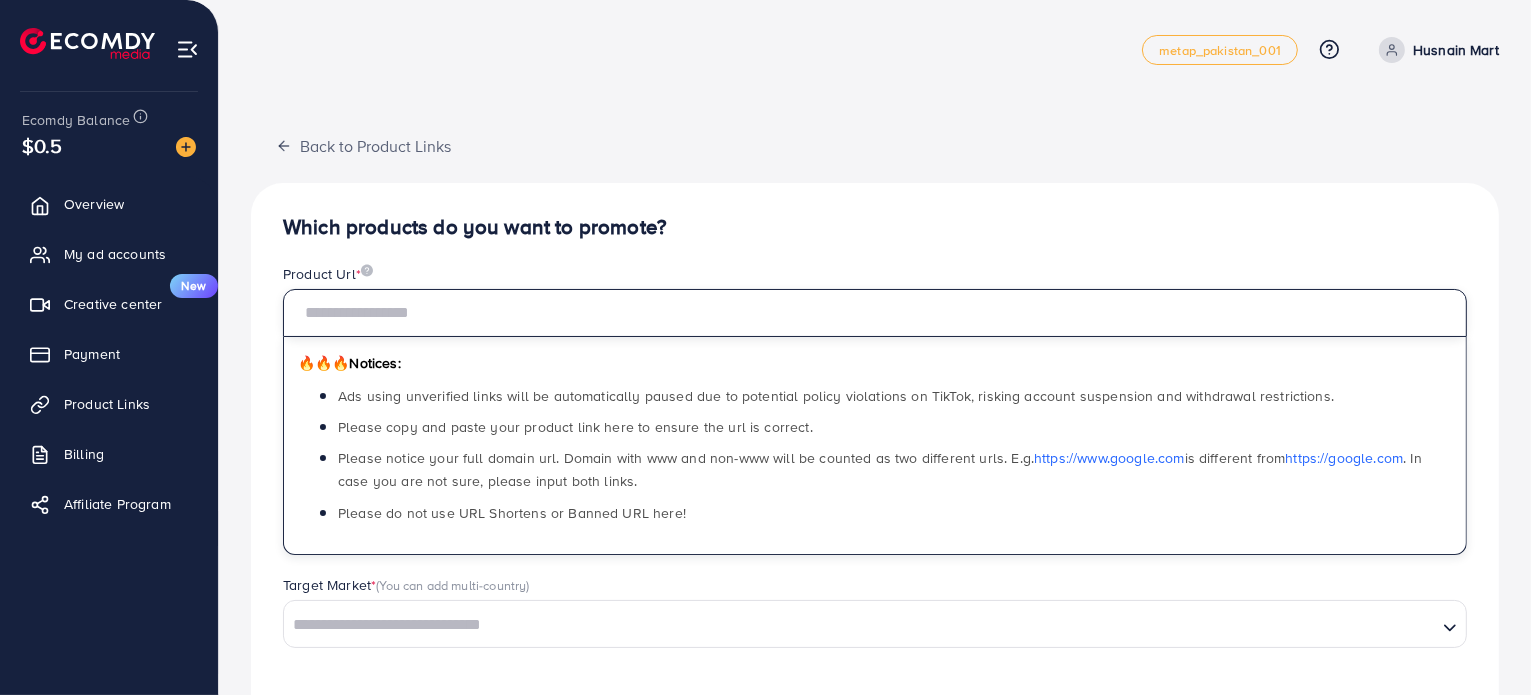click at bounding box center (875, 313) 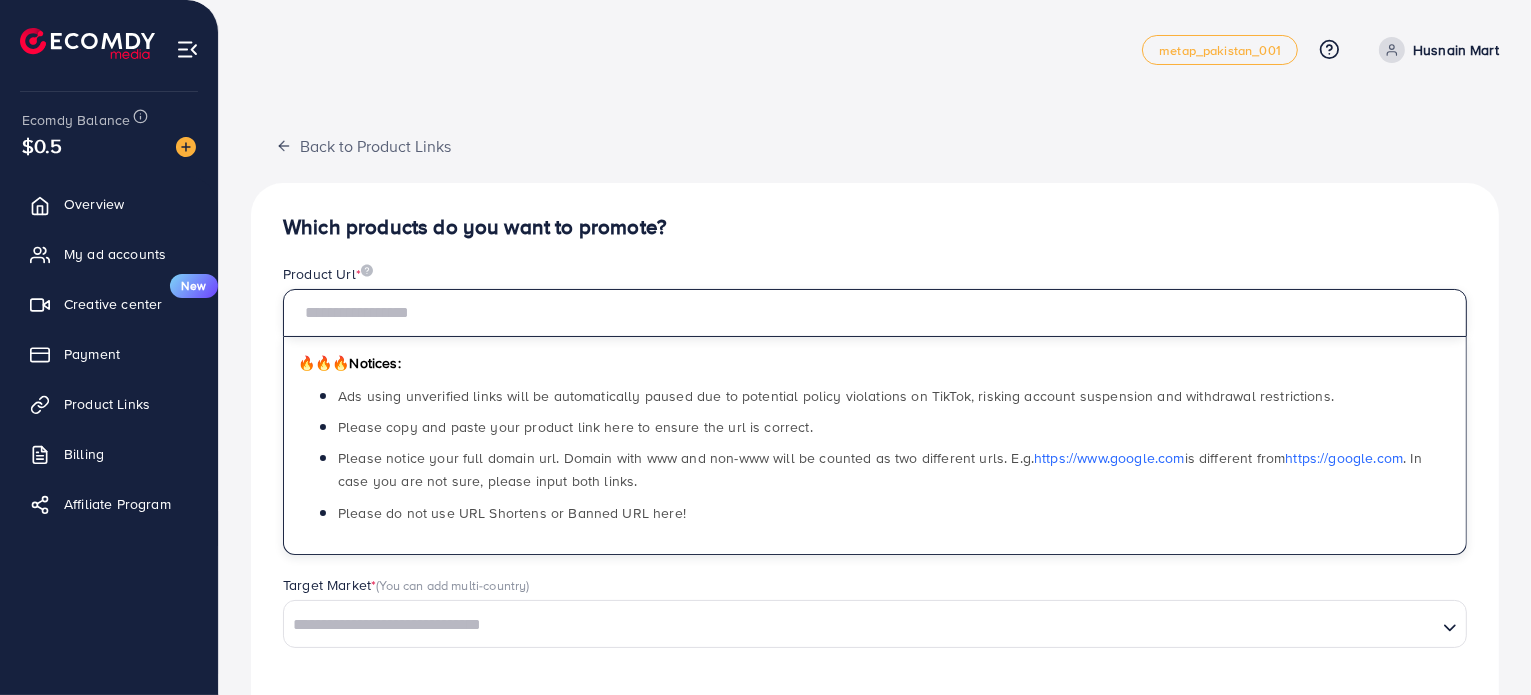 paste on "**********" 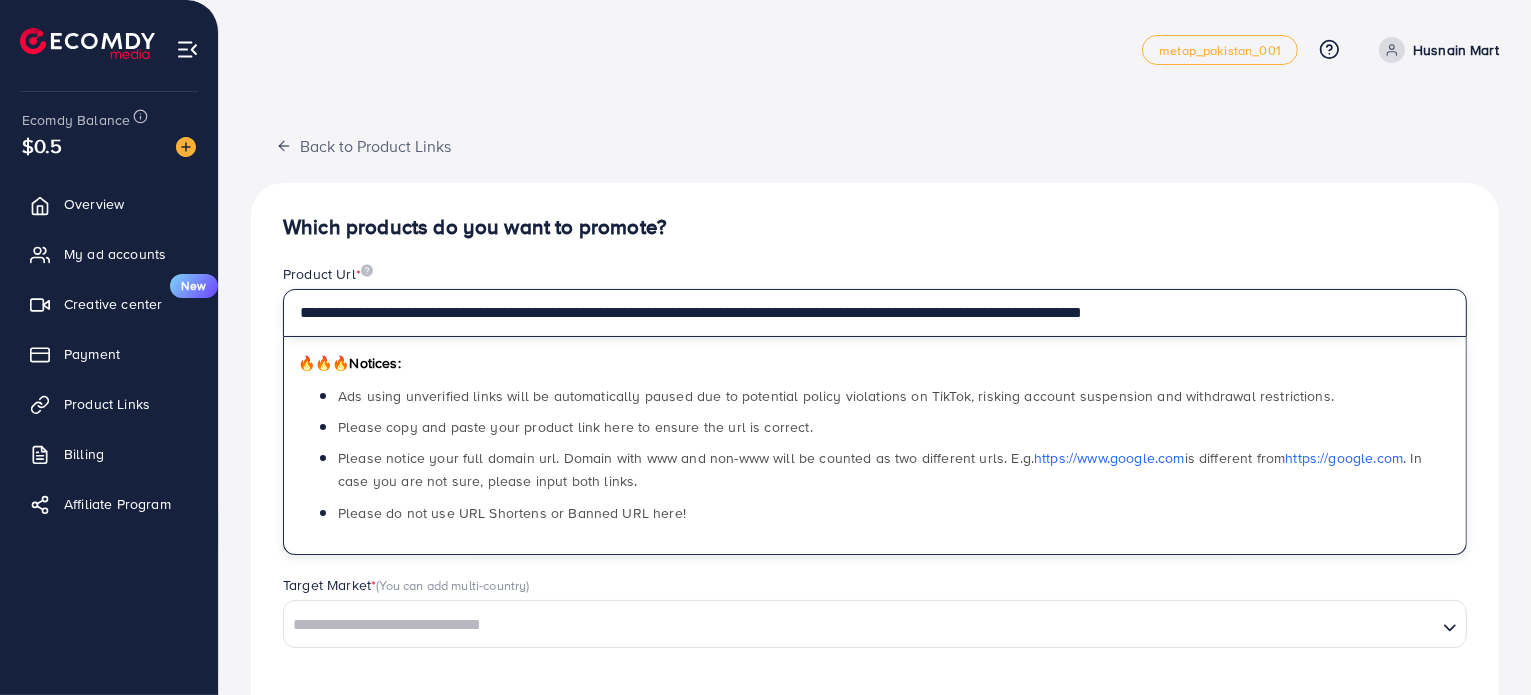 type on "**********" 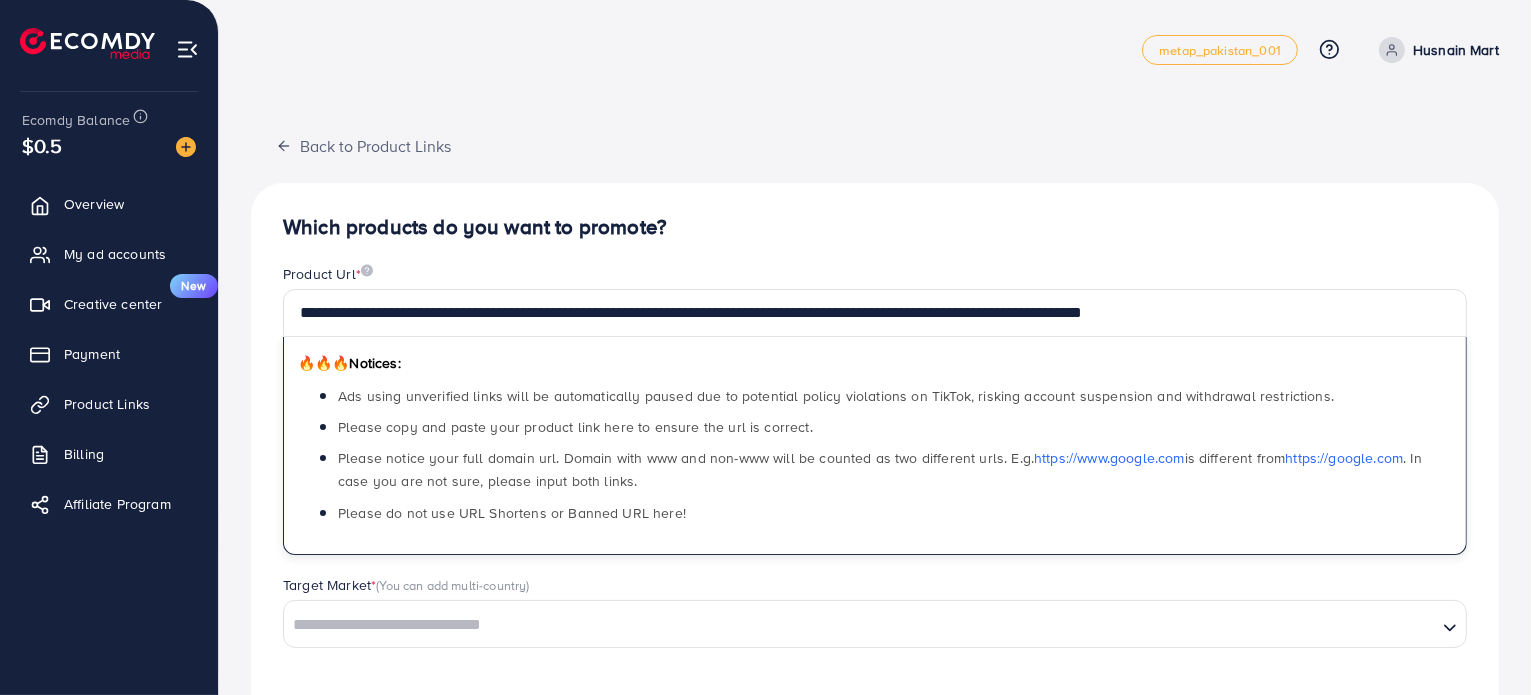 click on "Please notice your full domain url. Domain with www and non-www will be counted as two different urls. E.g.  https://www.google.com  is different from  https://google.com . In case you are not sure, please input both links." at bounding box center [880, 469] 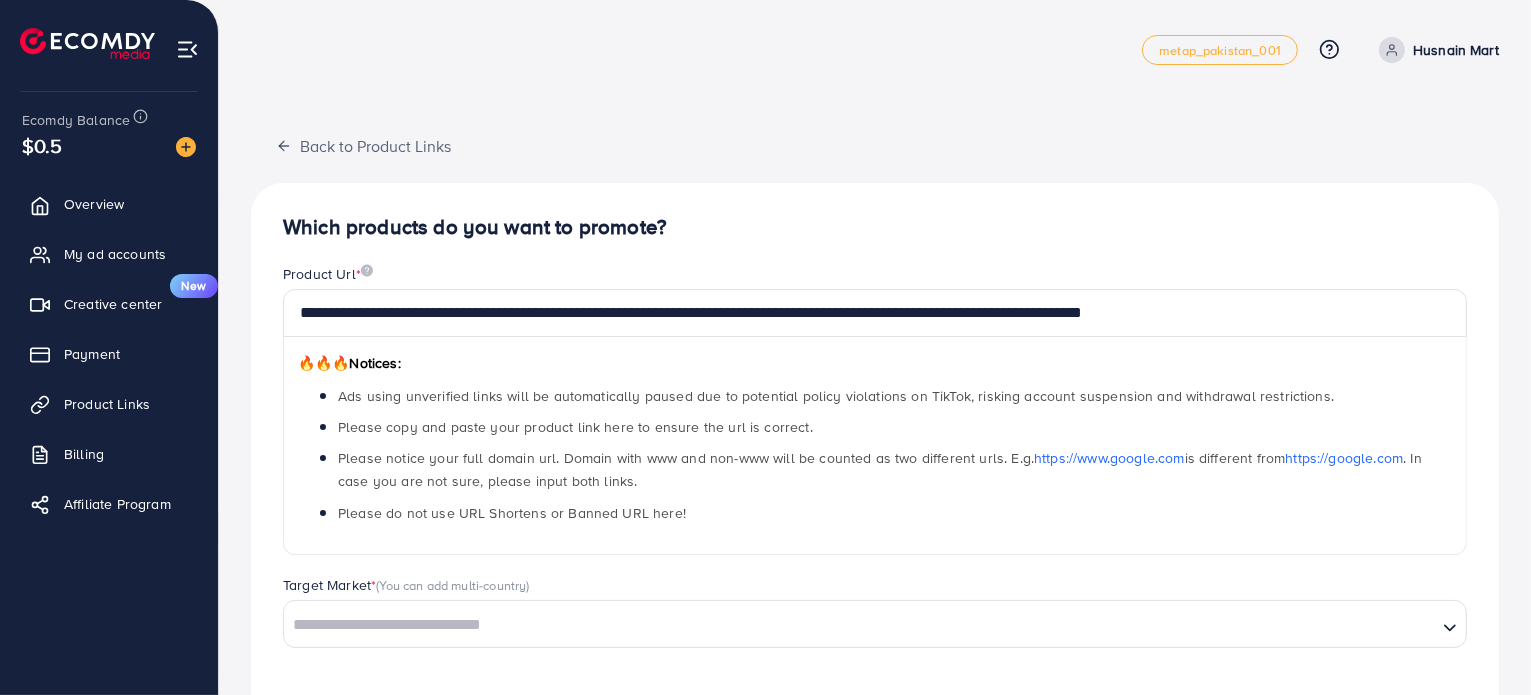 scroll, scrollTop: 100, scrollLeft: 0, axis: vertical 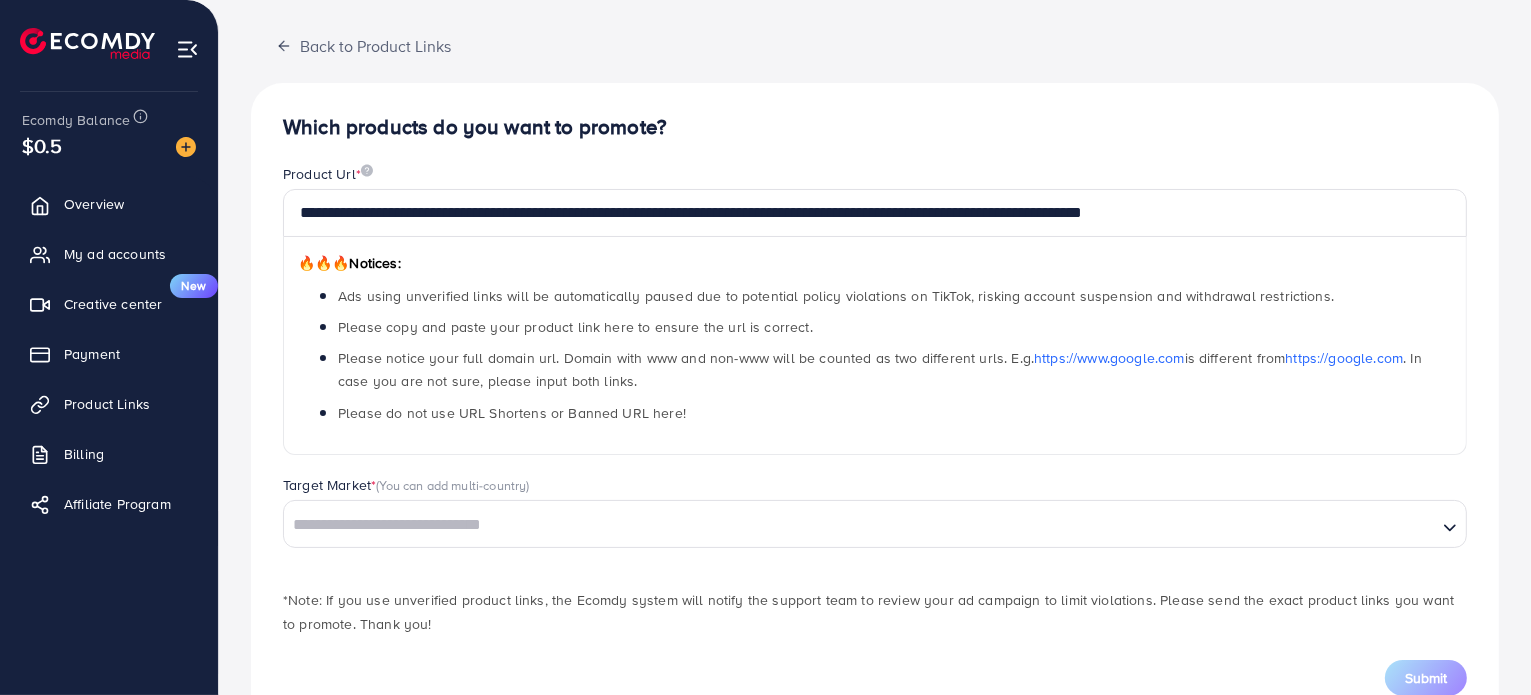 click at bounding box center (860, 525) 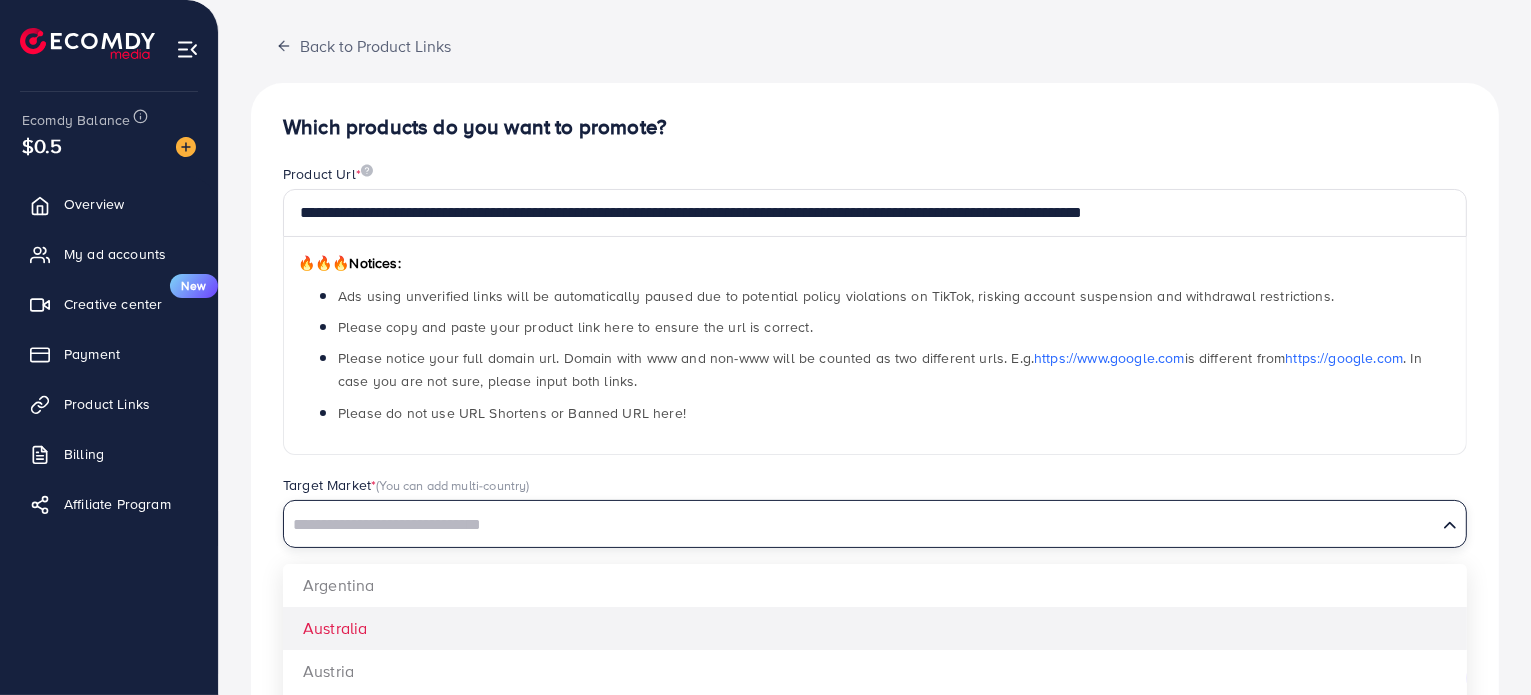 click on "**********" at bounding box center [875, 405] 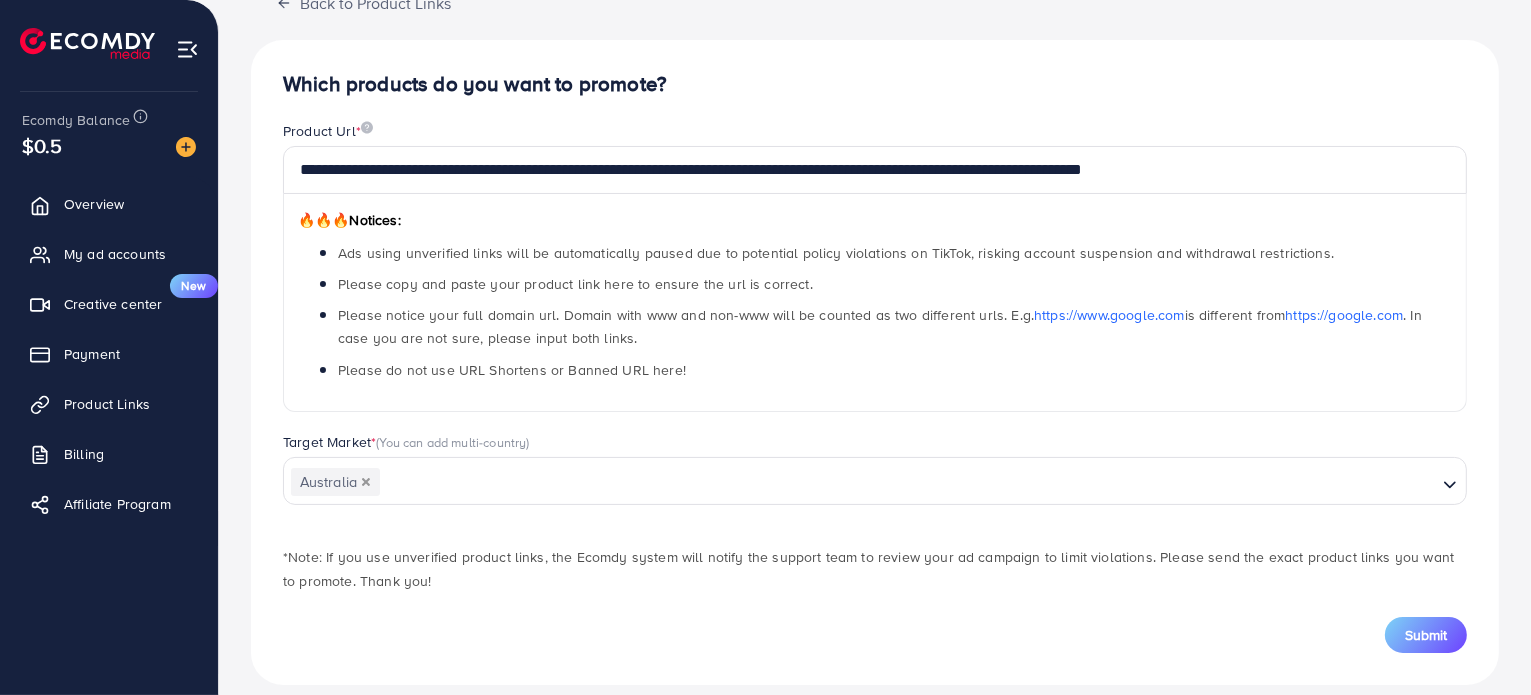scroll, scrollTop: 163, scrollLeft: 0, axis: vertical 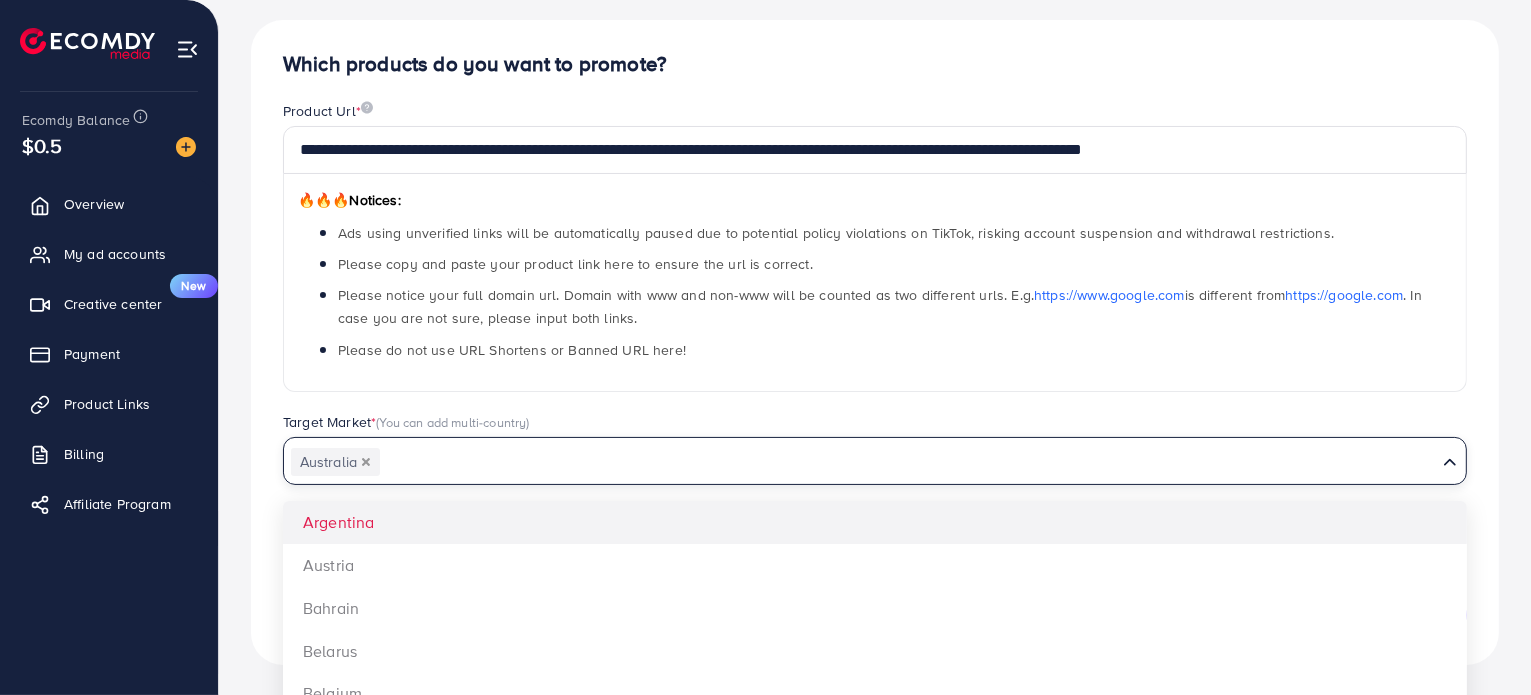 click at bounding box center (908, 462) 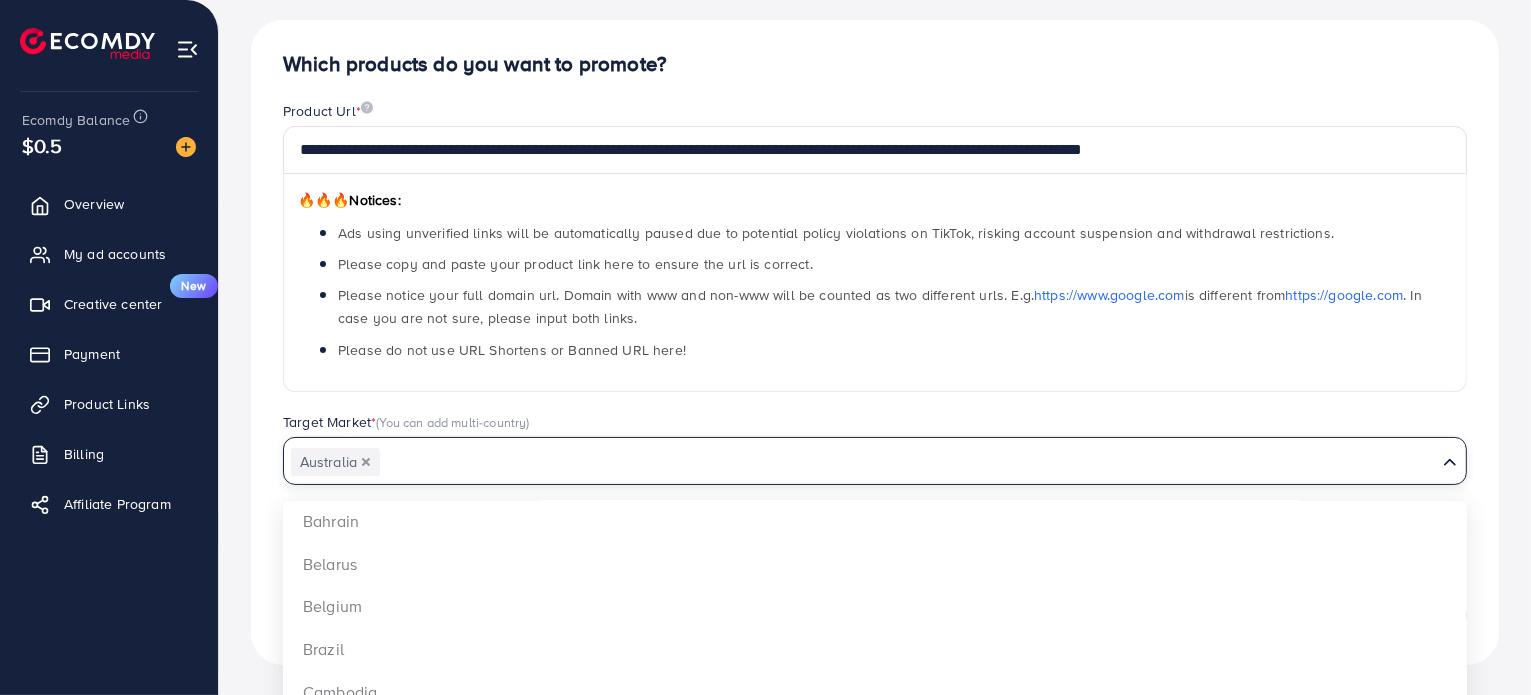 scroll, scrollTop: 200, scrollLeft: 0, axis: vertical 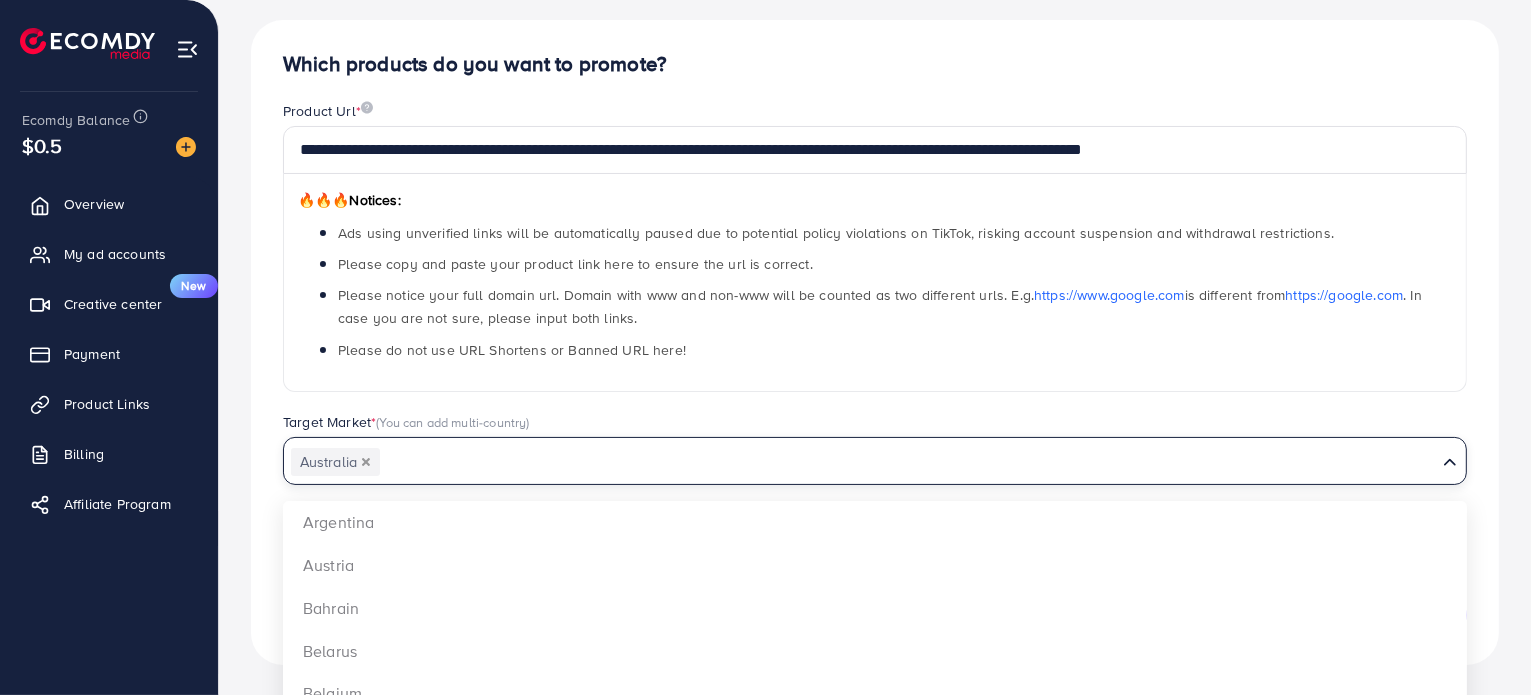 click on "**********" at bounding box center [875, 342] 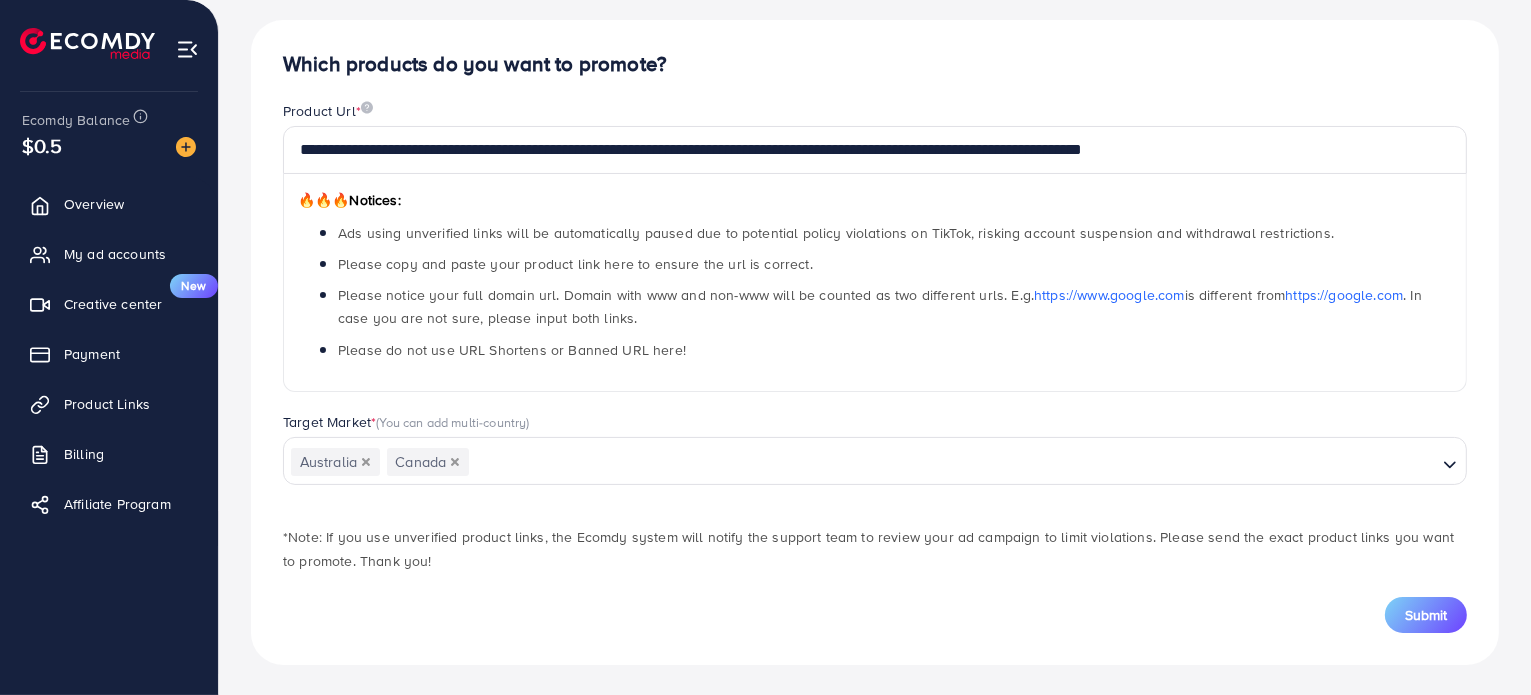 click on "[COUNTRY]
[COUNTRY]
Loading..." at bounding box center (875, 461) 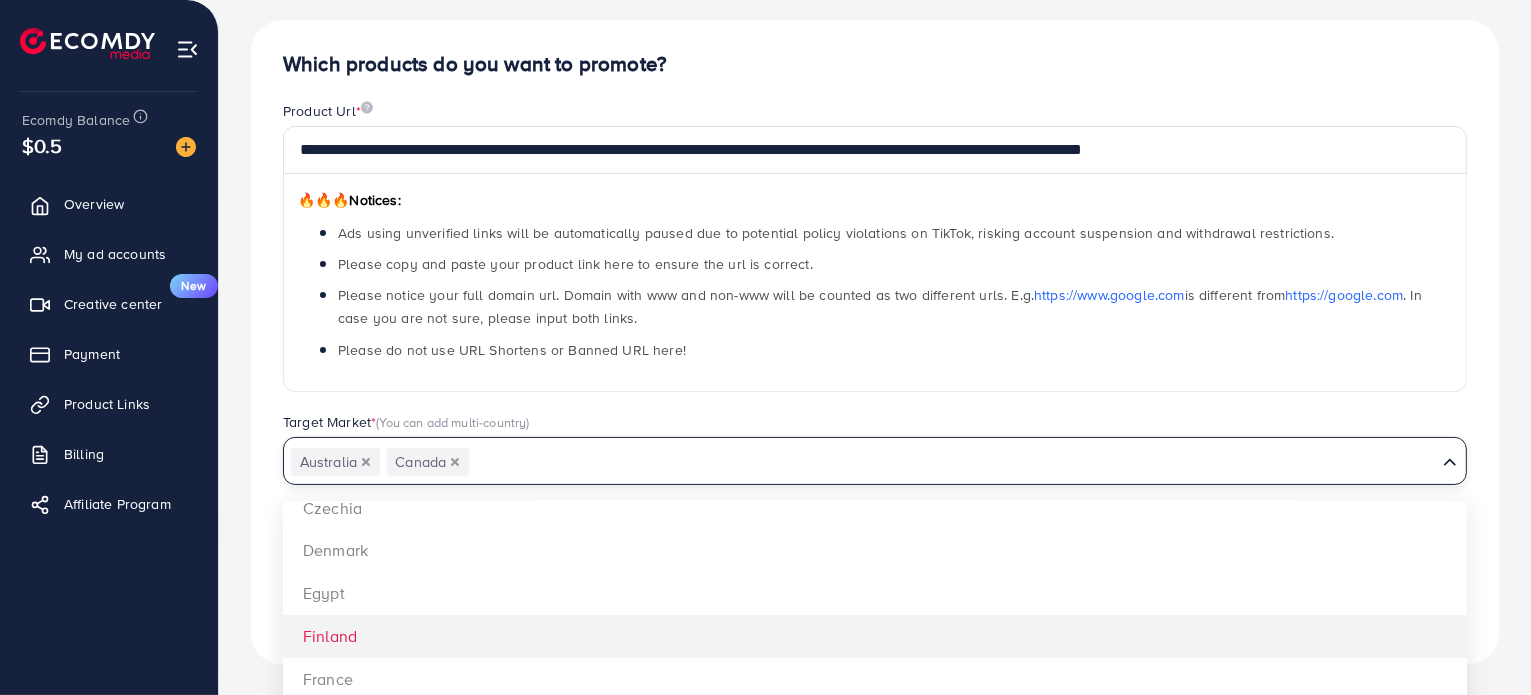 scroll, scrollTop: 500, scrollLeft: 0, axis: vertical 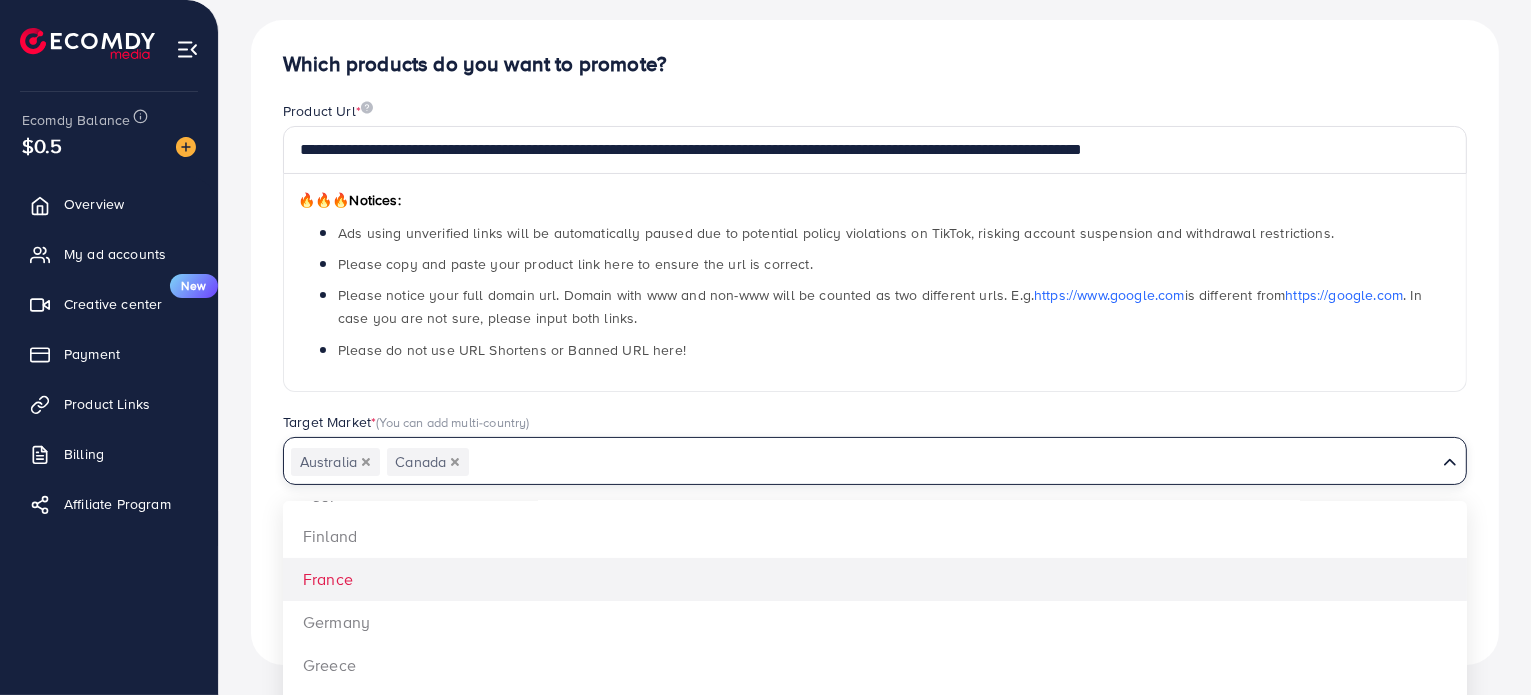 click on "**********" at bounding box center [875, 342] 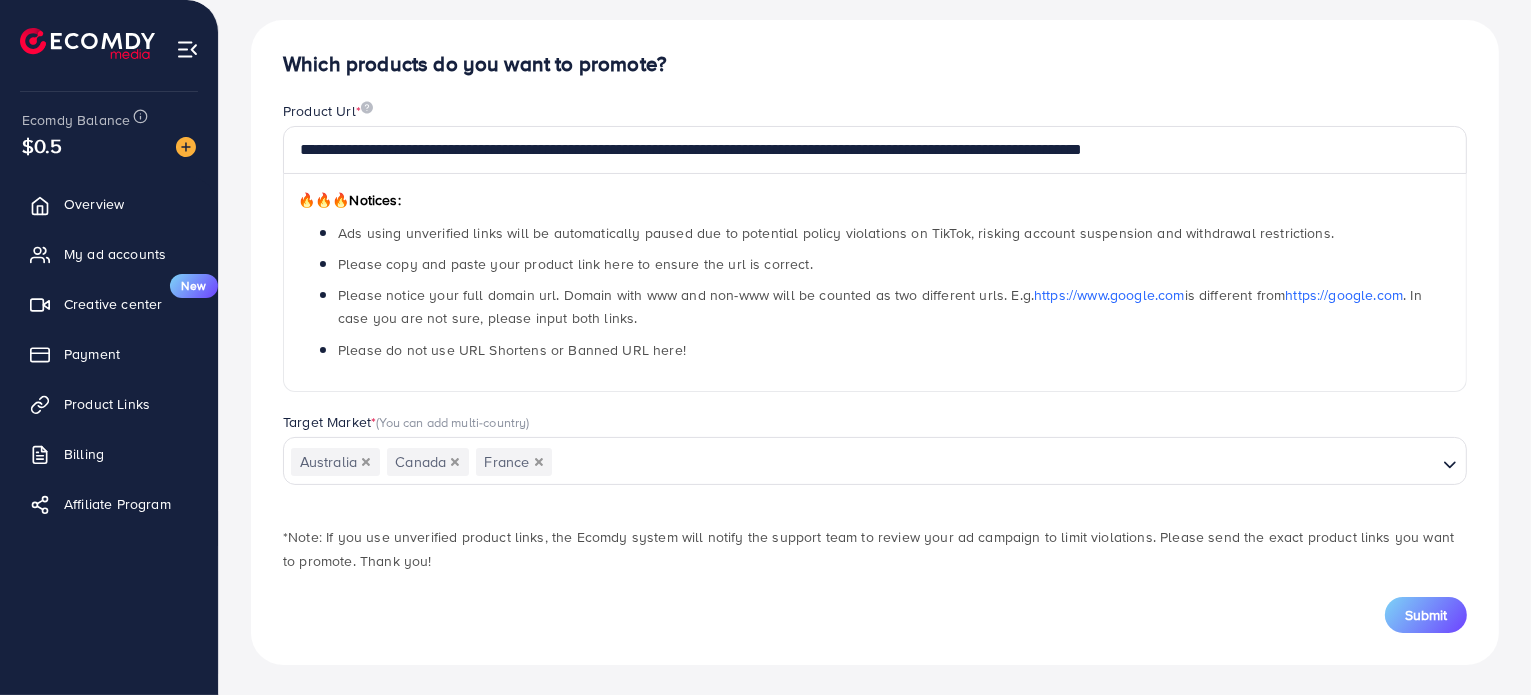 click at bounding box center (994, 462) 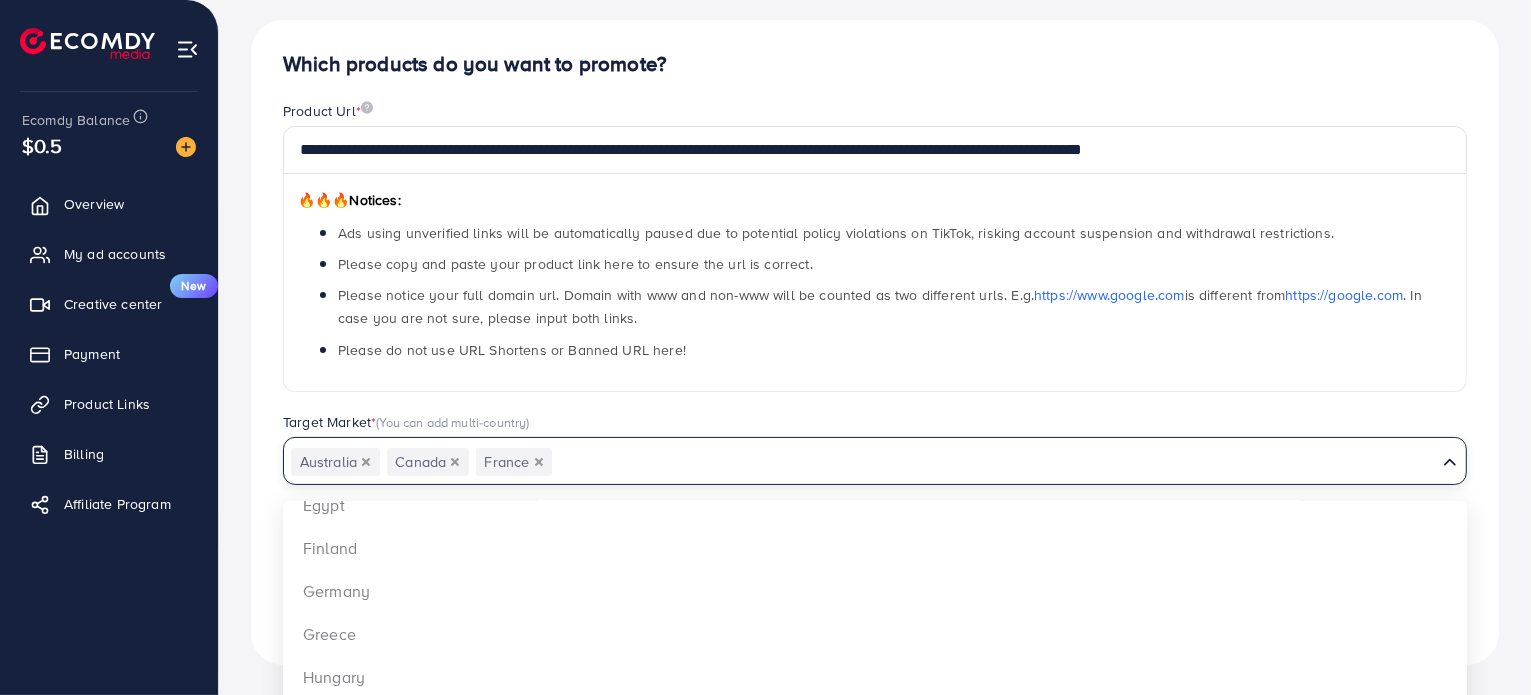 scroll, scrollTop: 500, scrollLeft: 0, axis: vertical 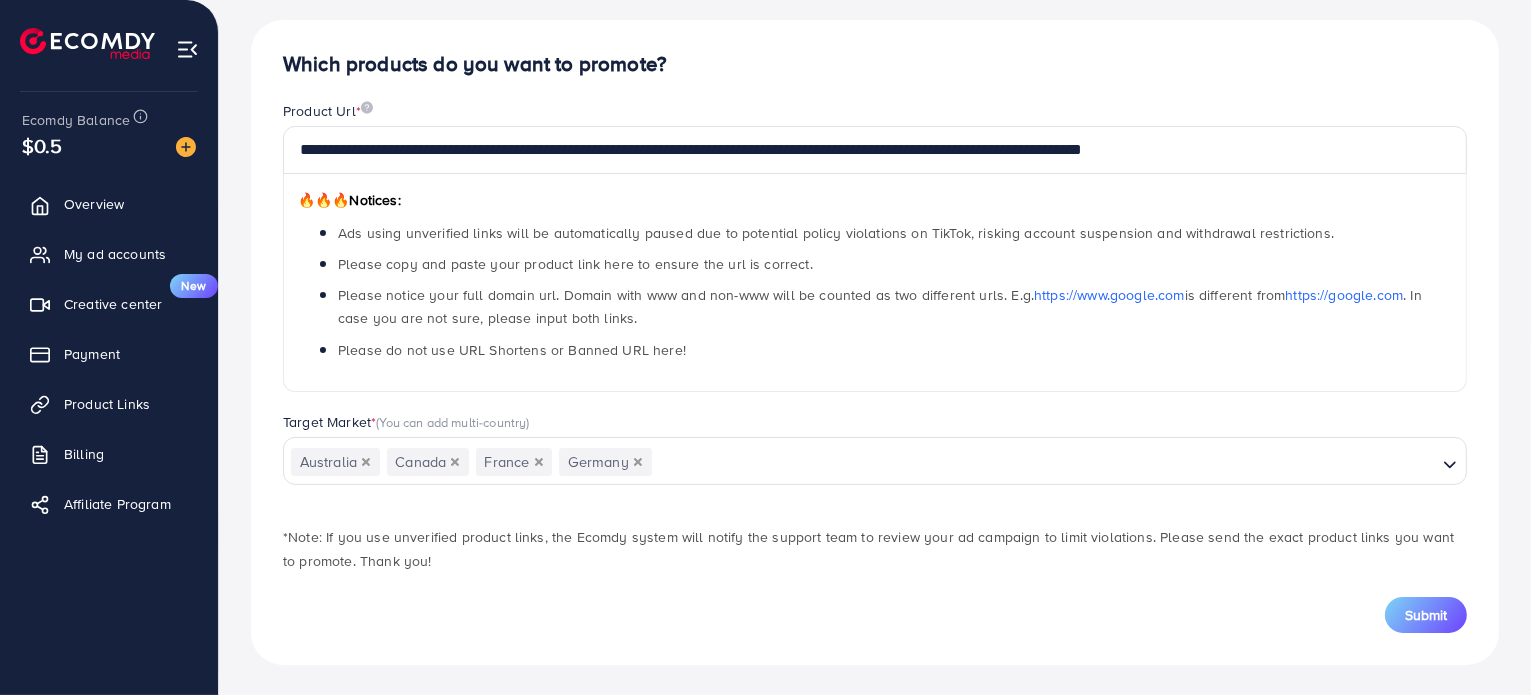 click on "**********" at bounding box center [875, 342] 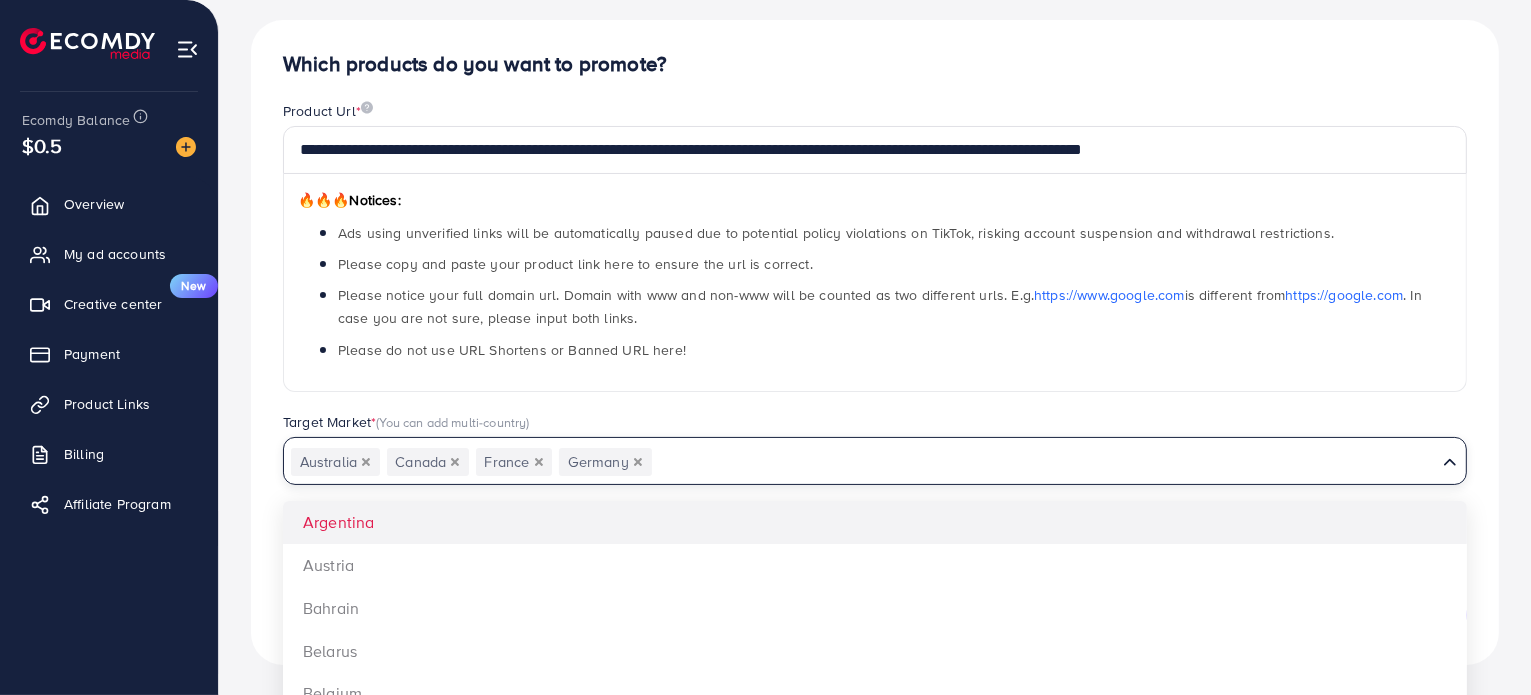 click at bounding box center [1044, 462] 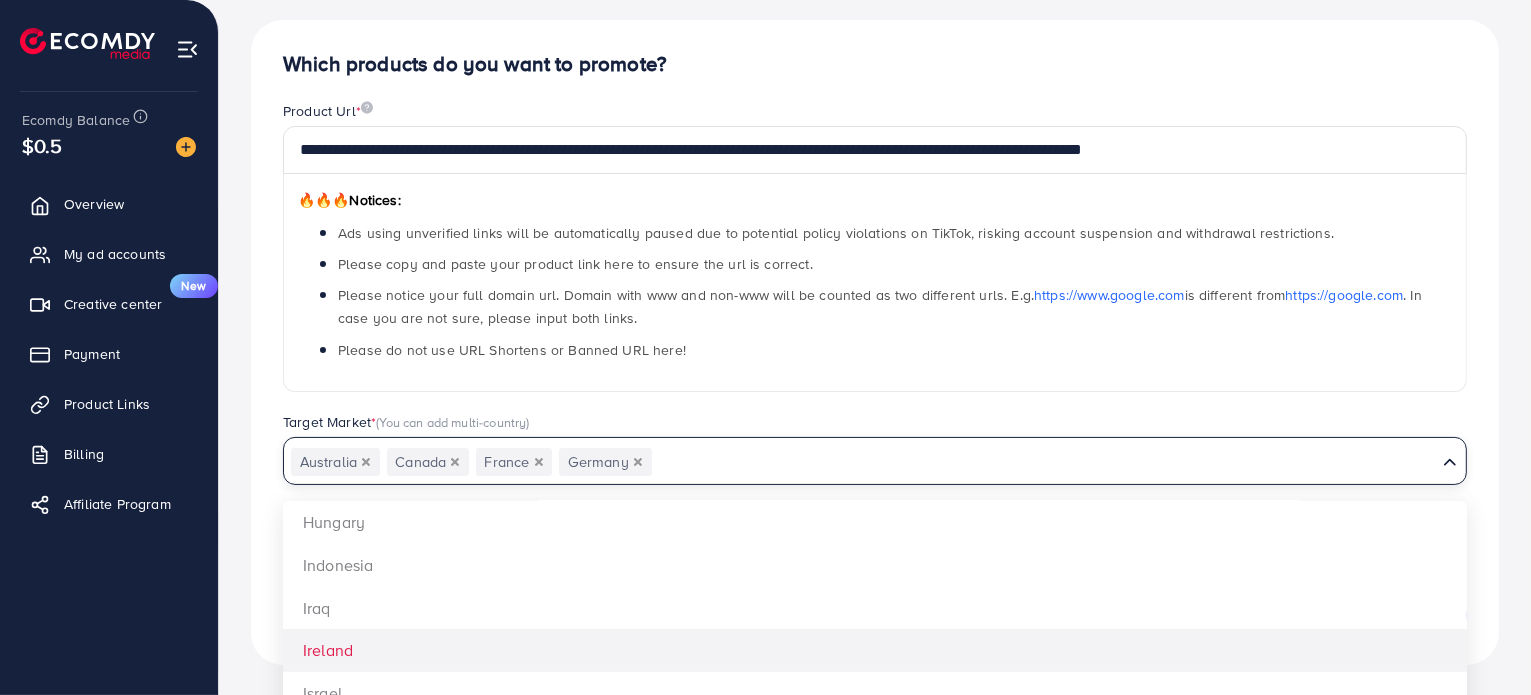 scroll, scrollTop: 700, scrollLeft: 0, axis: vertical 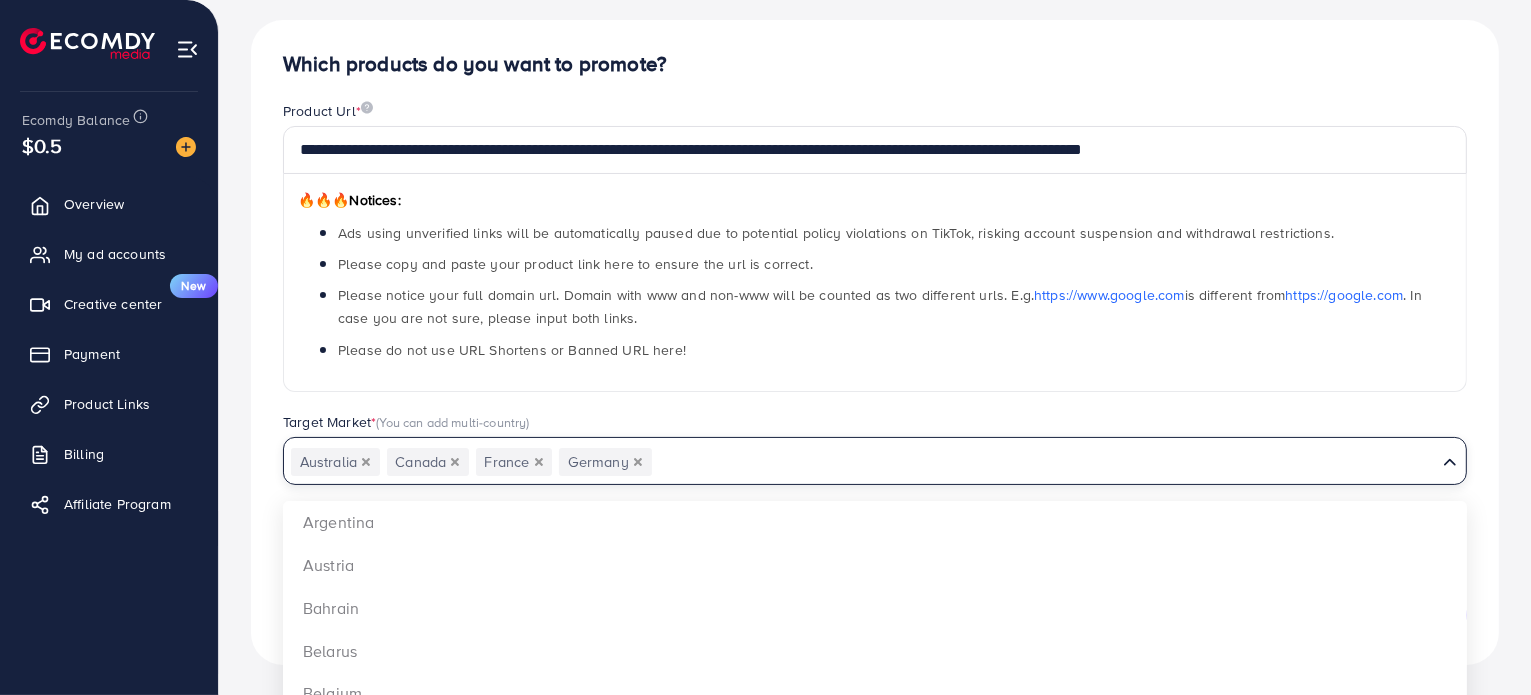 click on "**********" at bounding box center (875, 342) 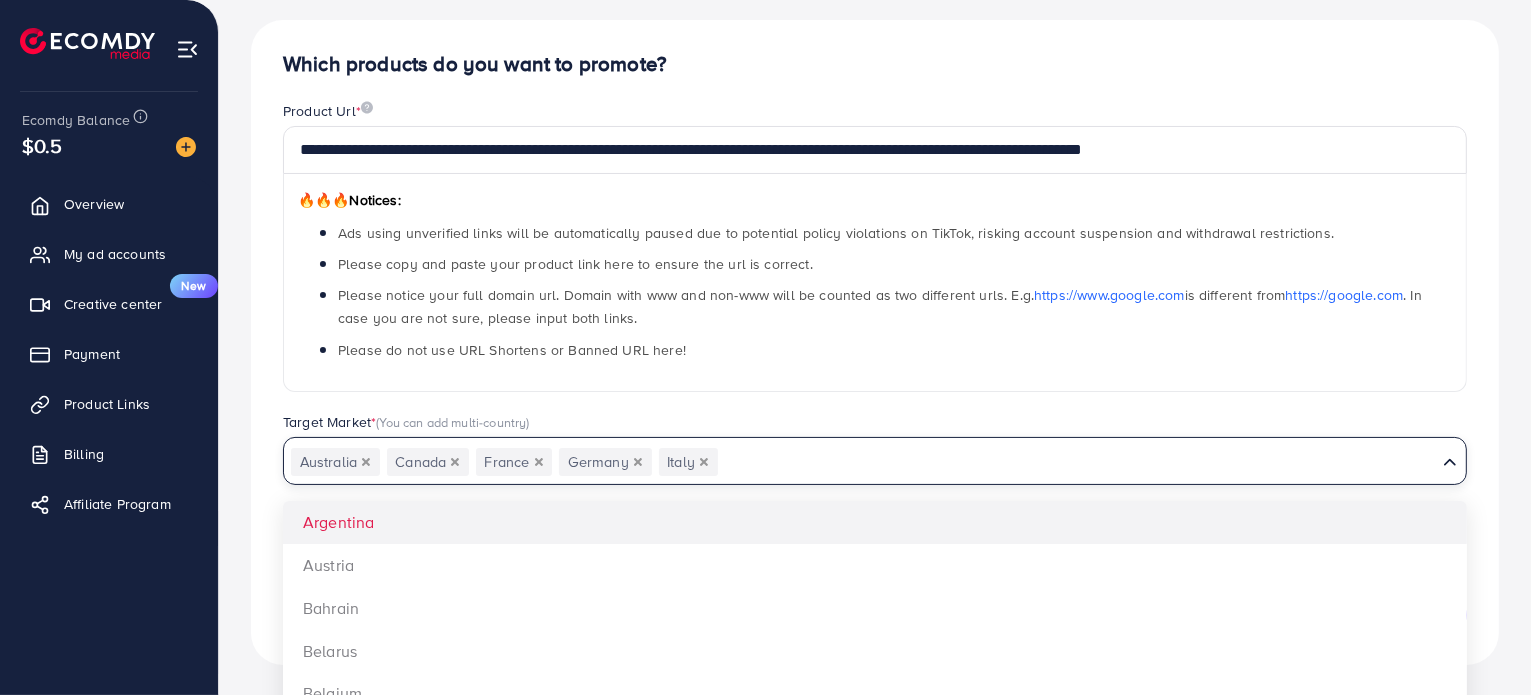 click at bounding box center [1077, 462] 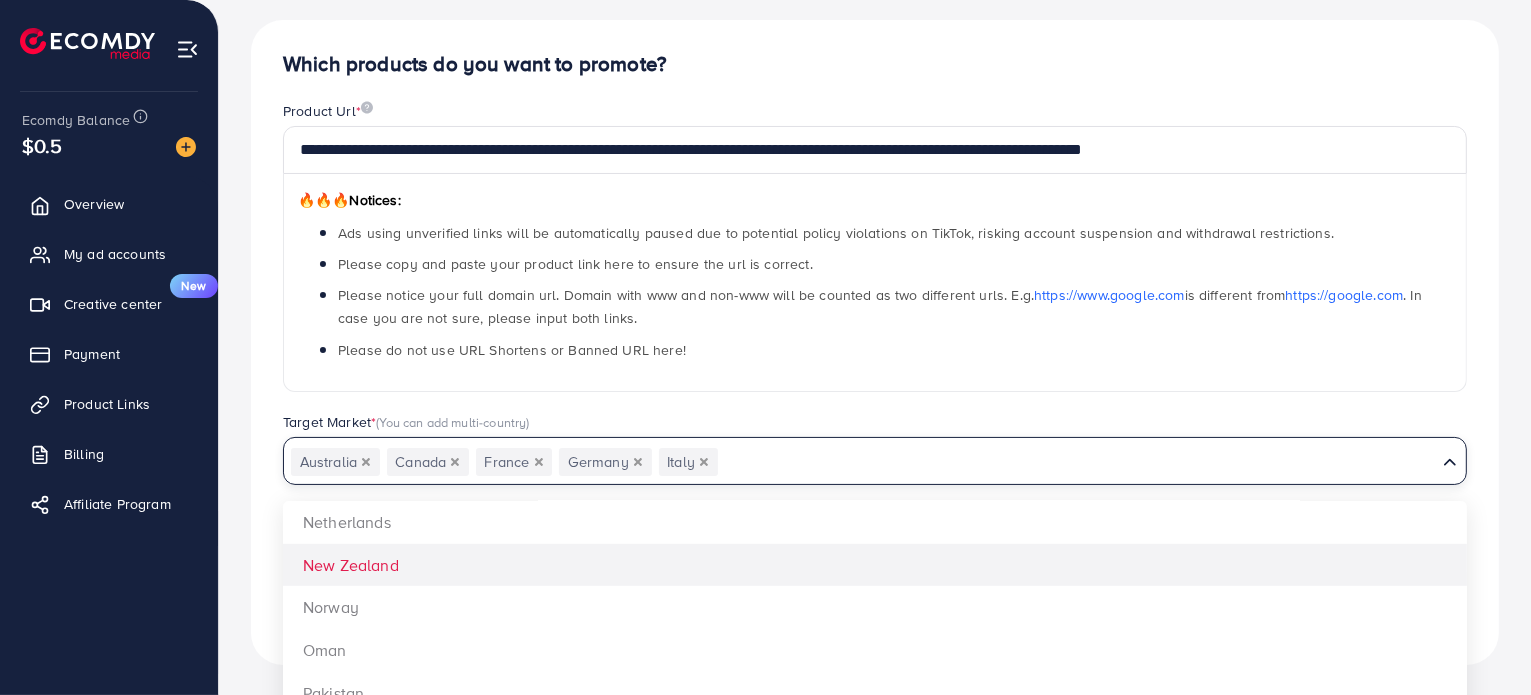 scroll, scrollTop: 0, scrollLeft: 0, axis: both 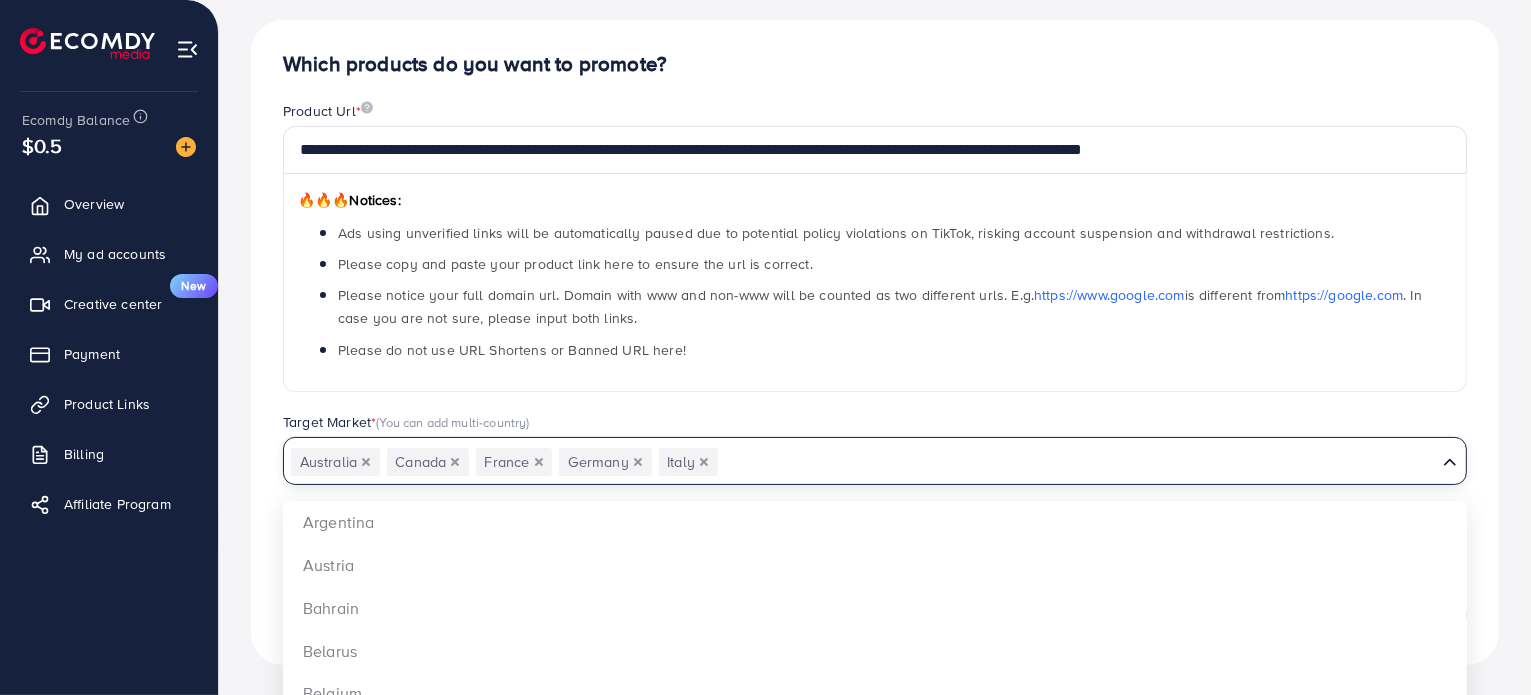 click on "**********" at bounding box center (875, 342) 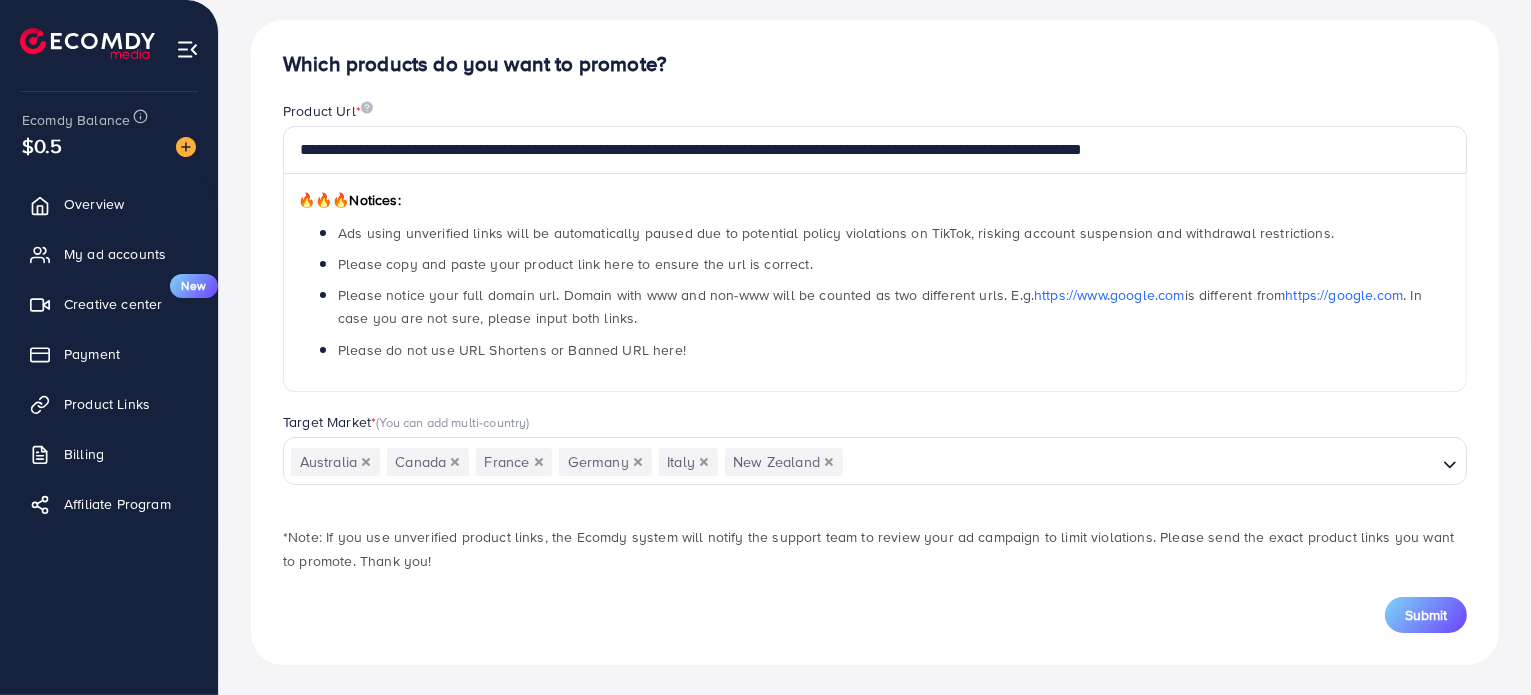 click at bounding box center [1140, 462] 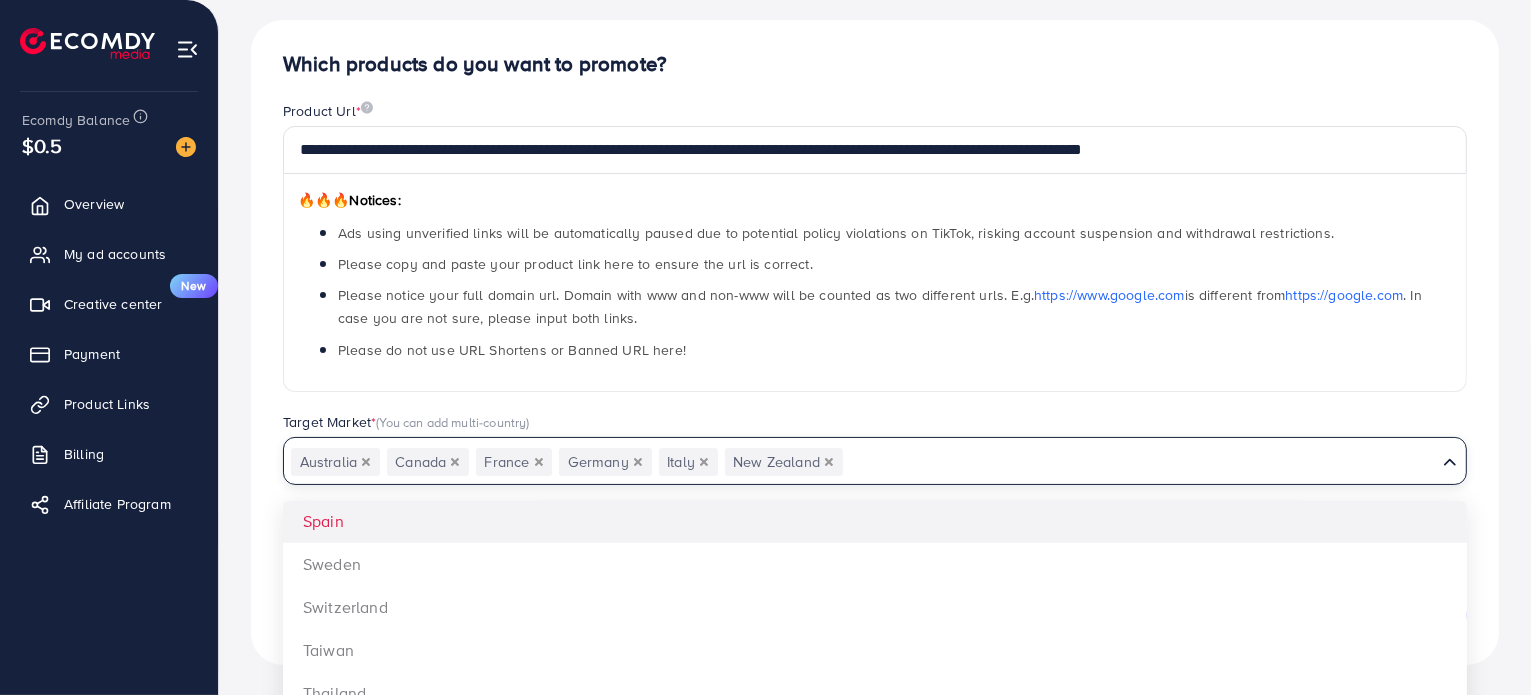 scroll, scrollTop: 0, scrollLeft: 0, axis: both 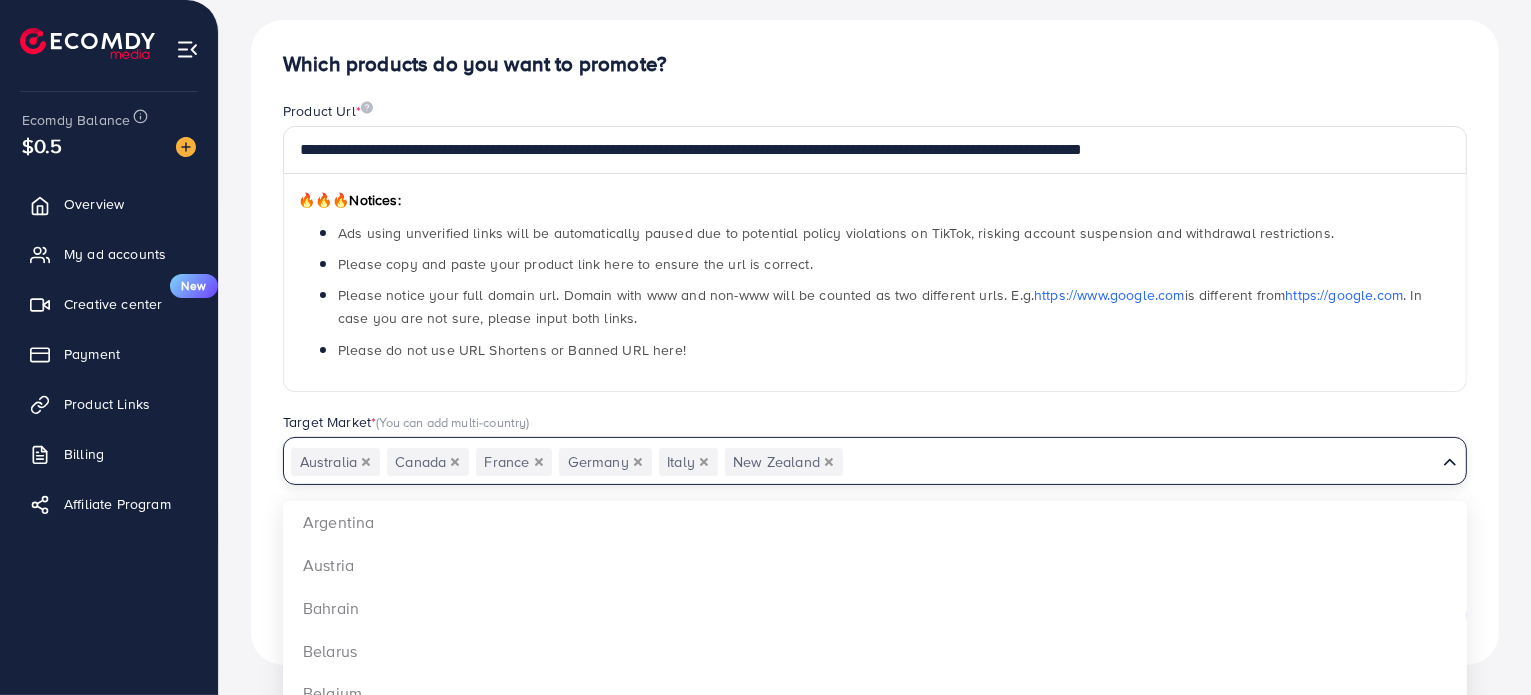 click on "**********" at bounding box center [875, 342] 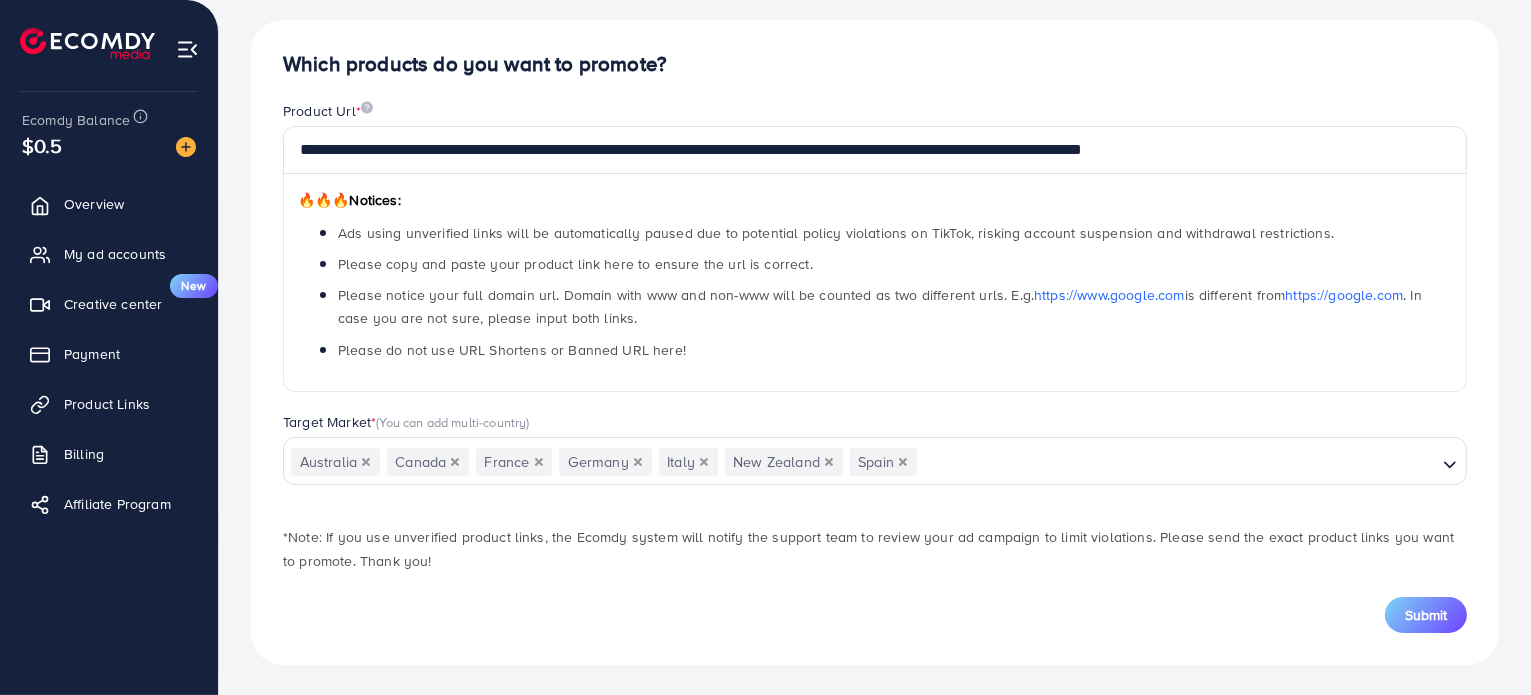click at bounding box center (1177, 462) 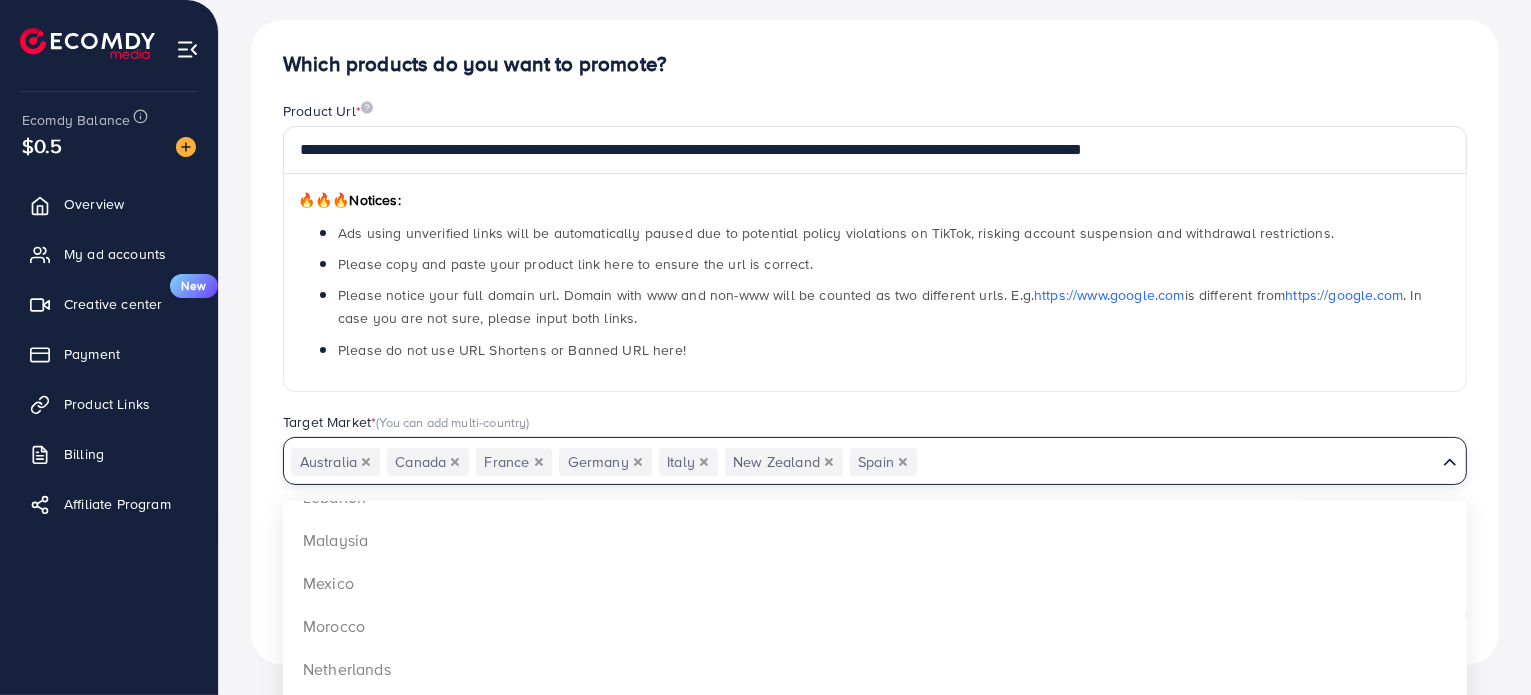 scroll 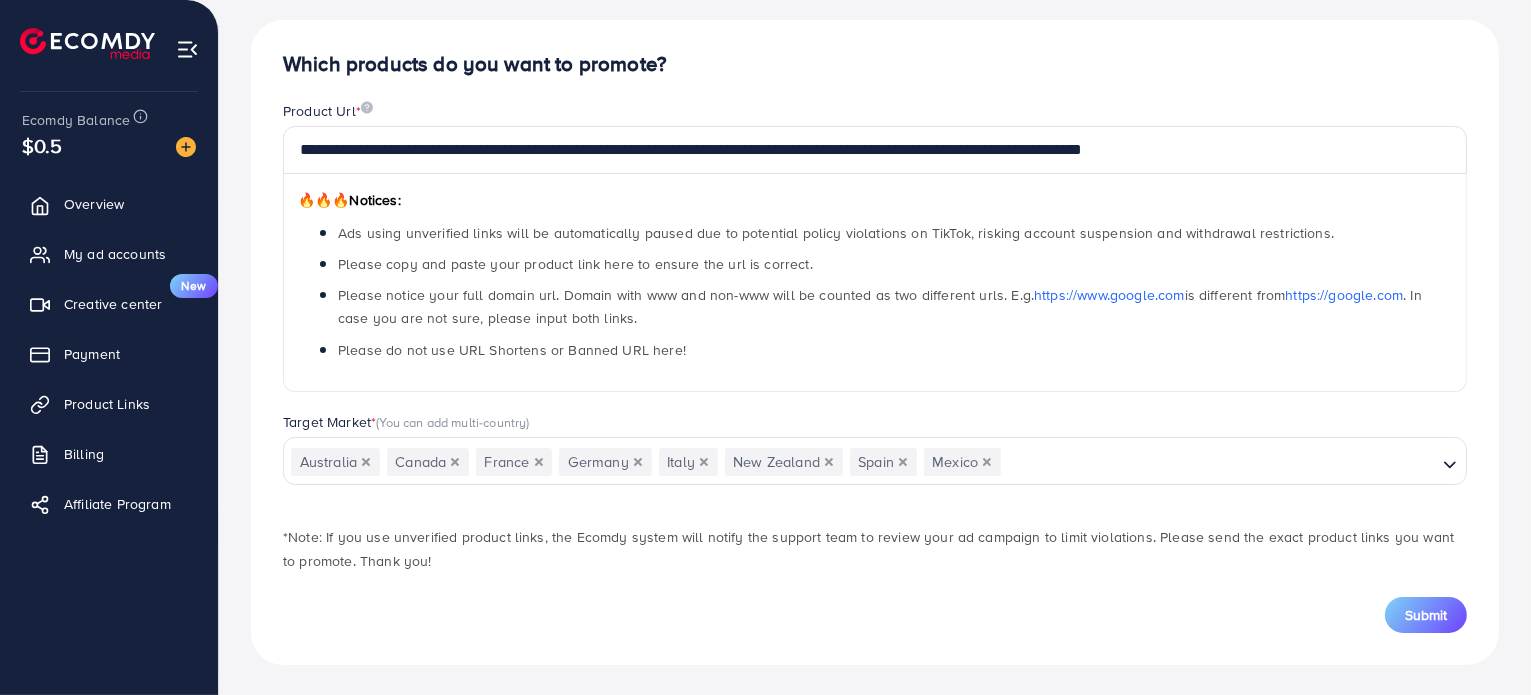 click on "**********" at bounding box center (875, 342) 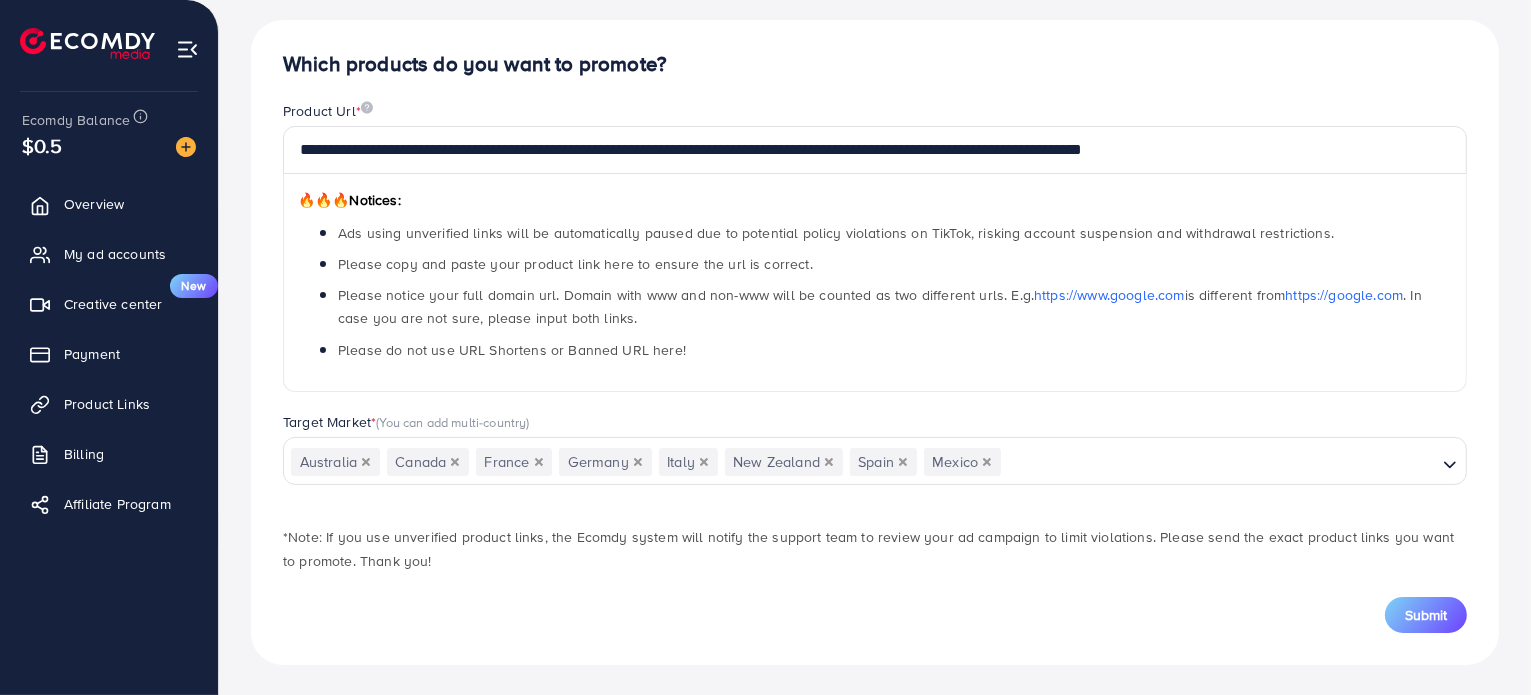 click at bounding box center [1219, 462] 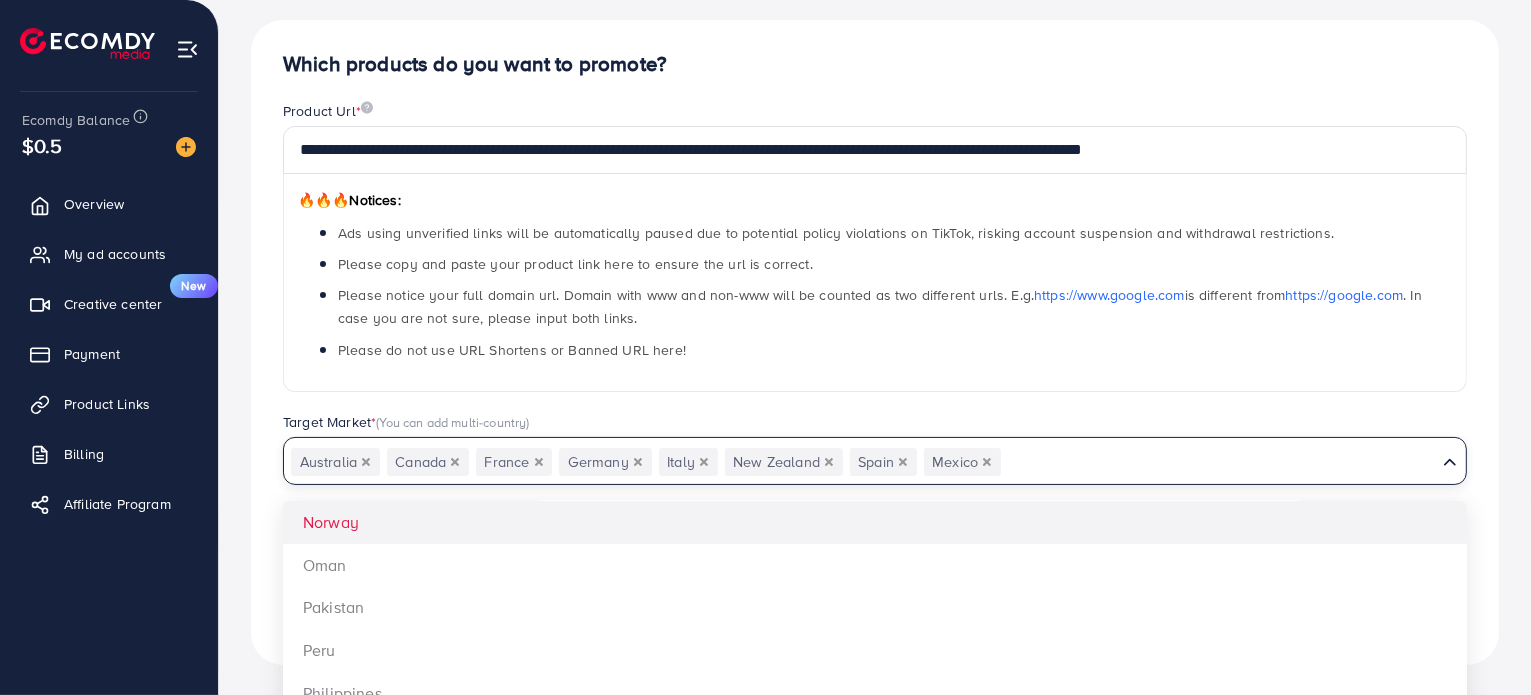 click on "**********" at bounding box center (875, 342) 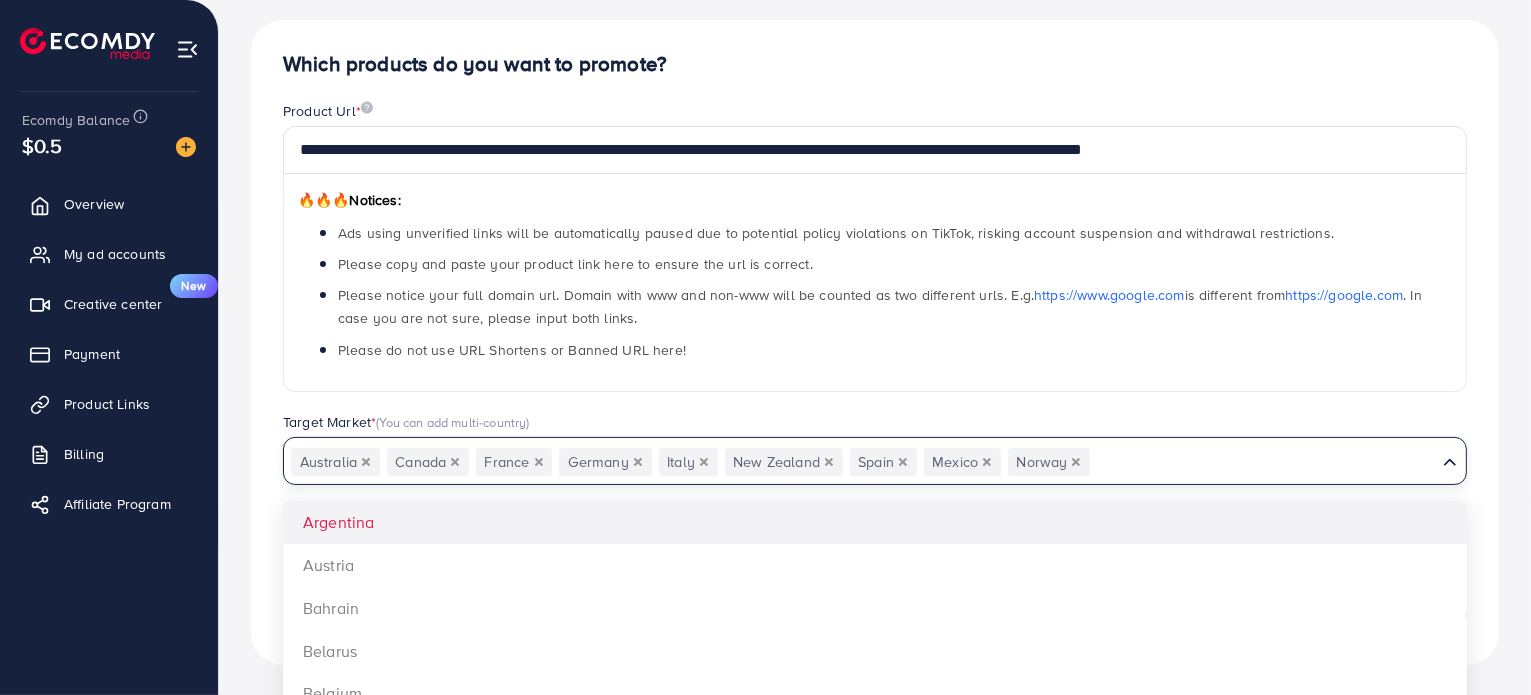 click at bounding box center [1263, 462] 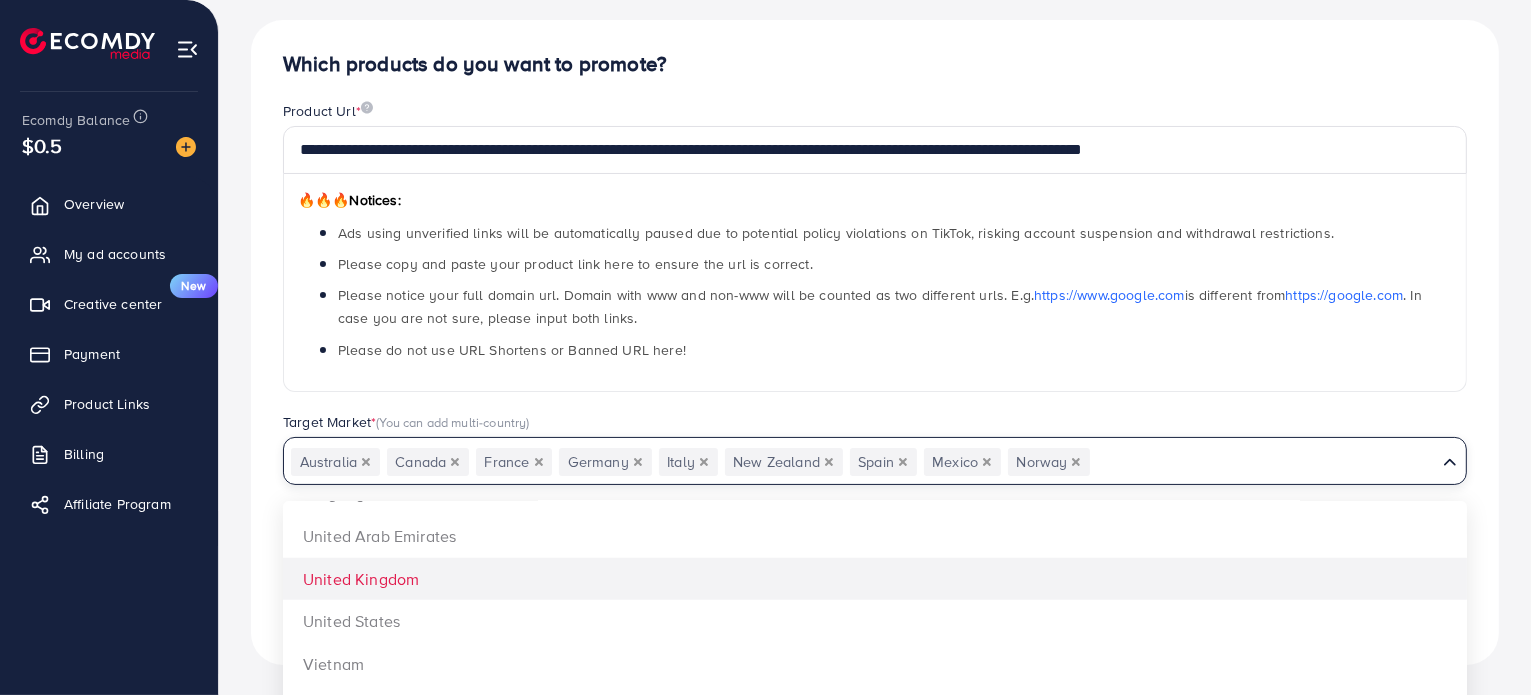 click on "**********" at bounding box center [875, 342] 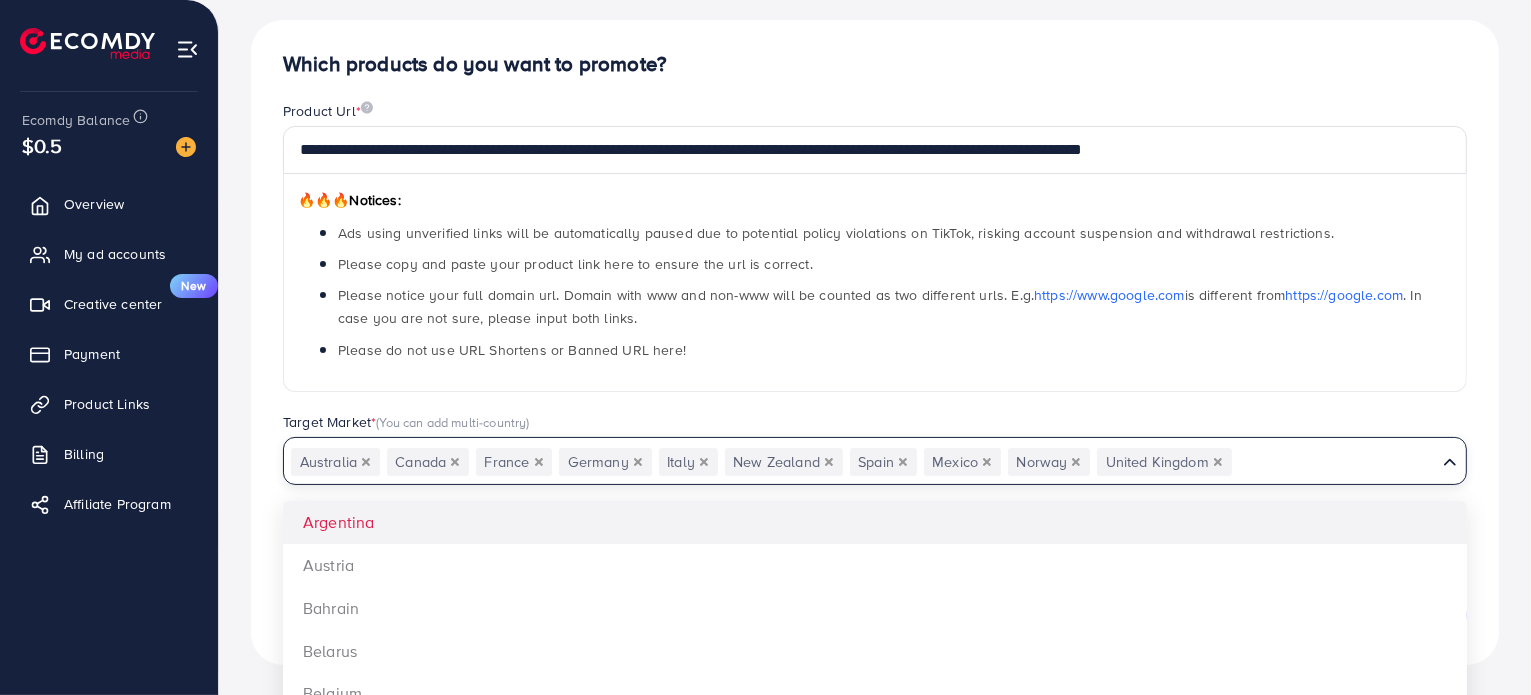 click at bounding box center [1334, 462] 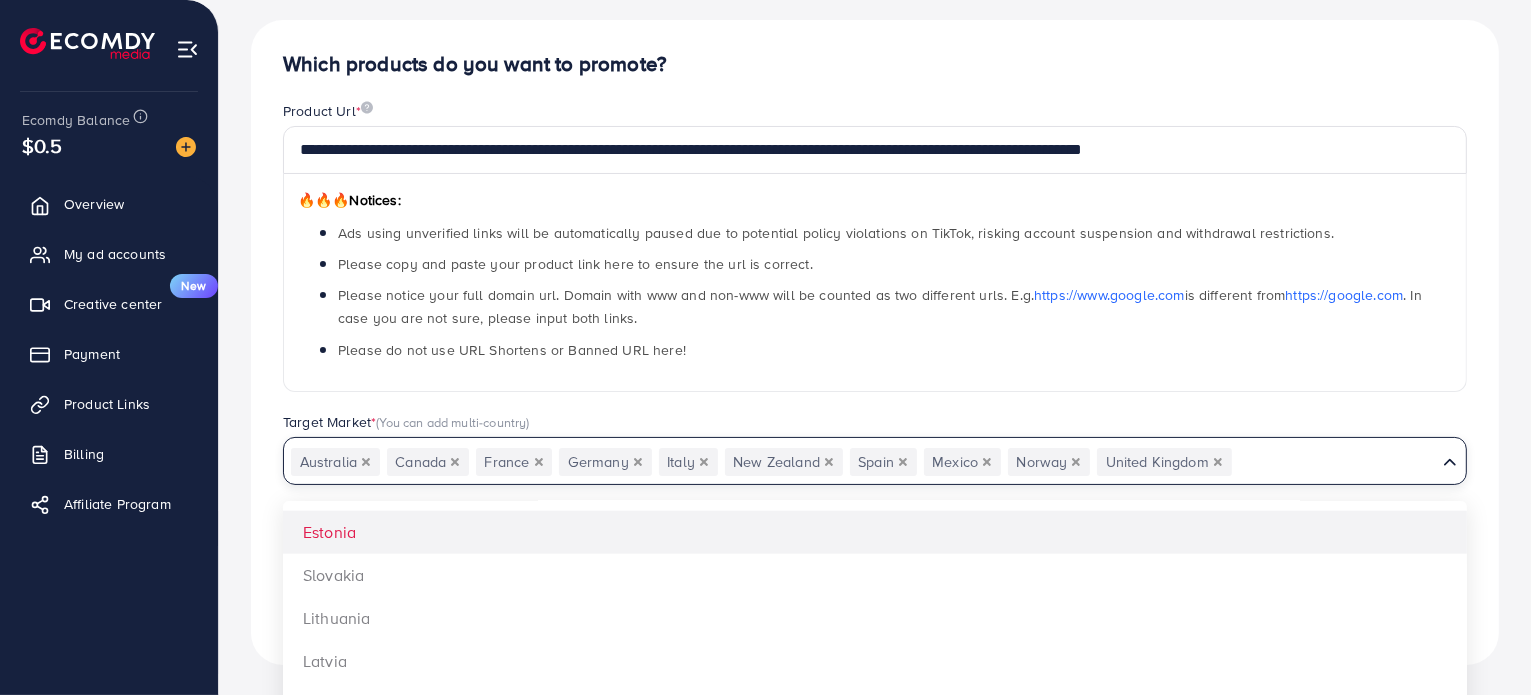 scroll, scrollTop: 2735, scrollLeft: 0, axis: vertical 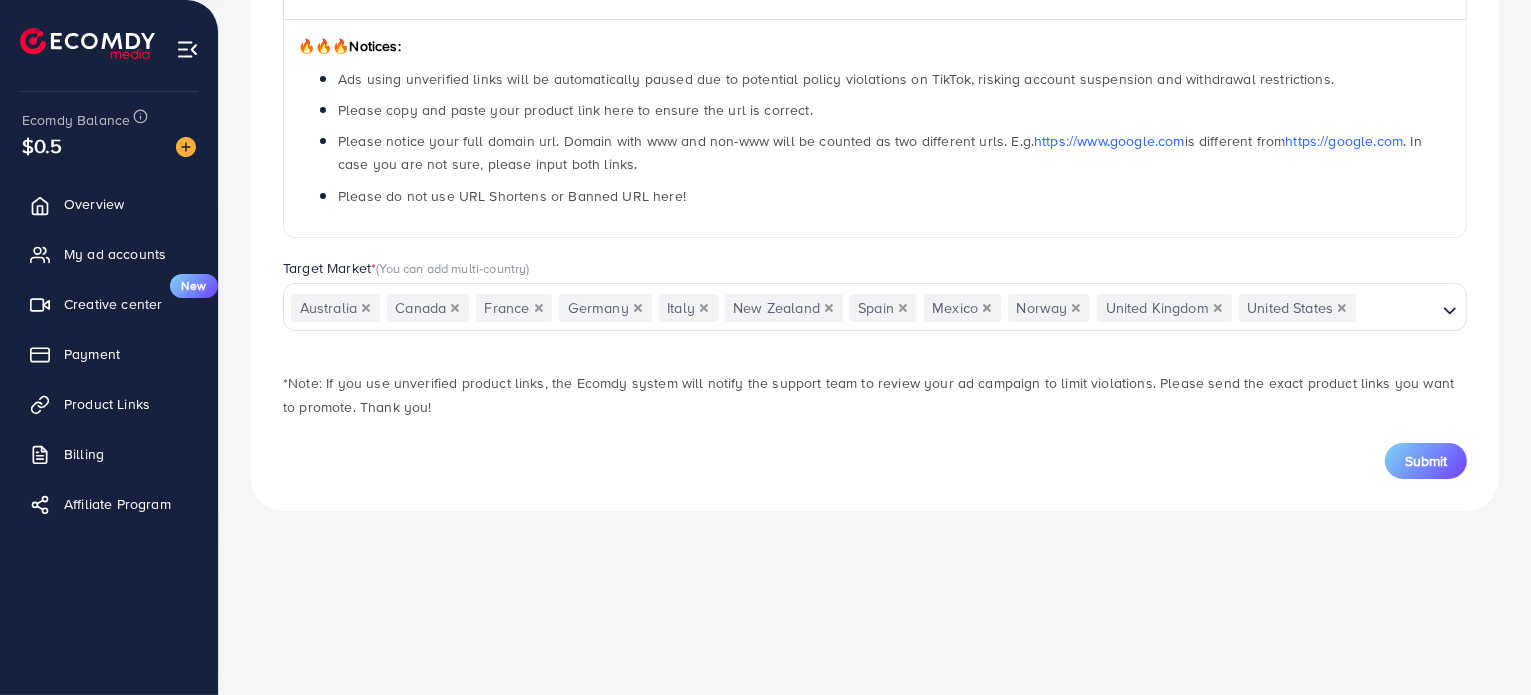 click on "**********" at bounding box center (875, 113) 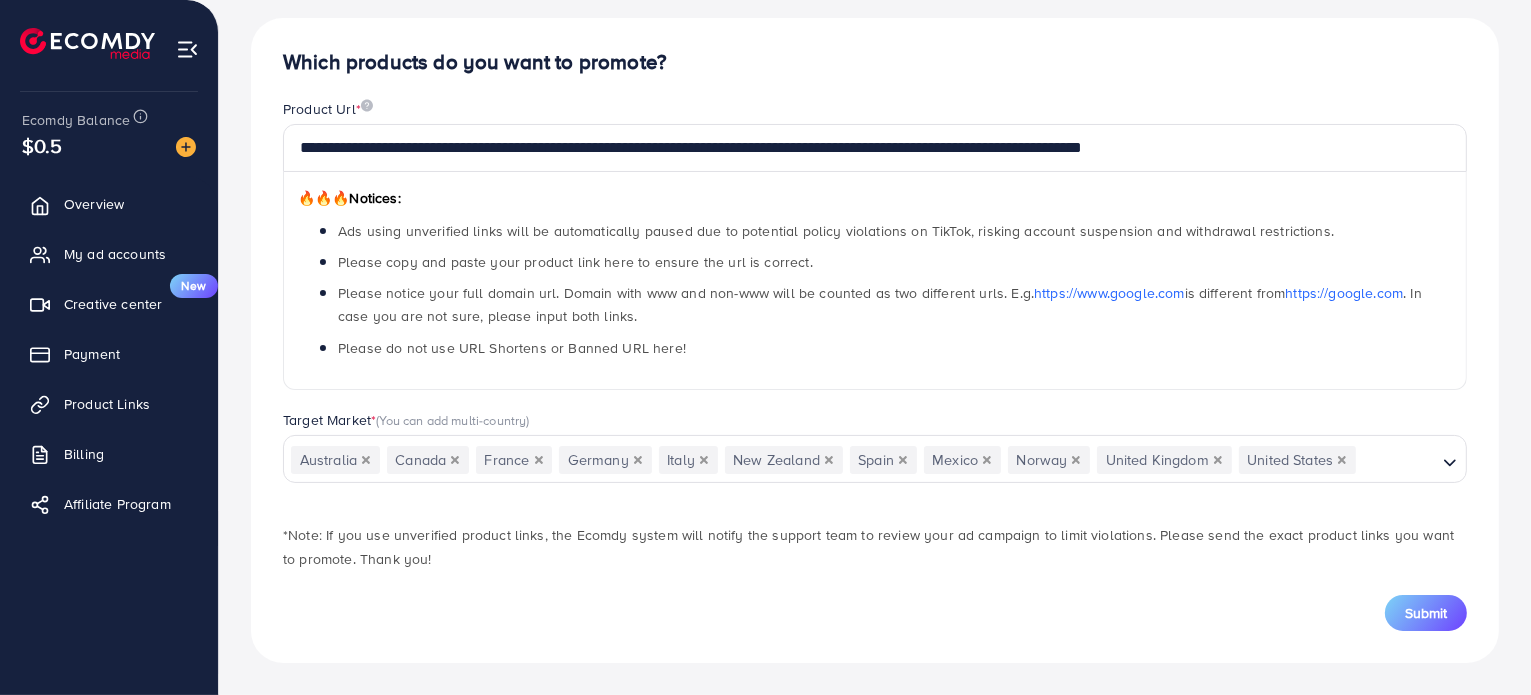 scroll, scrollTop: 163, scrollLeft: 0, axis: vertical 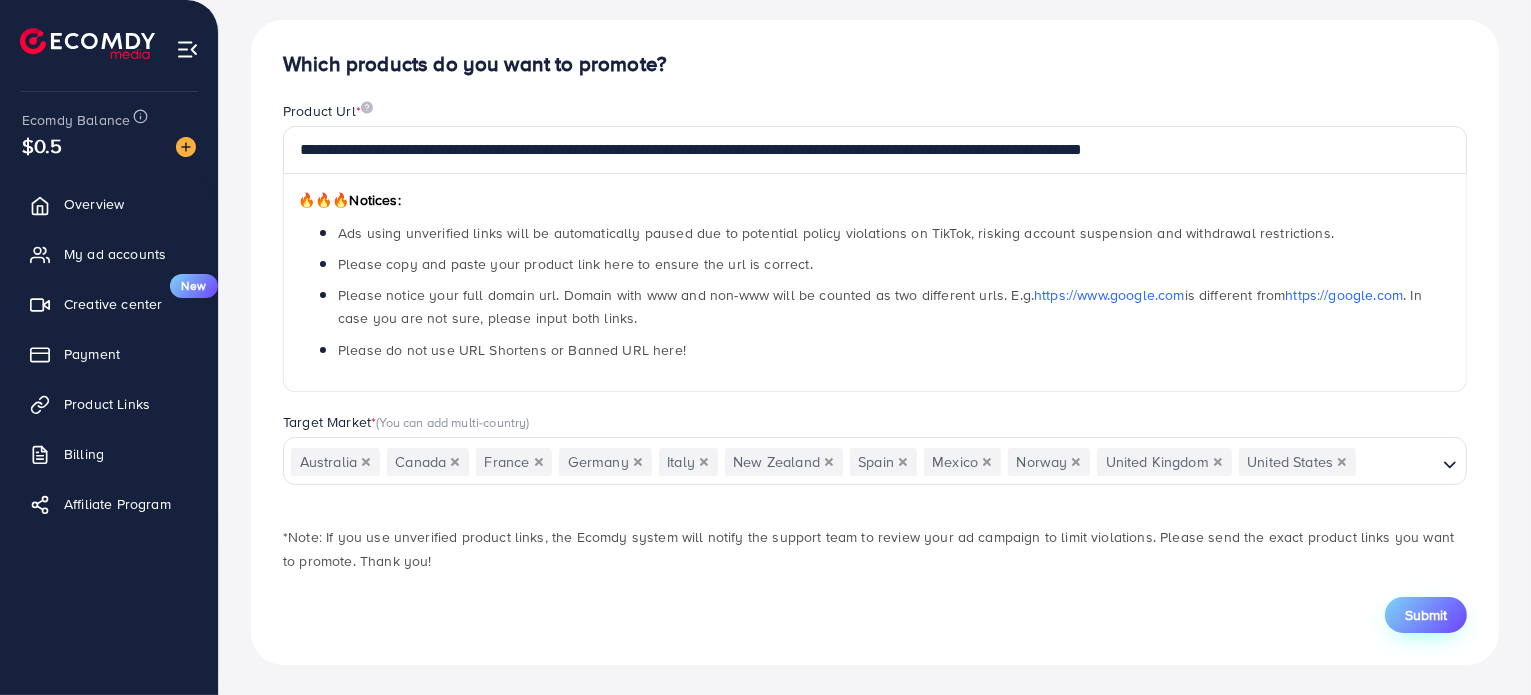 click on "Submit" at bounding box center [1426, 615] 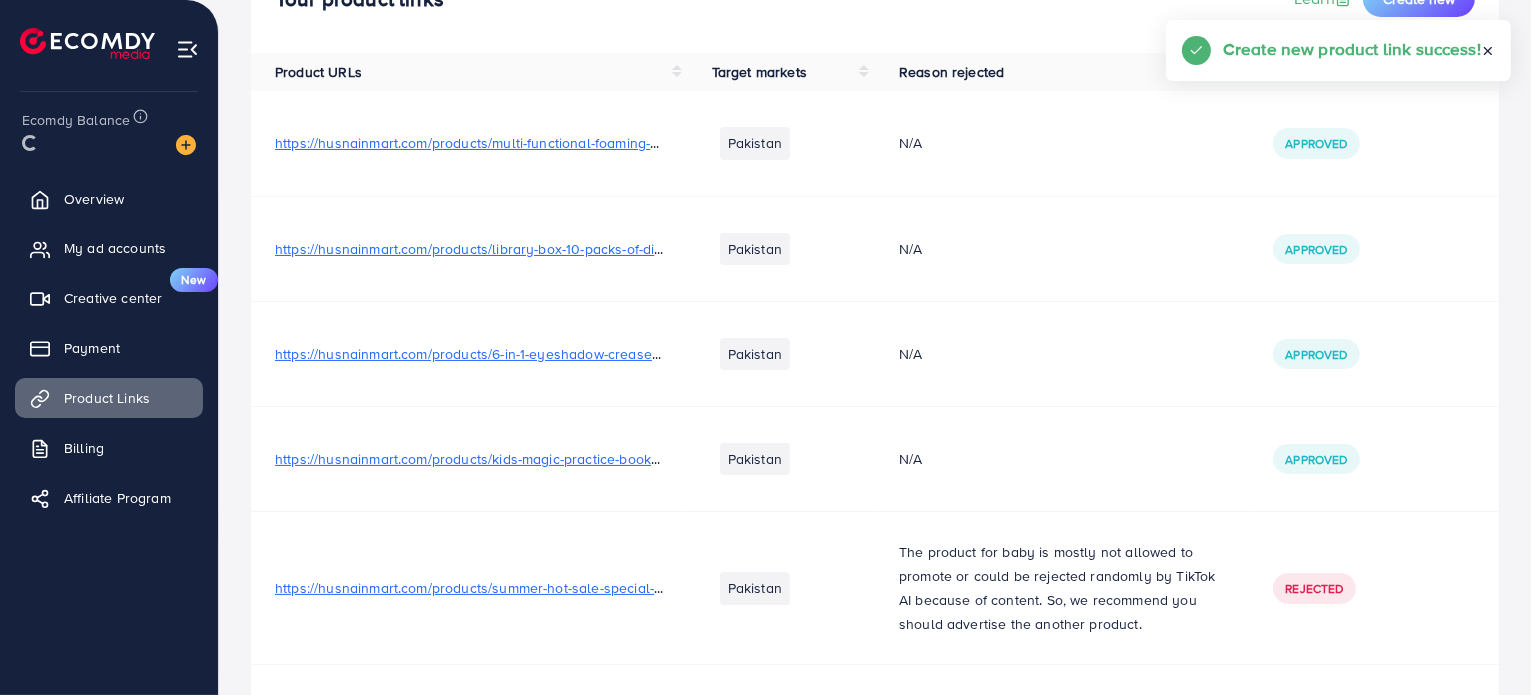 scroll, scrollTop: 0, scrollLeft: 0, axis: both 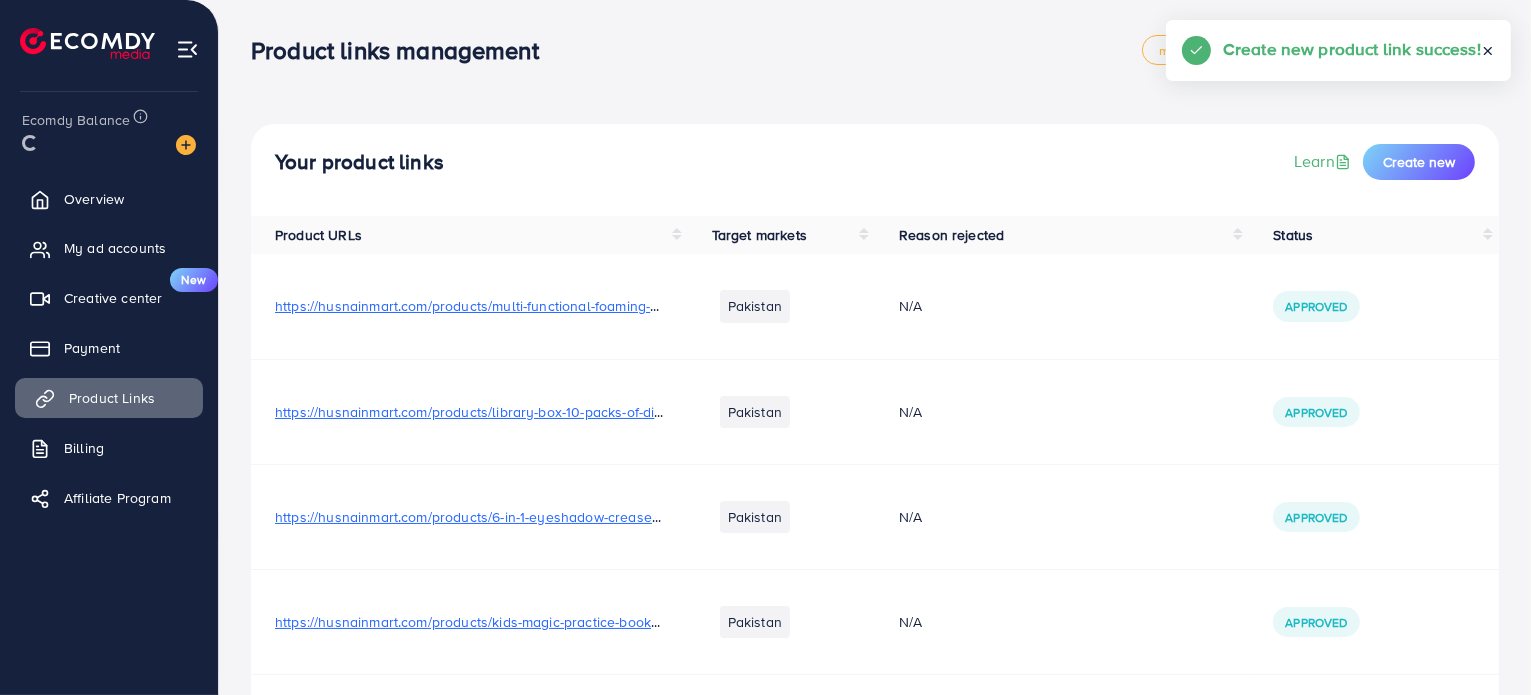 click on "Product Links" at bounding box center (112, 398) 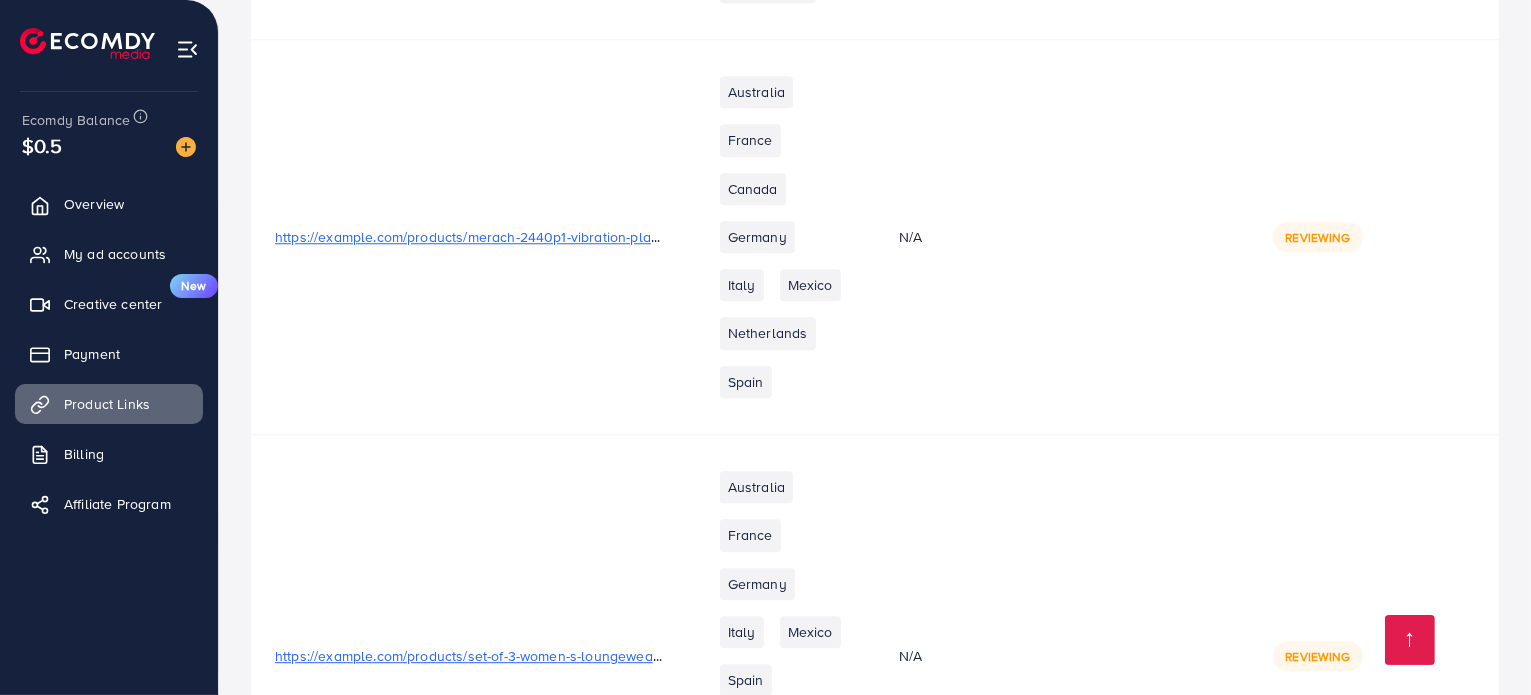scroll, scrollTop: 13143, scrollLeft: 0, axis: vertical 